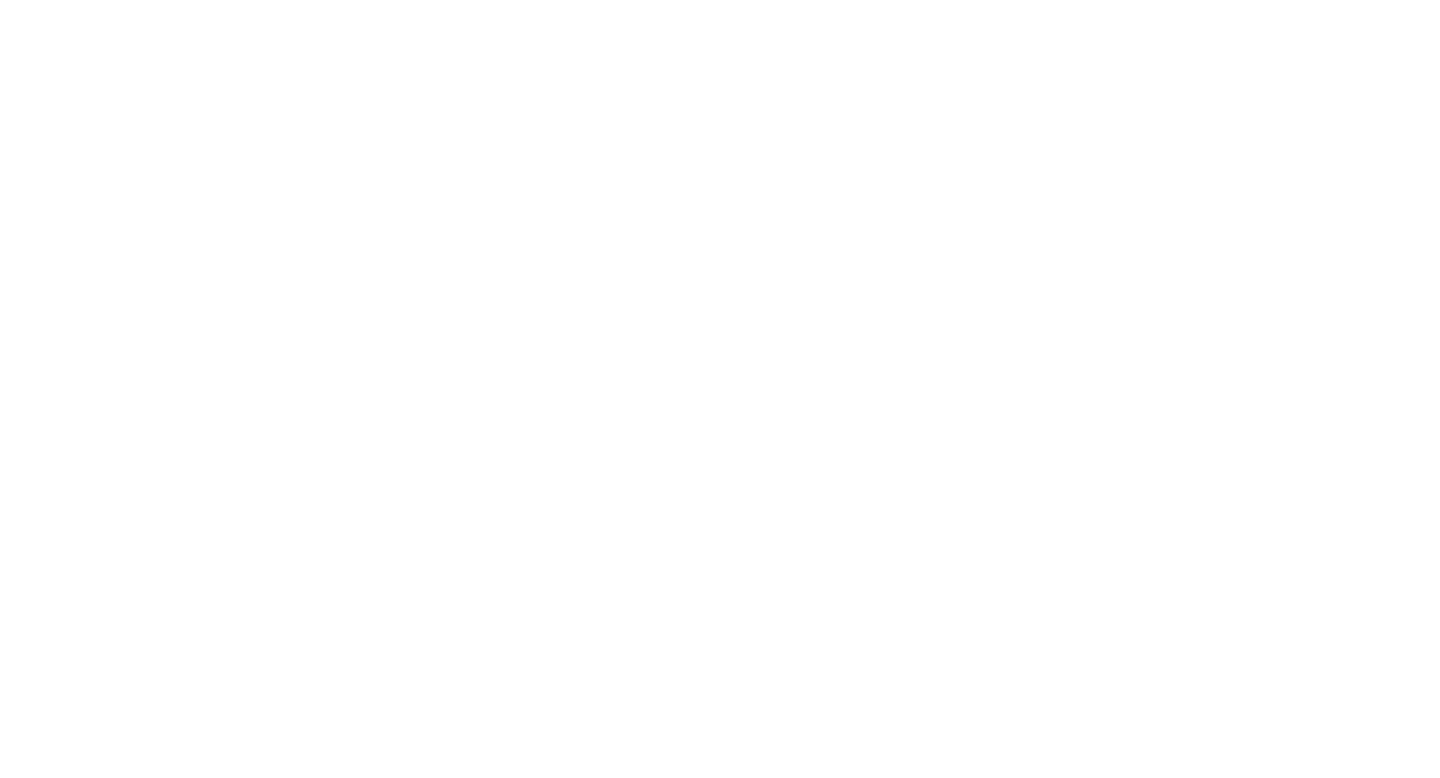 scroll, scrollTop: 0, scrollLeft: 0, axis: both 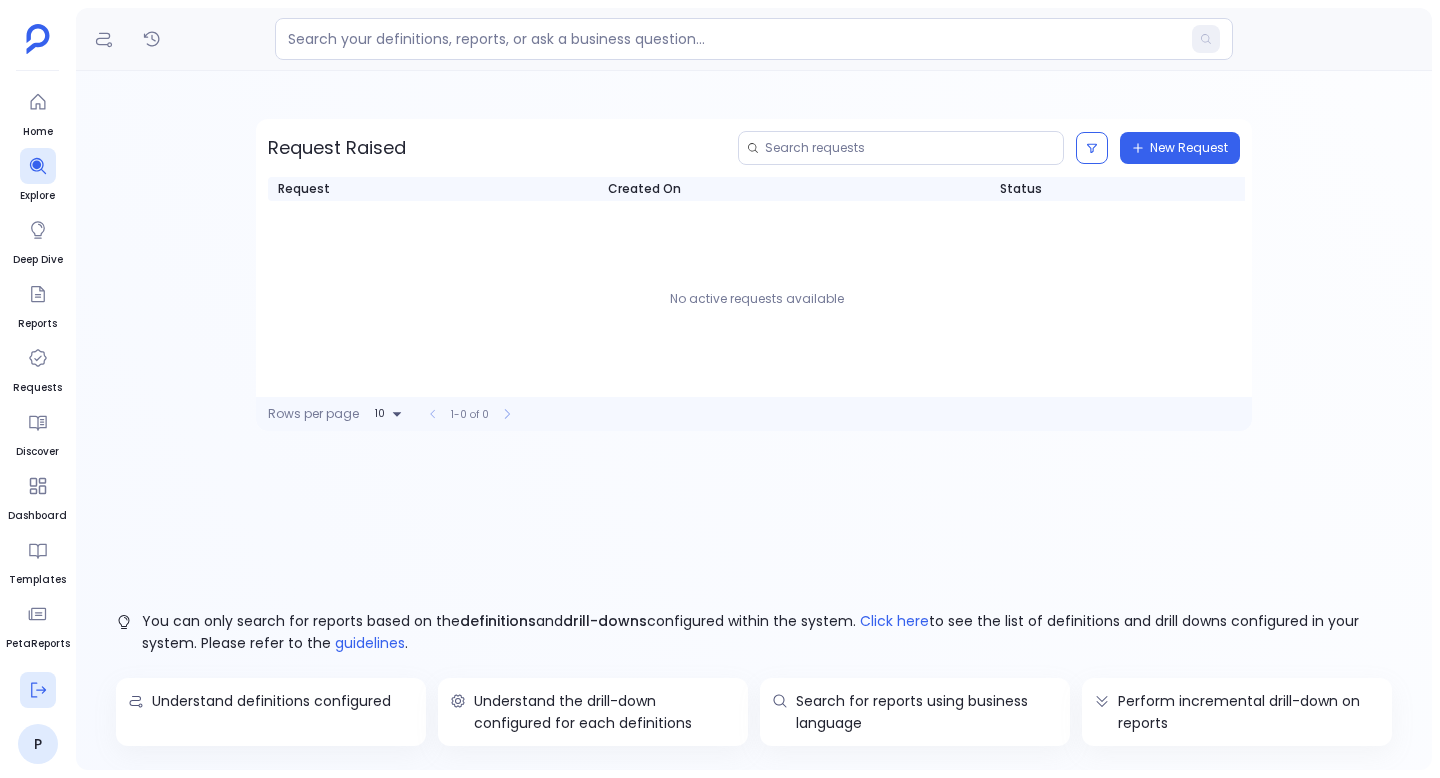 click 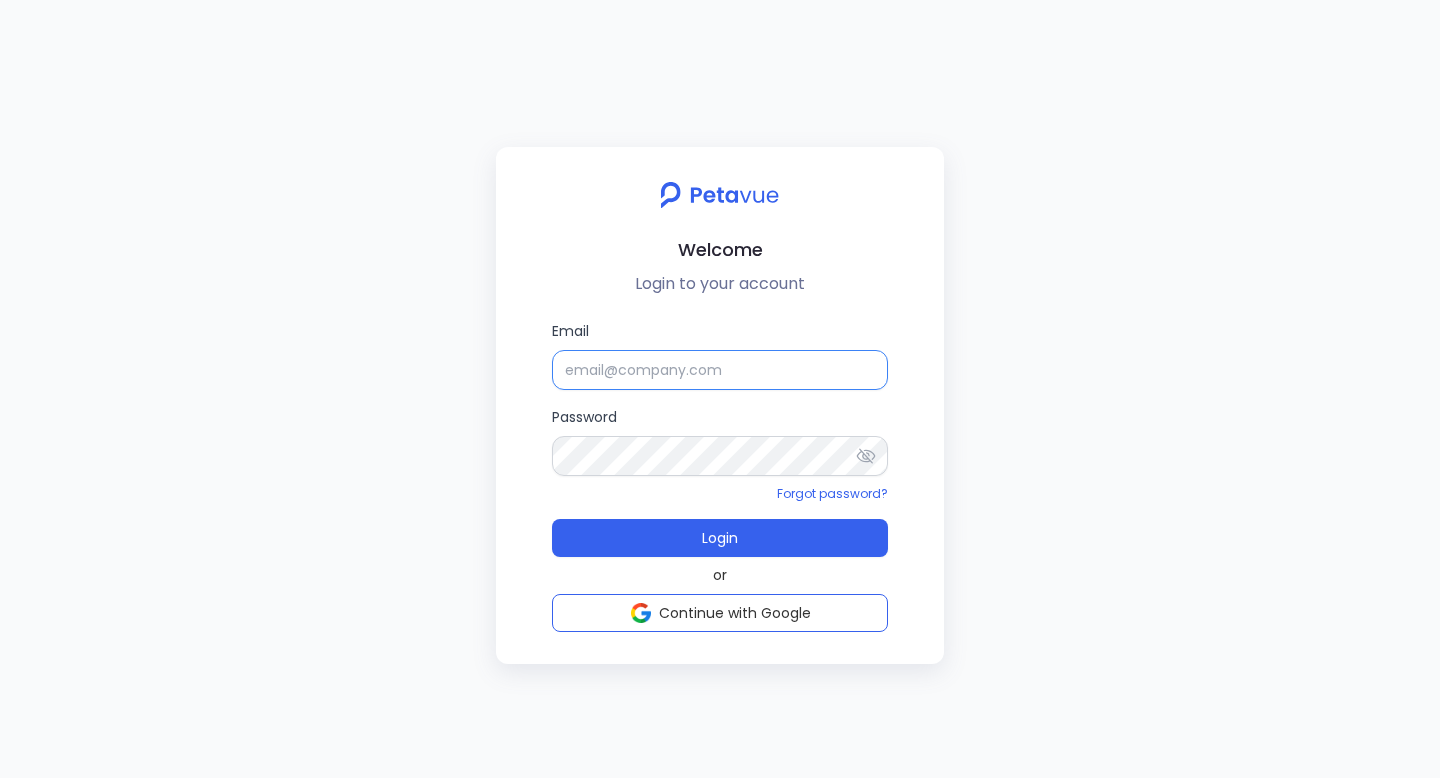 click on "Email" at bounding box center [720, 370] 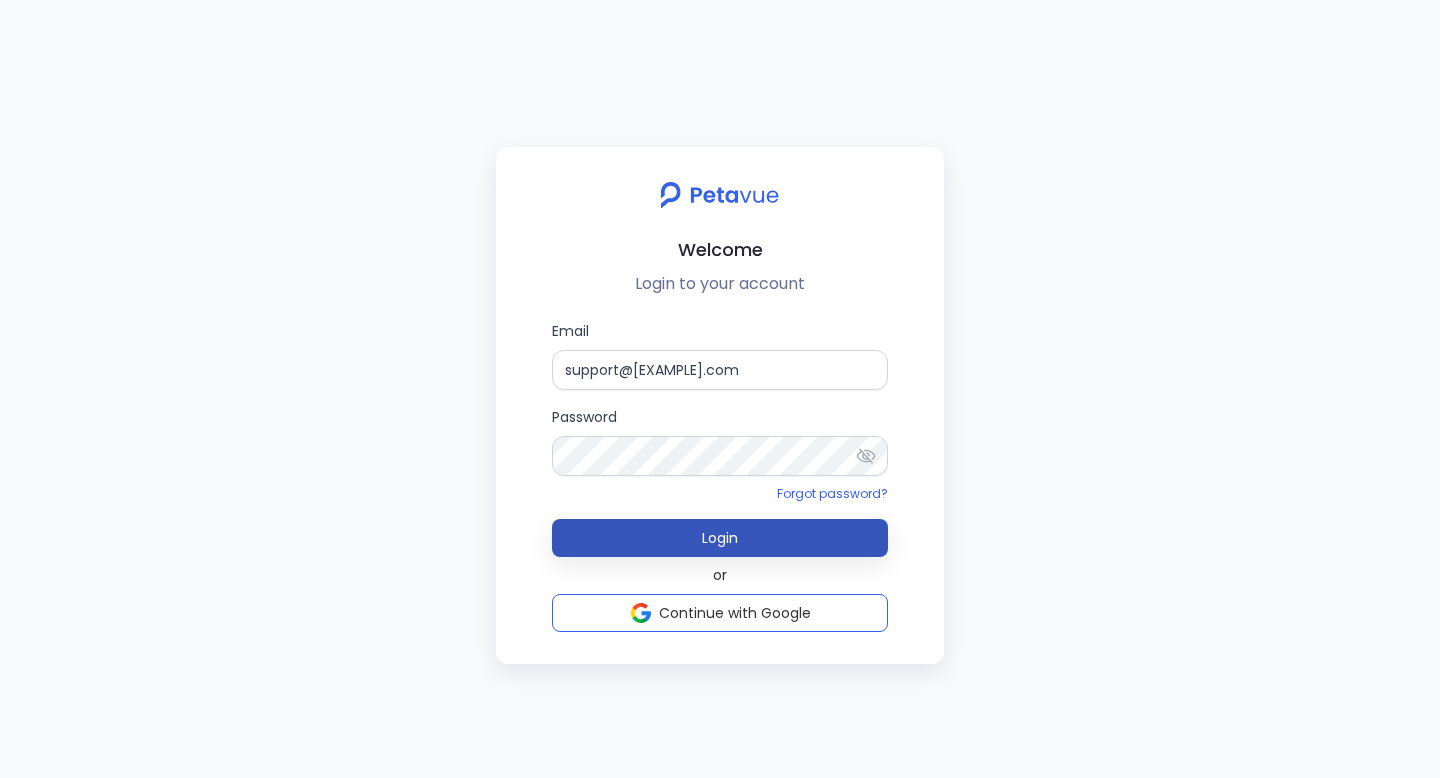 click on "Login" at bounding box center [720, 538] 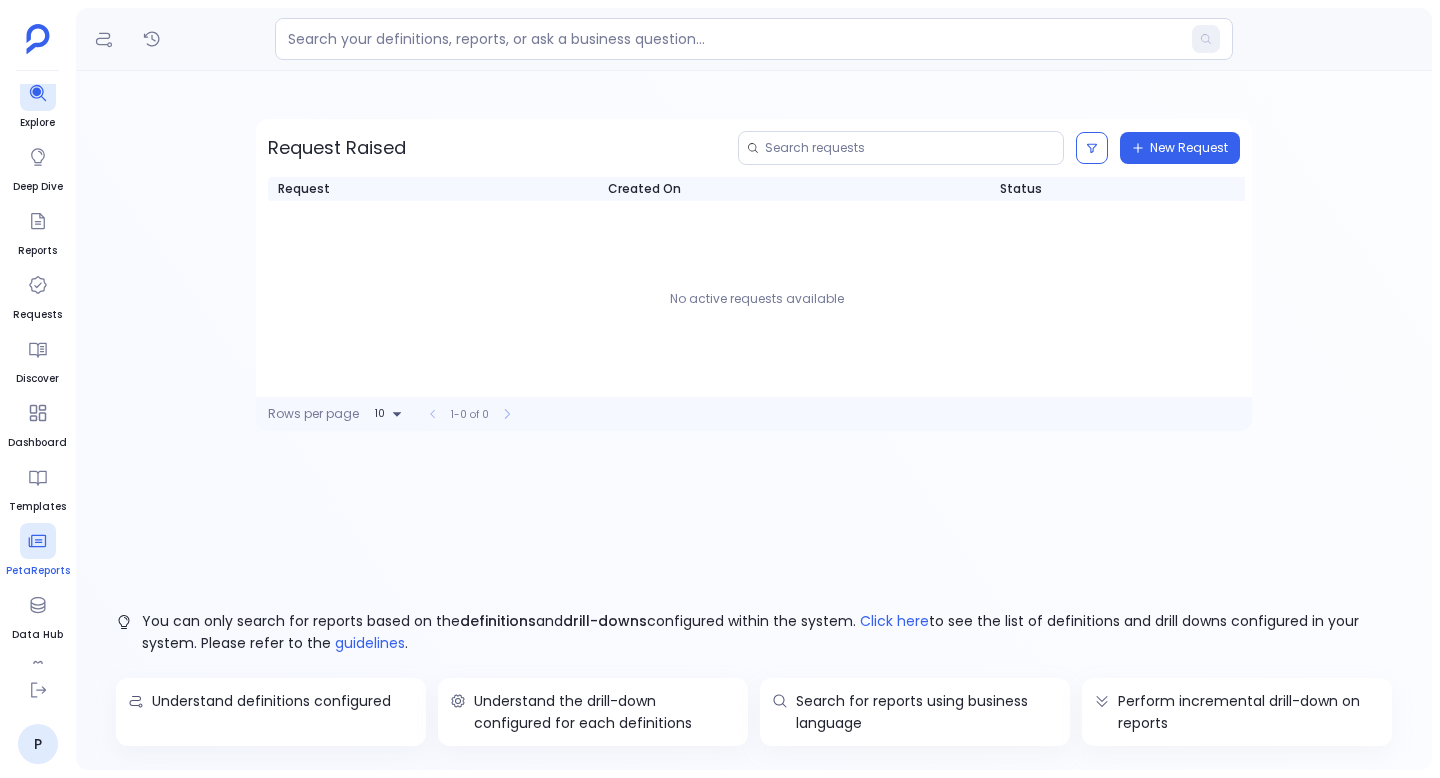 scroll, scrollTop: 116, scrollLeft: 0, axis: vertical 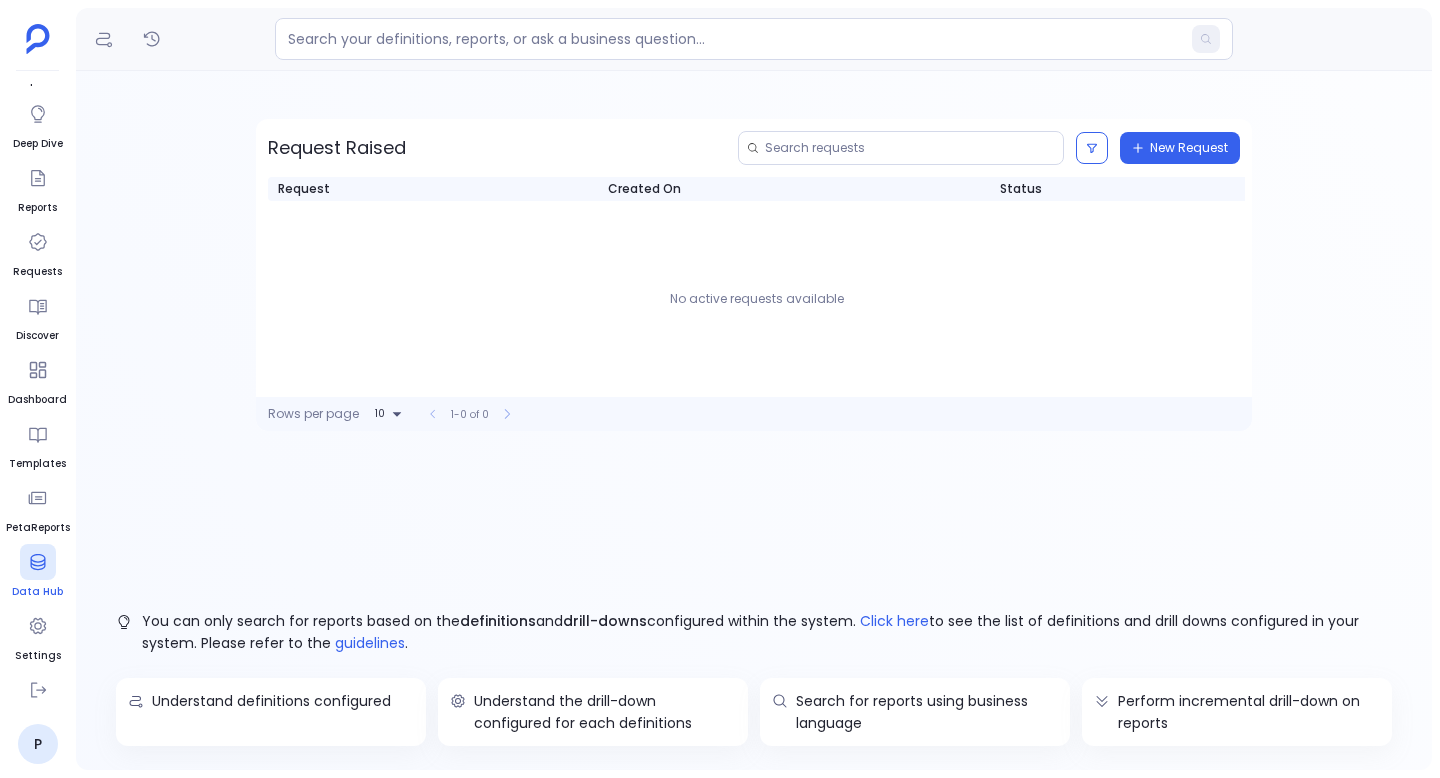 click at bounding box center [38, 562] 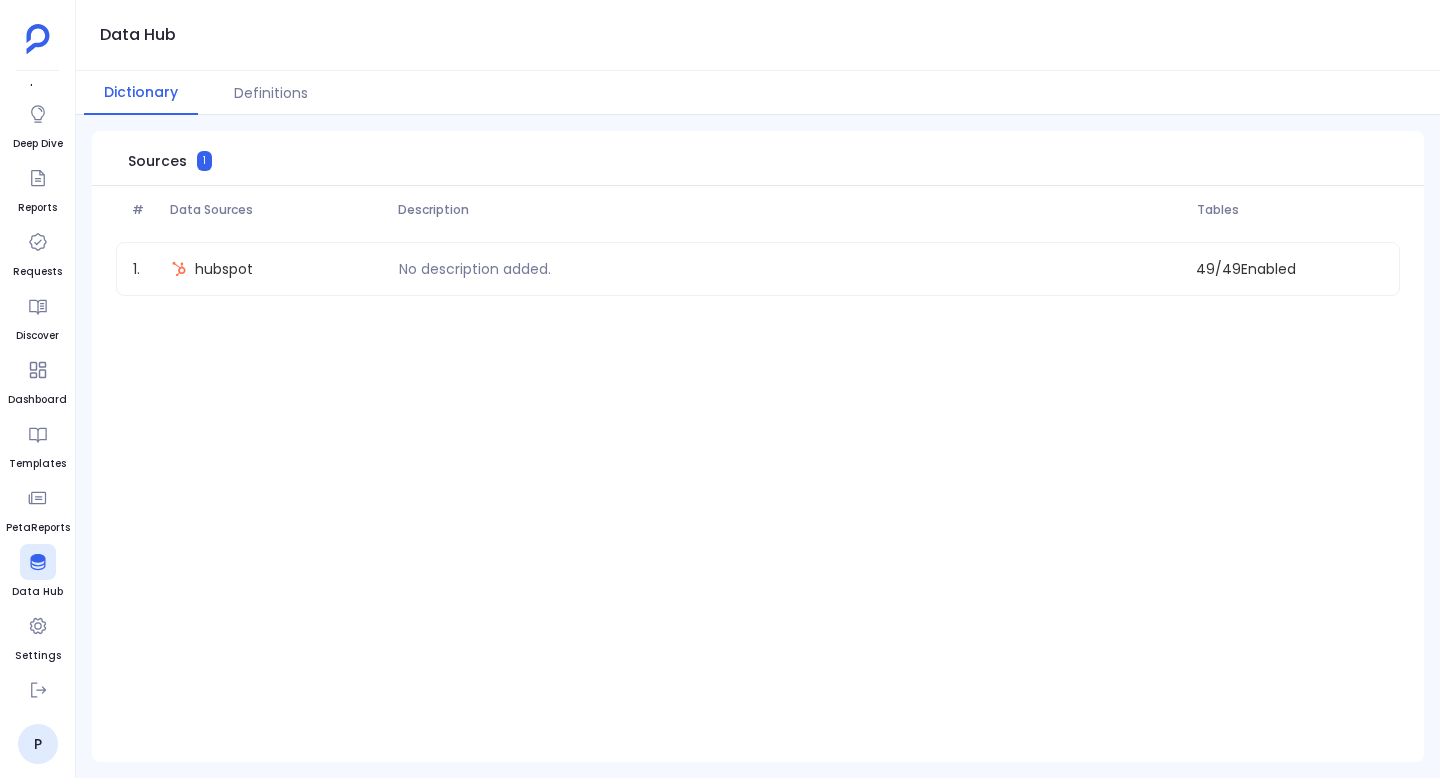 click on "hubspot" at bounding box center [224, 269] 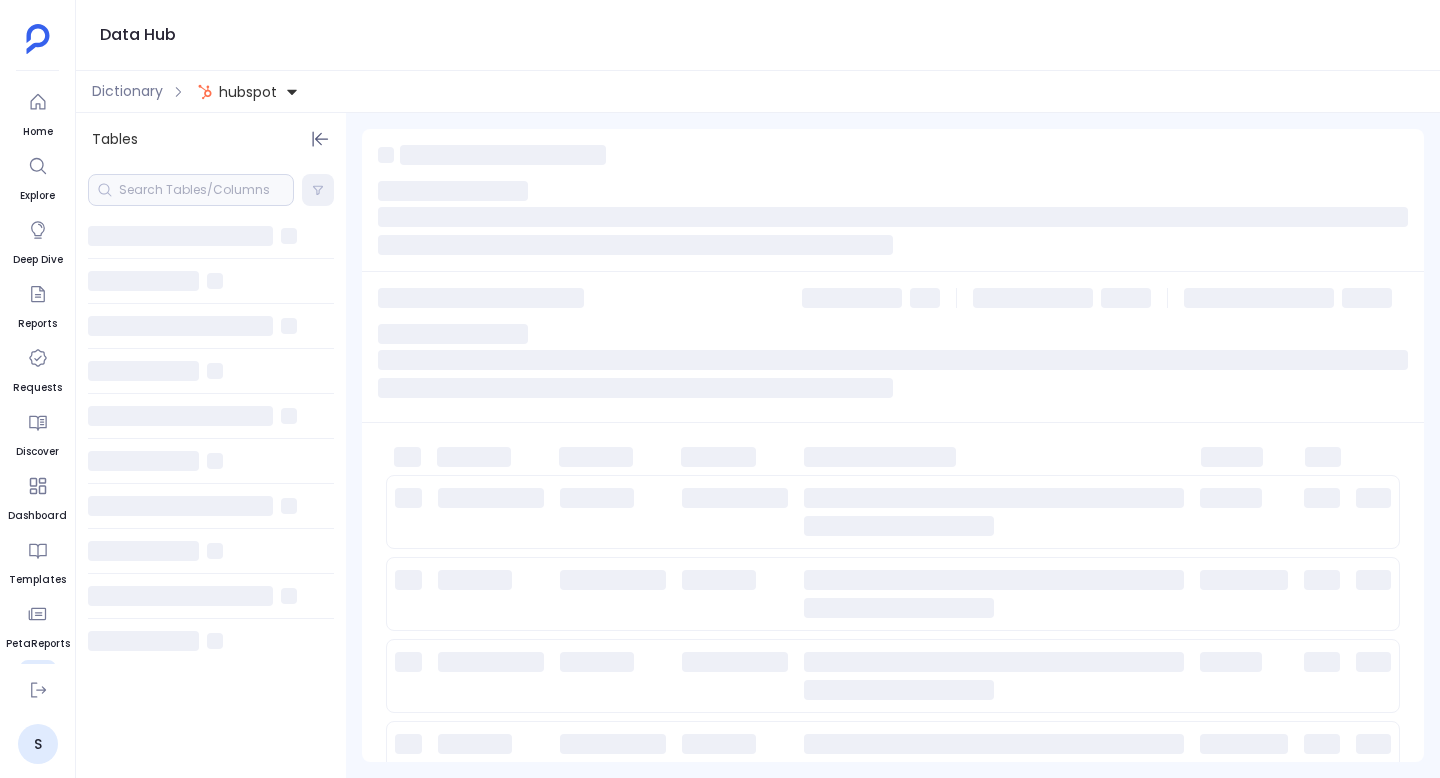 click at bounding box center (191, 190) 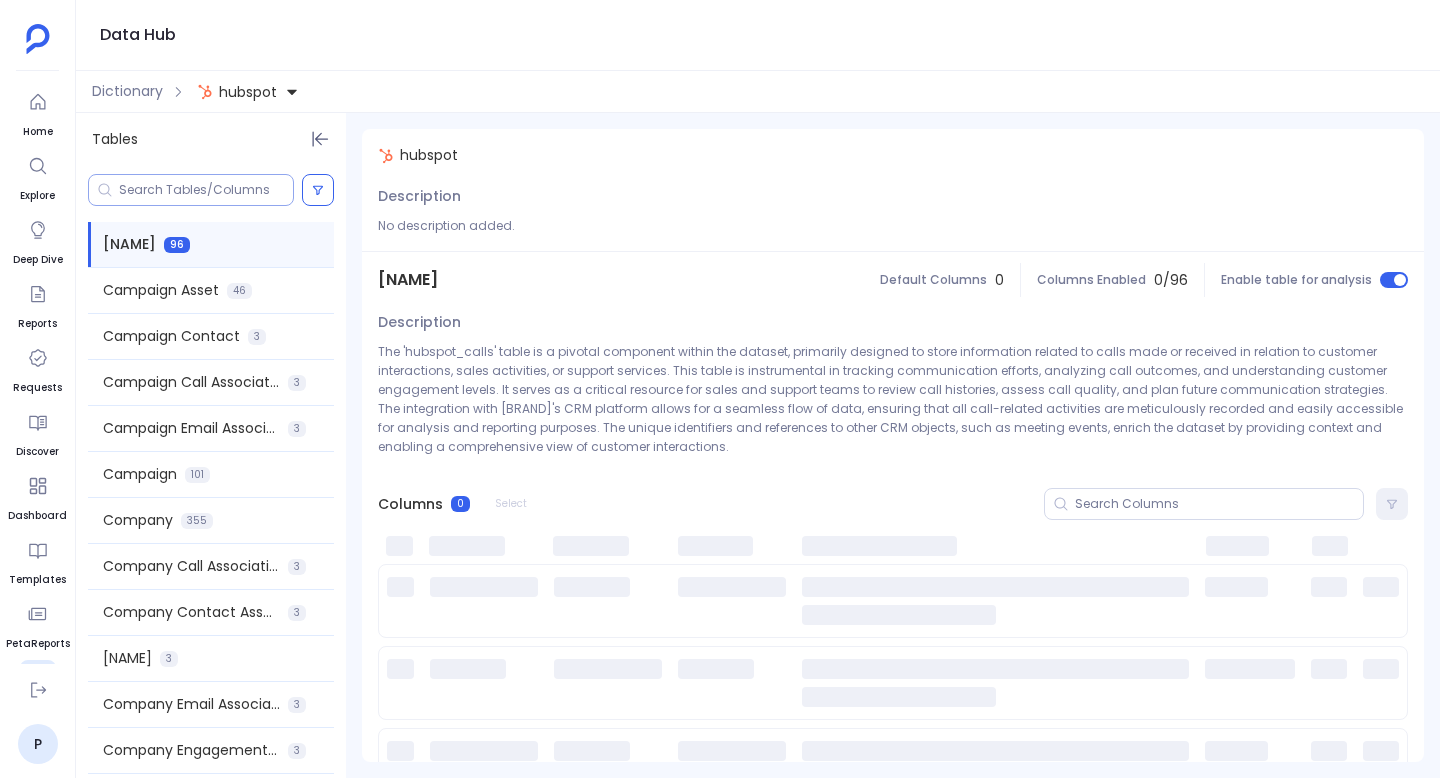 click at bounding box center [206, 190] 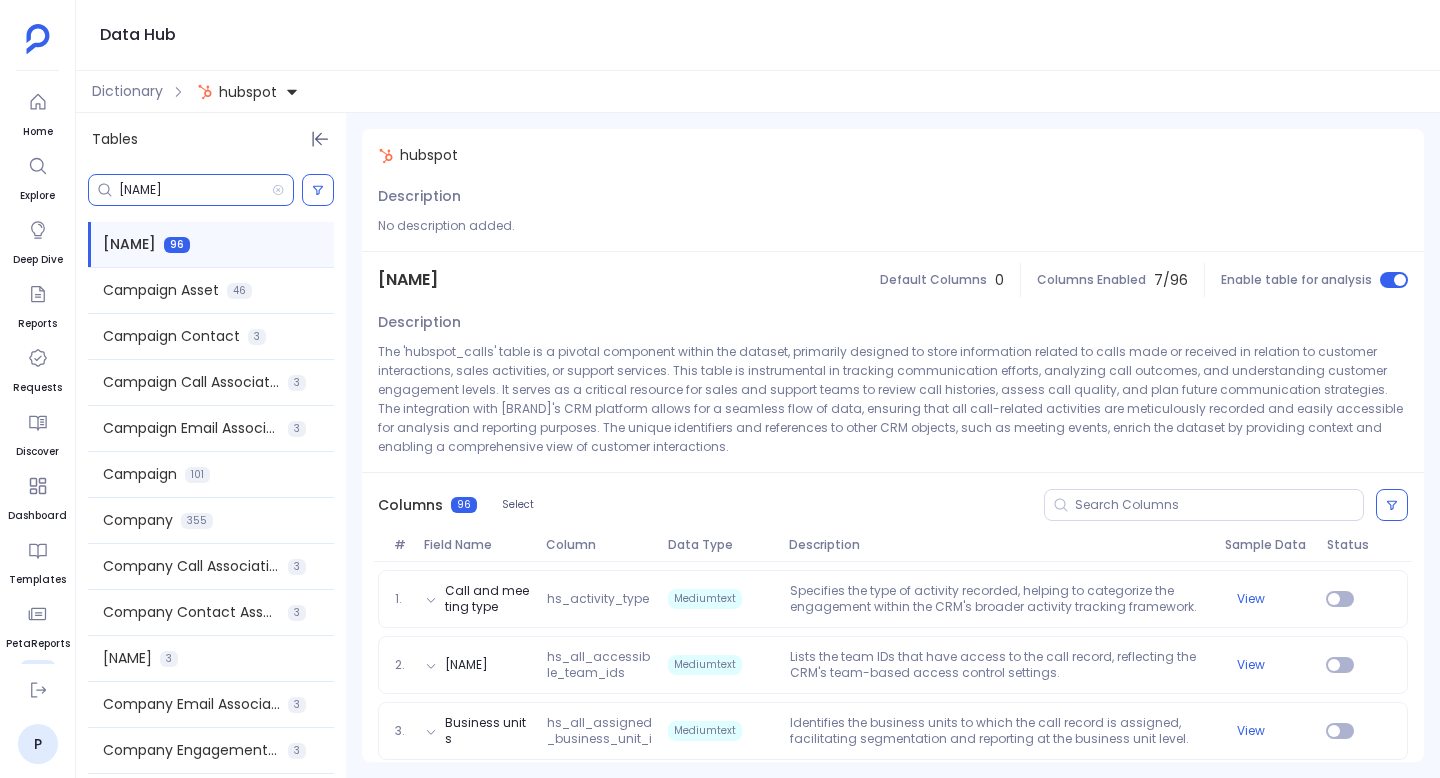 type on "campaign" 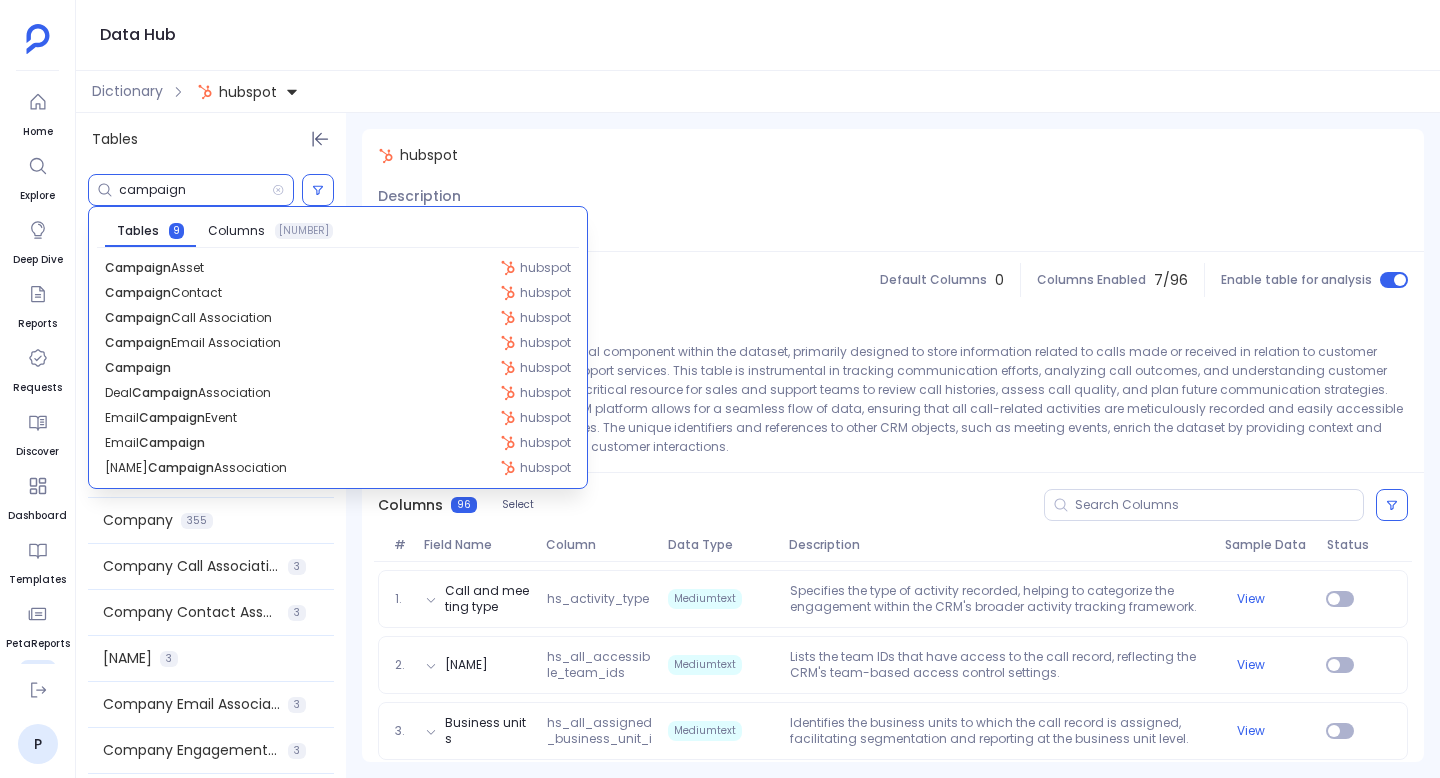 click on "campaign" at bounding box center (195, 190) 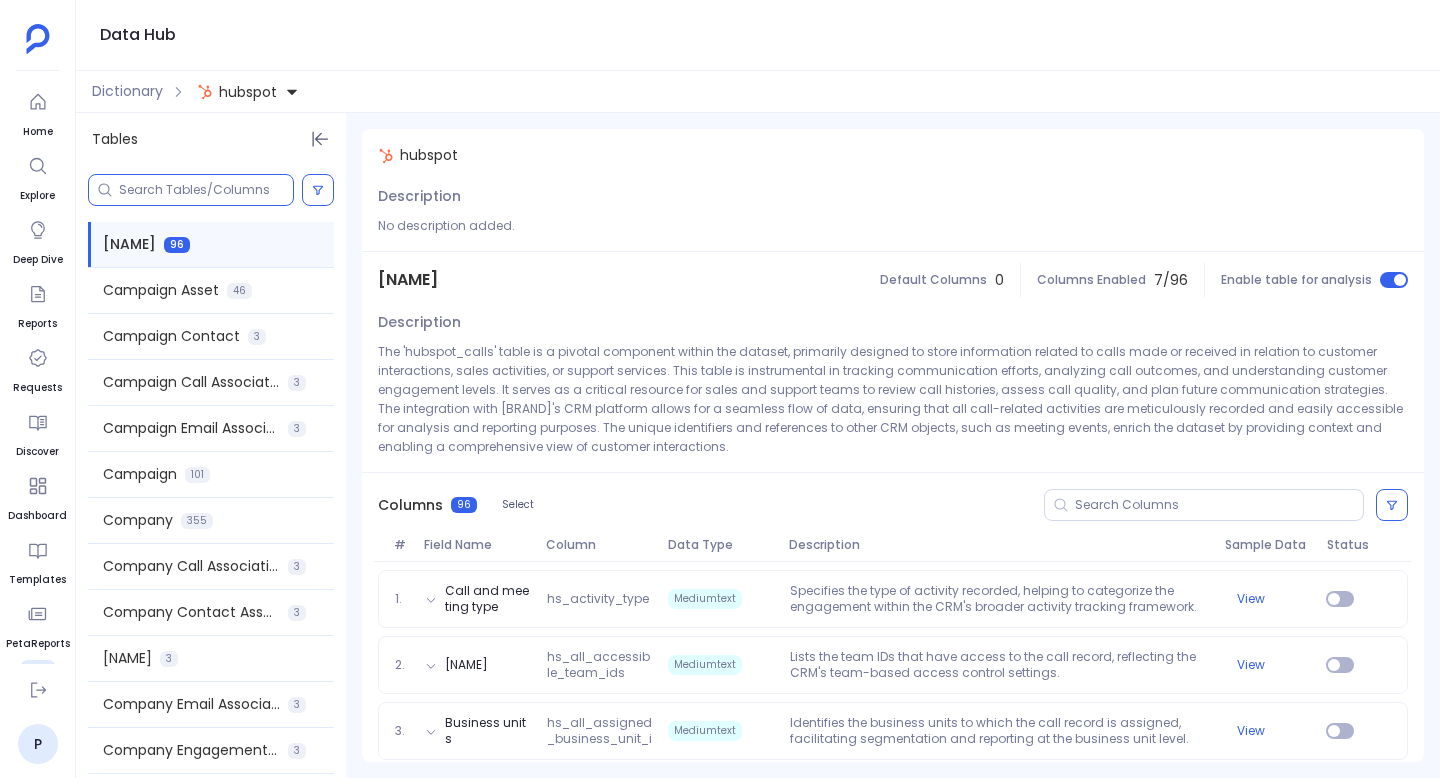 click on "Dictionary hubspot" at bounding box center [758, 92] 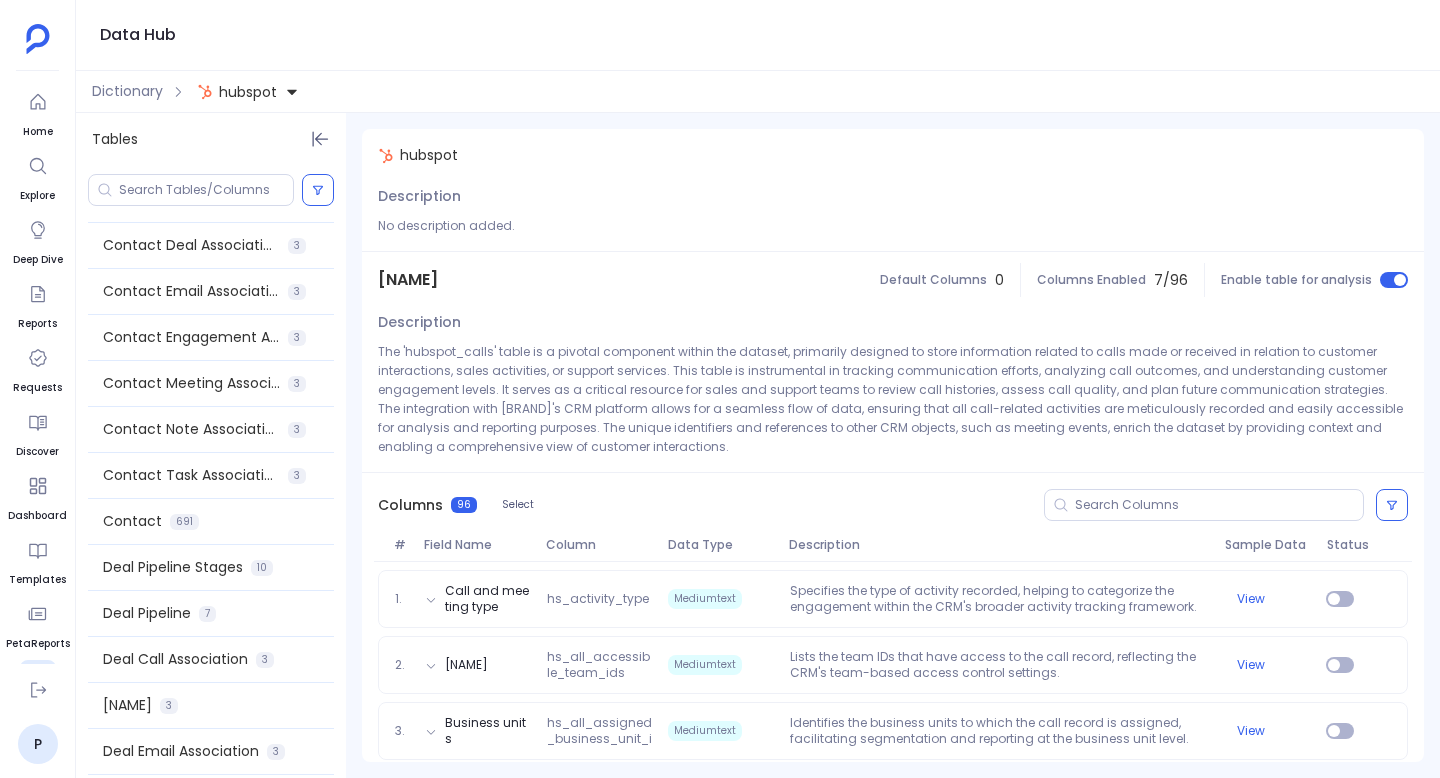 scroll, scrollTop: 0, scrollLeft: 0, axis: both 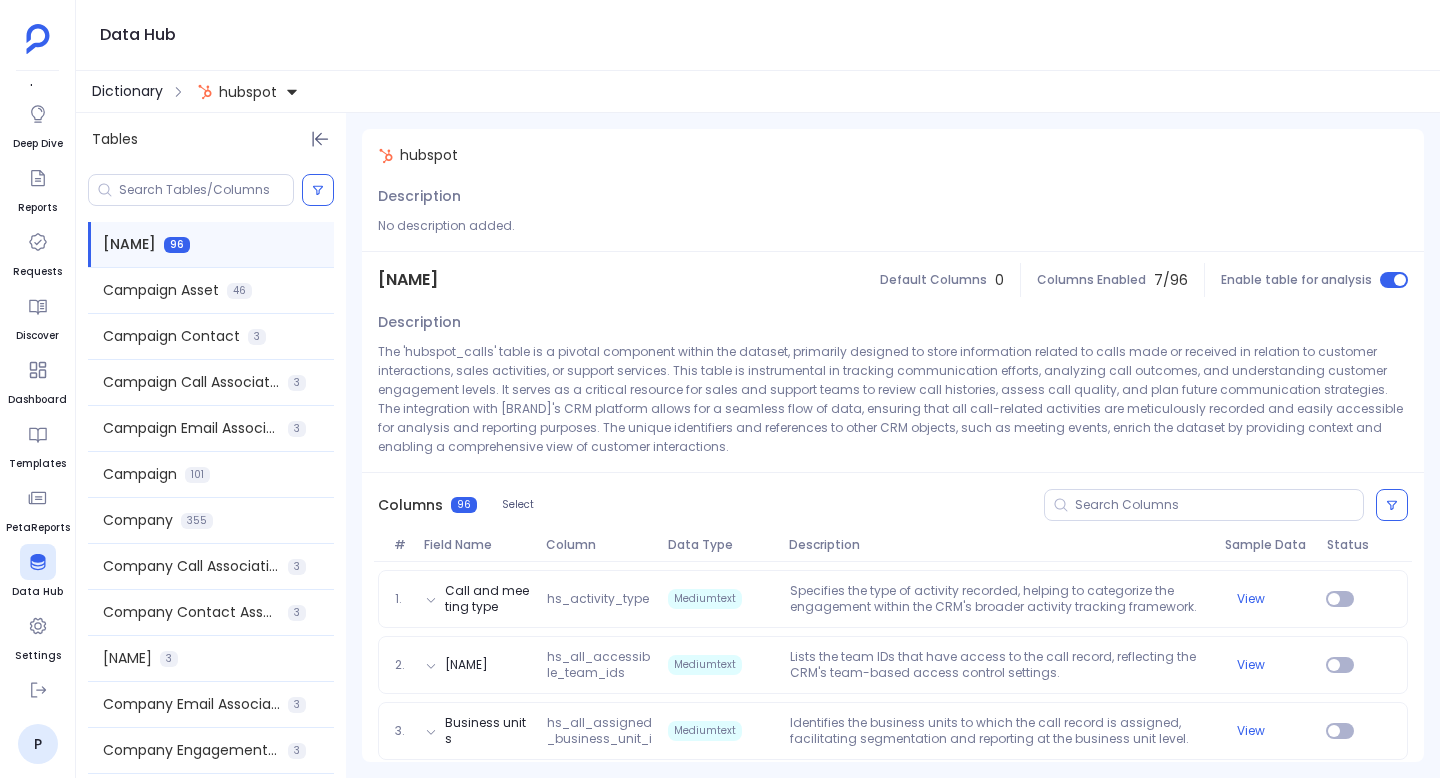 click on "Dictionary" at bounding box center (127, 91) 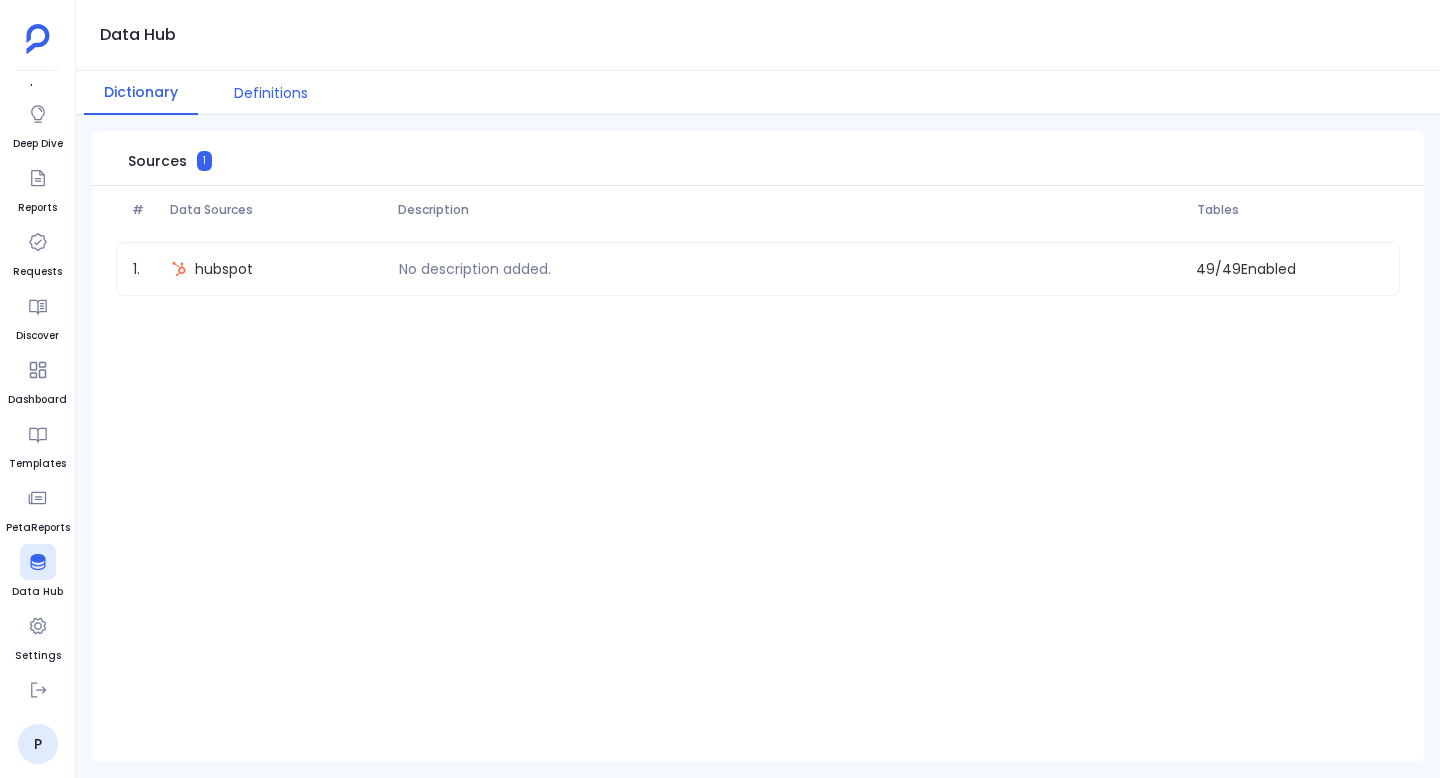 click on "Definitions" at bounding box center (271, 93) 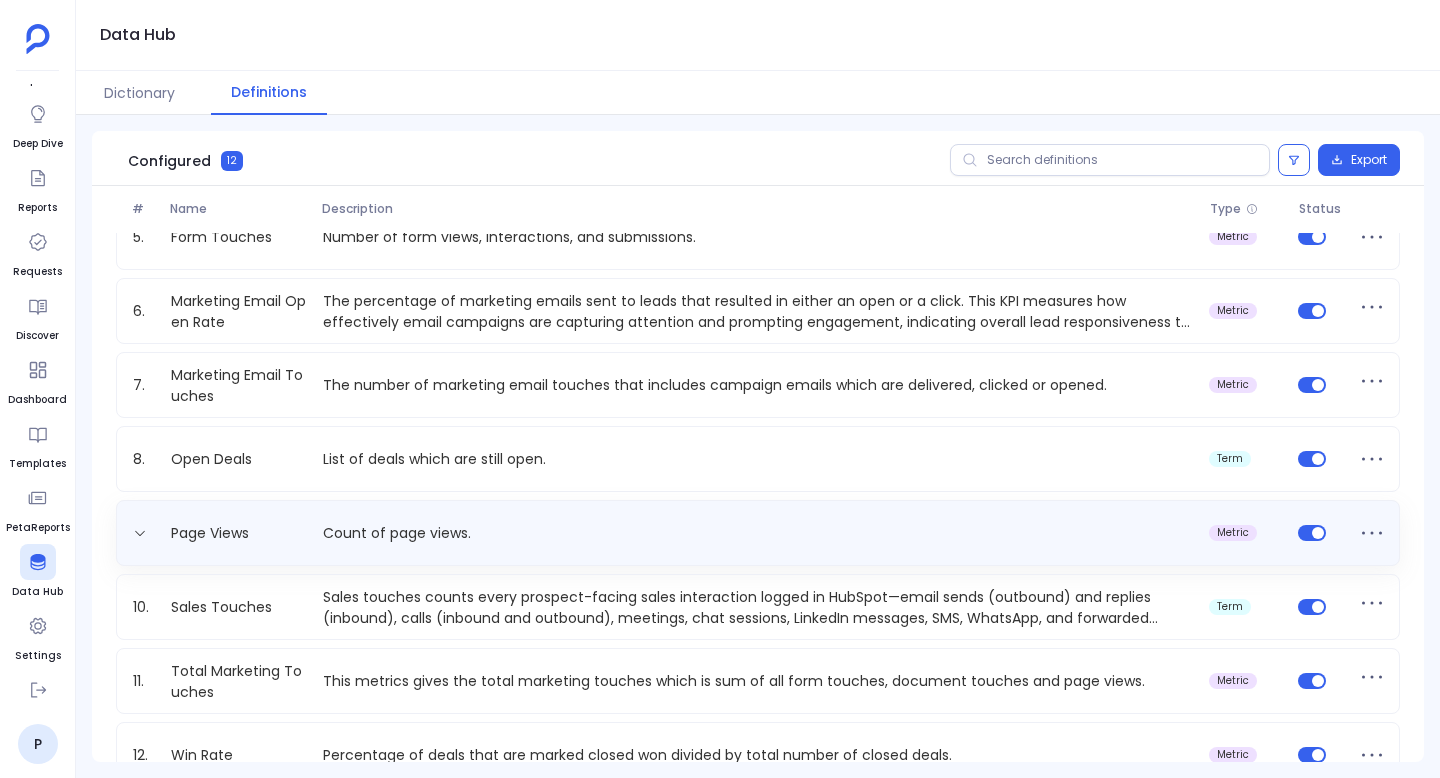 scroll, scrollTop: 295, scrollLeft: 0, axis: vertical 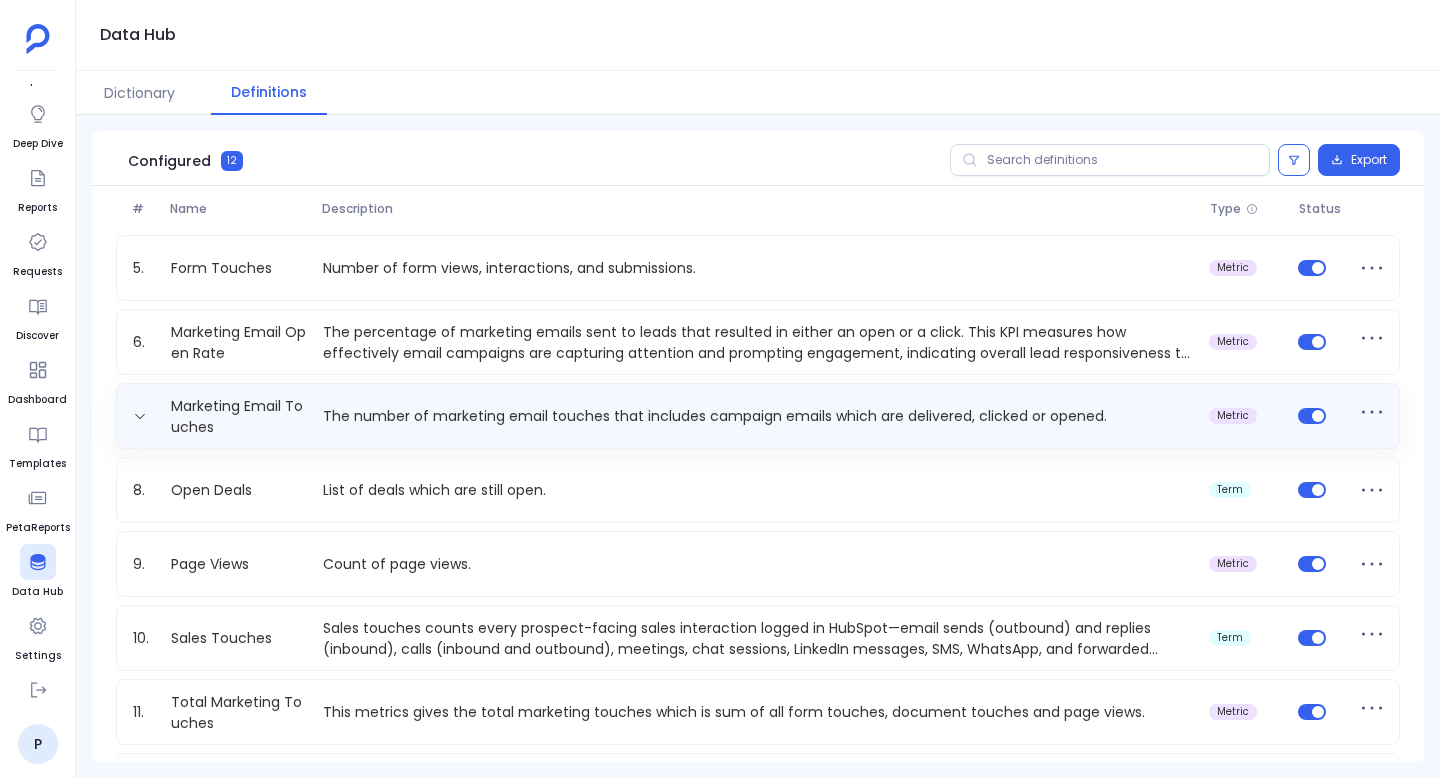 click on "The number of marketing email touches that includes campaign emails which are delivered, clicked or opened." at bounding box center (758, 416) 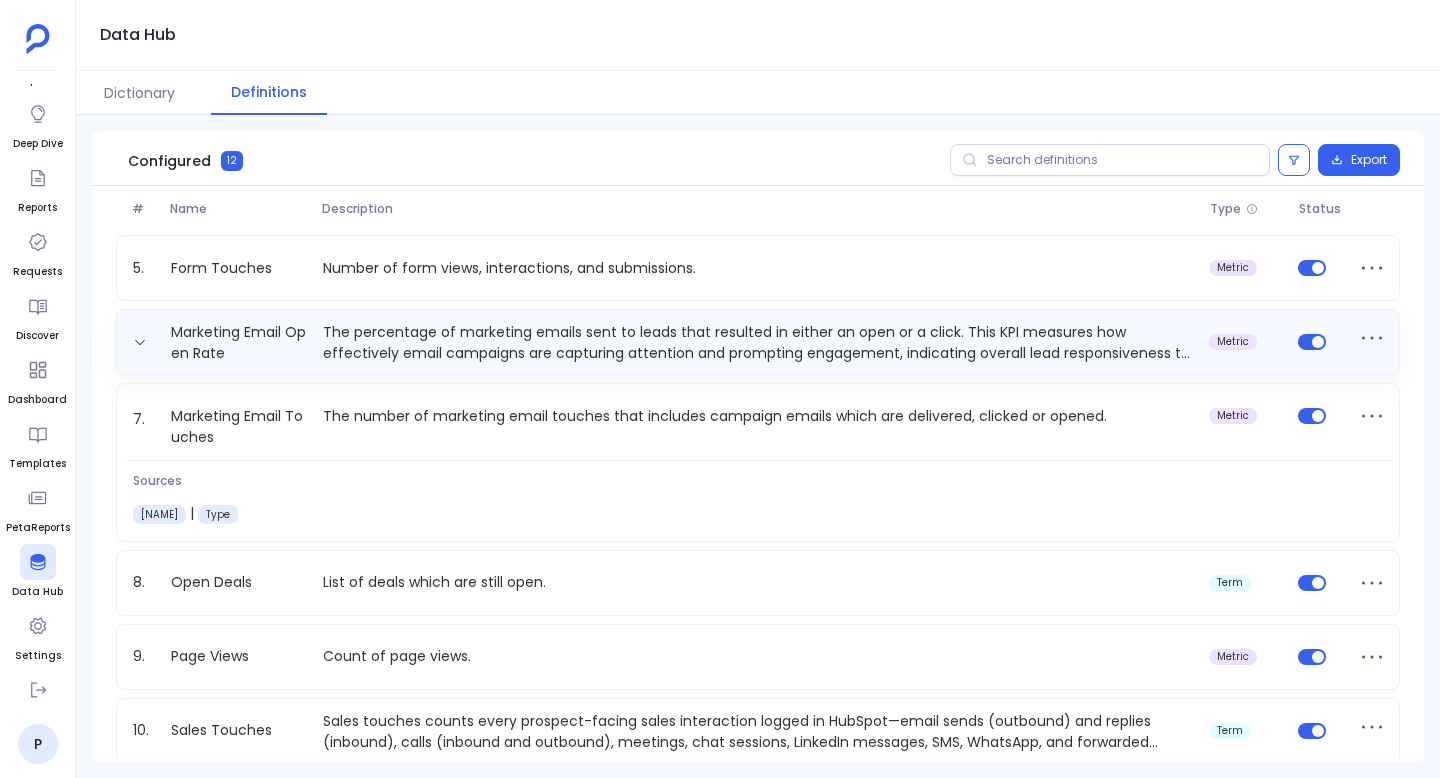 click on "The percentage of marketing emails sent to leads that resulted in either an open or a click. This KPI measures how effectively email campaigns are capturing attention and prompting engagement, indicating overall lead responsiveness to email communication." at bounding box center (758, 342) 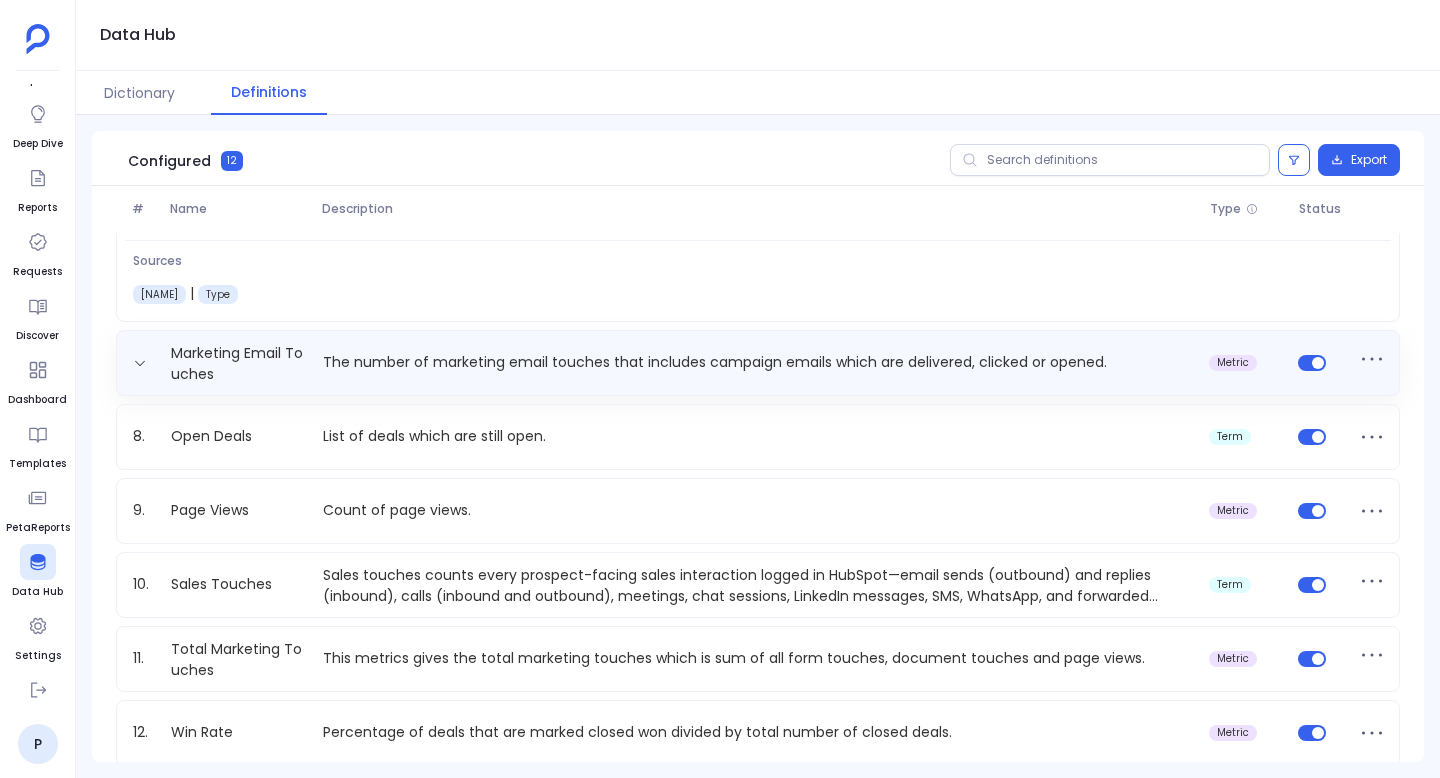 scroll, scrollTop: 489, scrollLeft: 0, axis: vertical 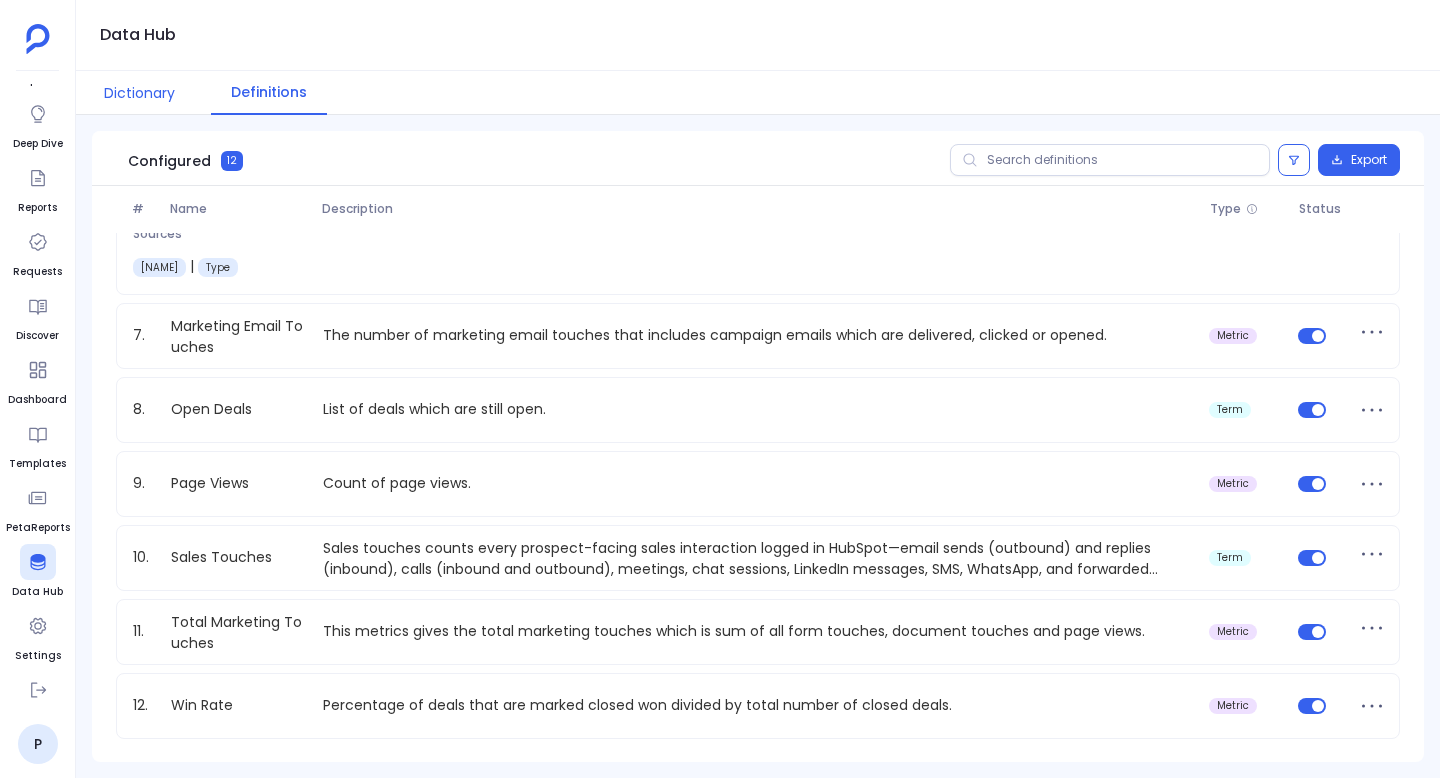 click on "Dictionary" at bounding box center (139, 93) 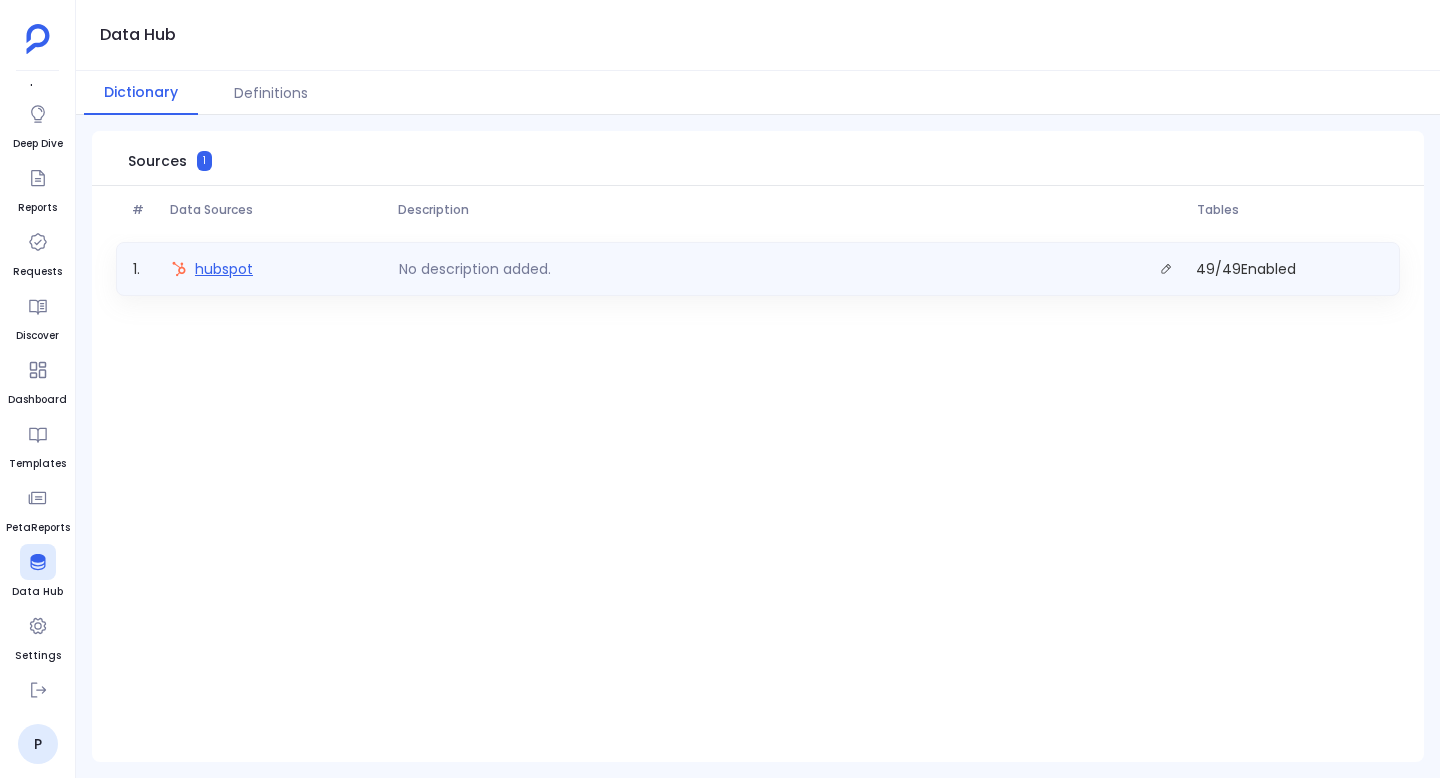 click on "hubspot" at bounding box center (224, 269) 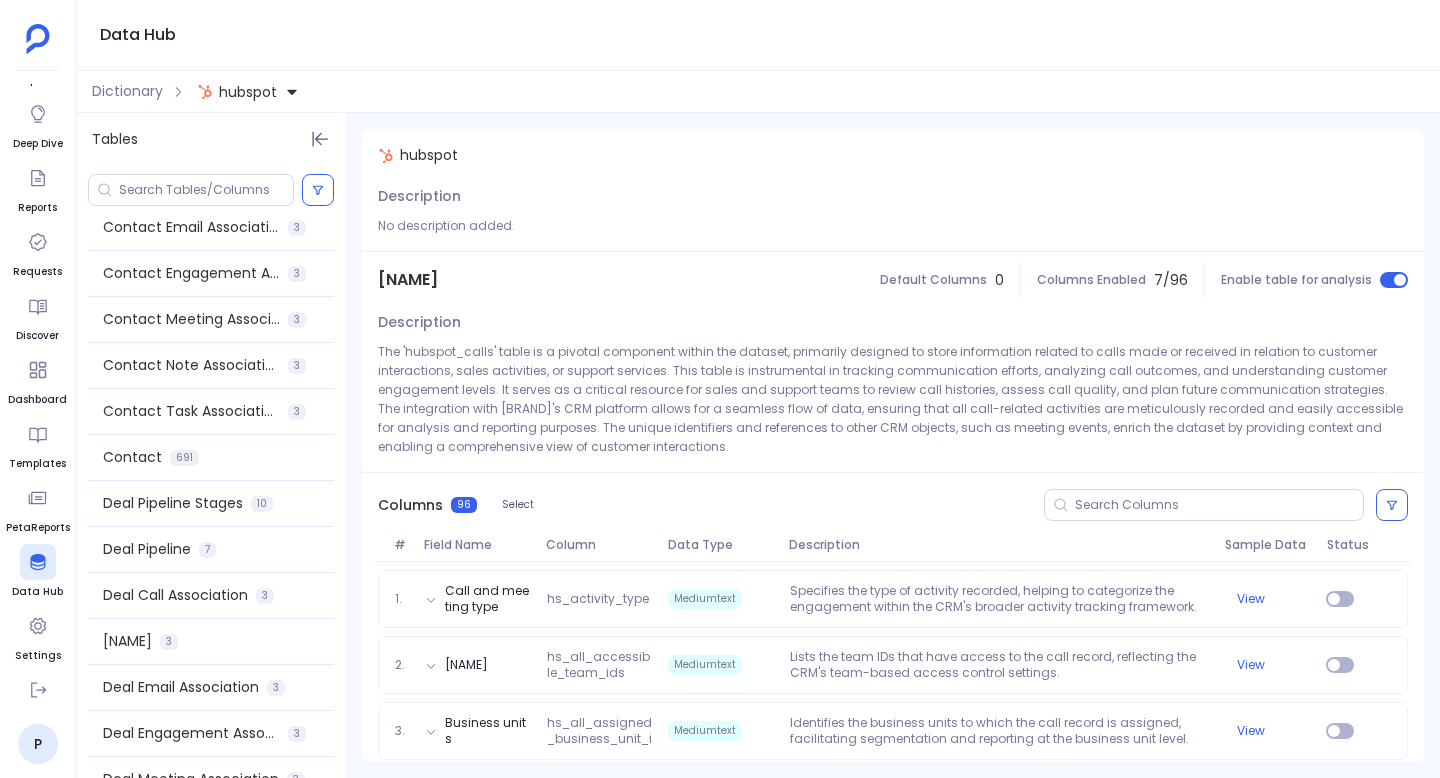 scroll, scrollTop: 109, scrollLeft: 0, axis: vertical 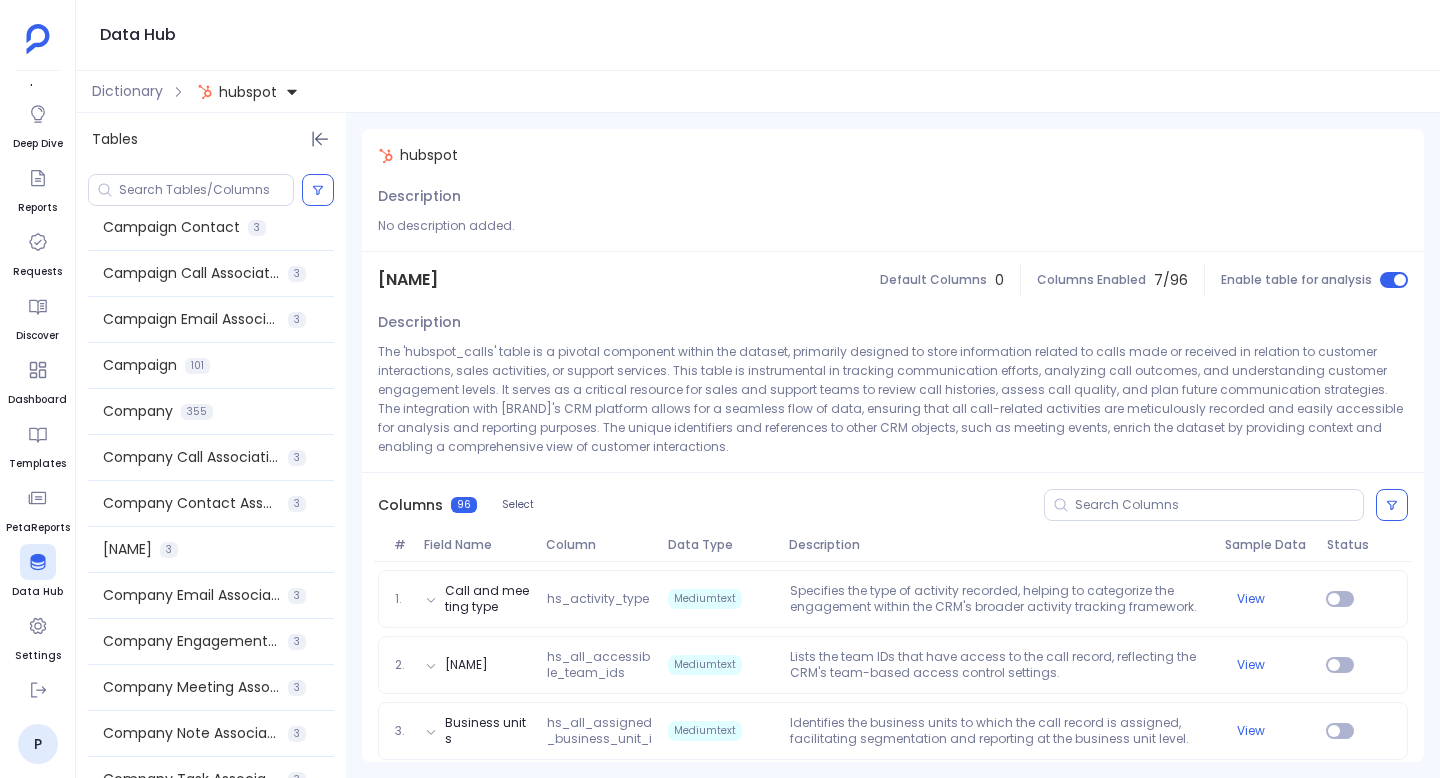 click on "Default Columns 0 Columns Enabled 7 / 96 Enable table for analysis" at bounding box center [1144, 280] 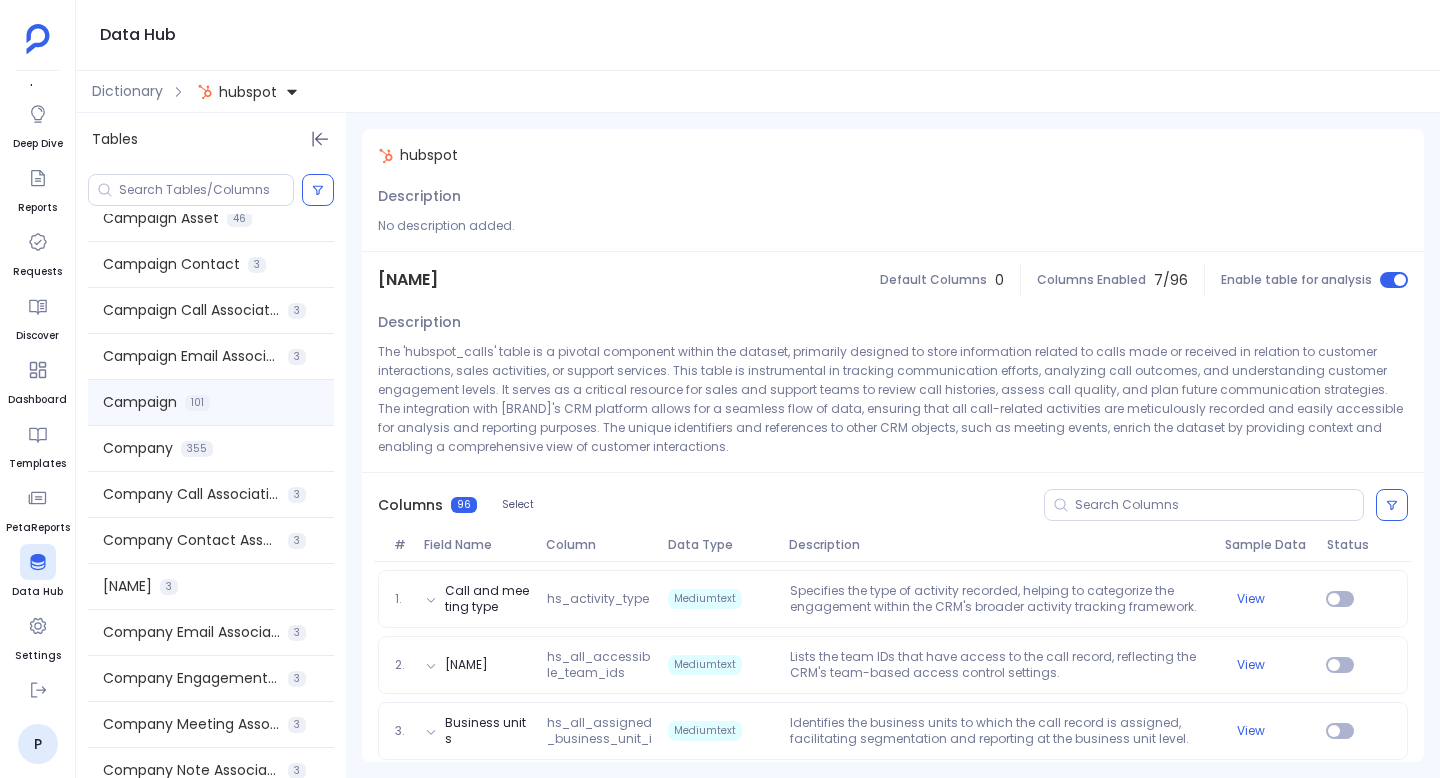 scroll, scrollTop: 0, scrollLeft: 0, axis: both 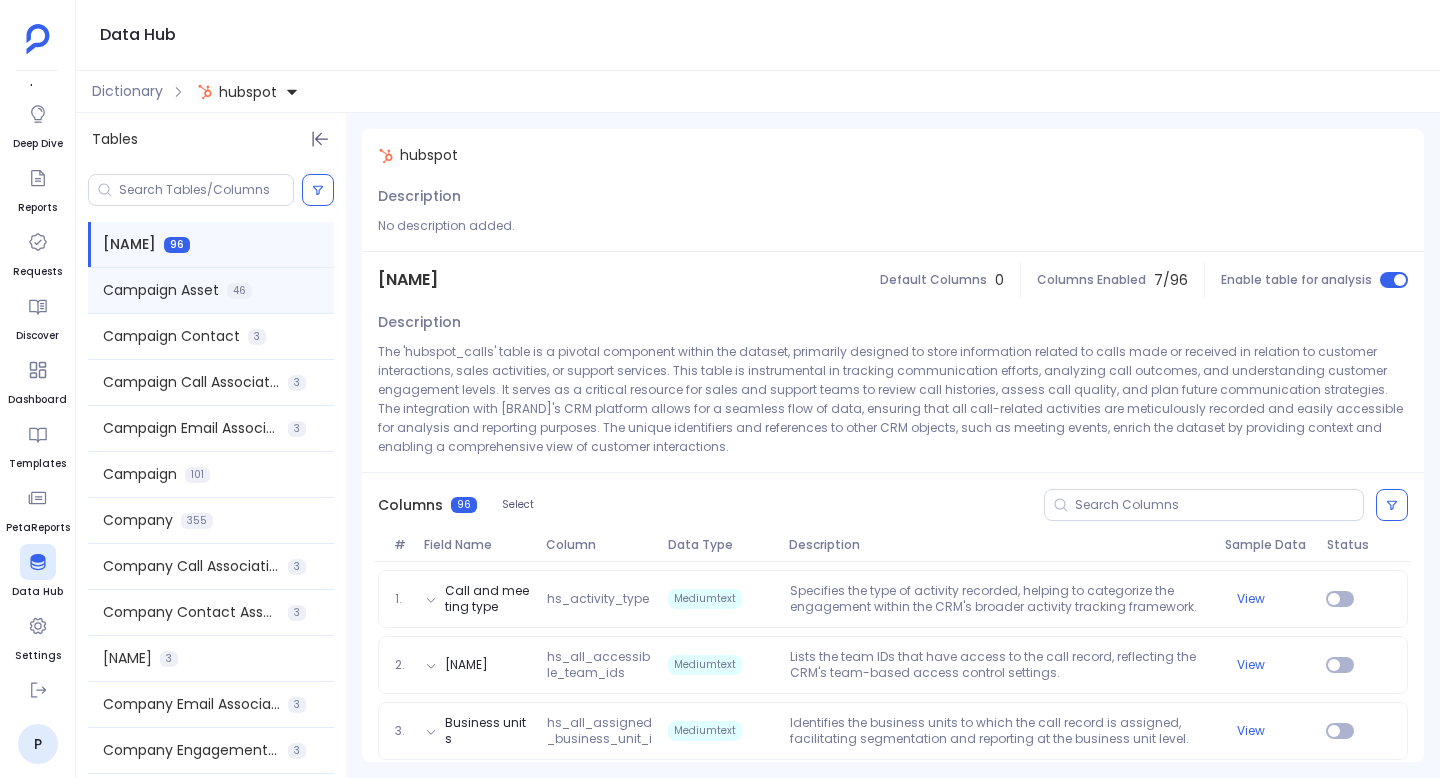 click on "[CAMPAIGN] [ASSET] [NUMBER]" at bounding box center (211, 290) 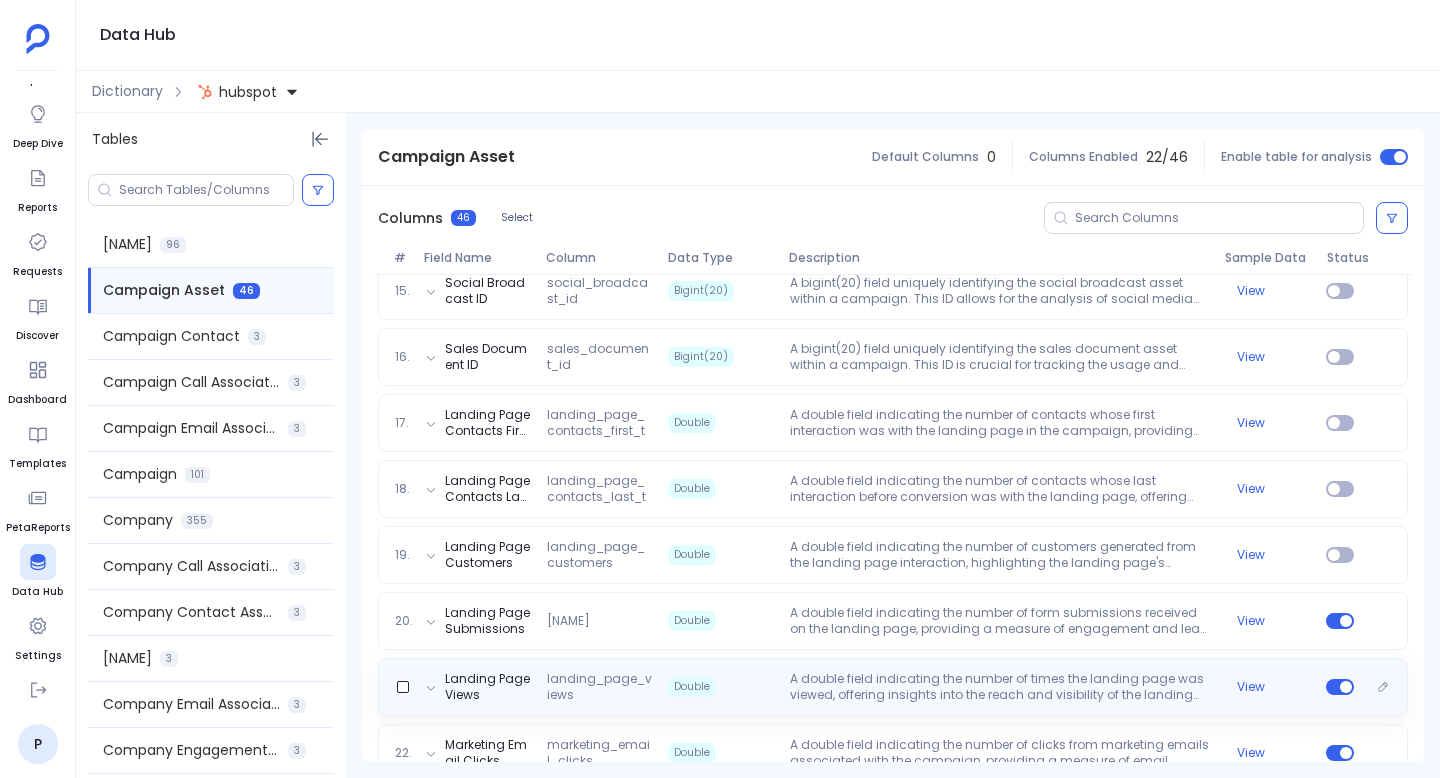 scroll, scrollTop: 1267, scrollLeft: 0, axis: vertical 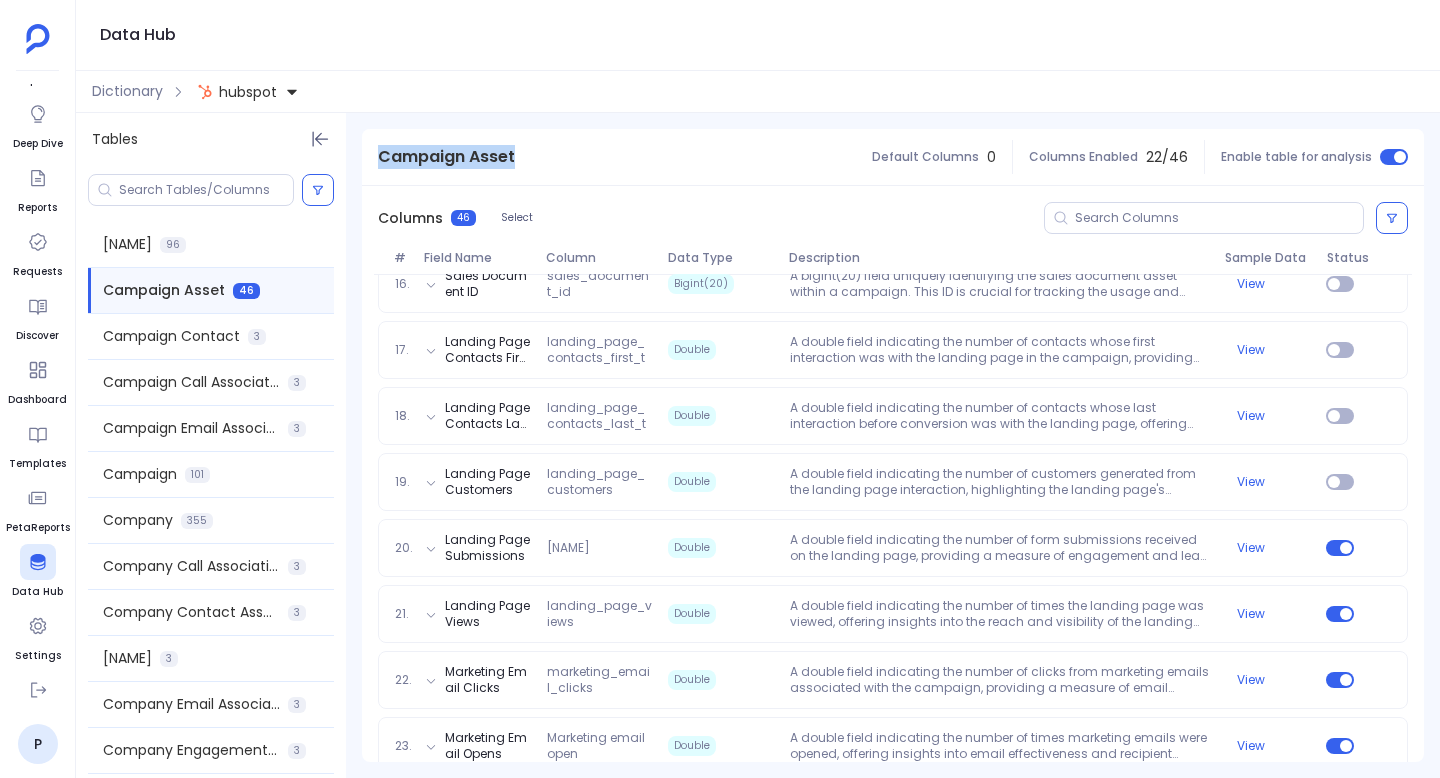 drag, startPoint x: 379, startPoint y: 159, endPoint x: 540, endPoint y: 158, distance: 161.00311 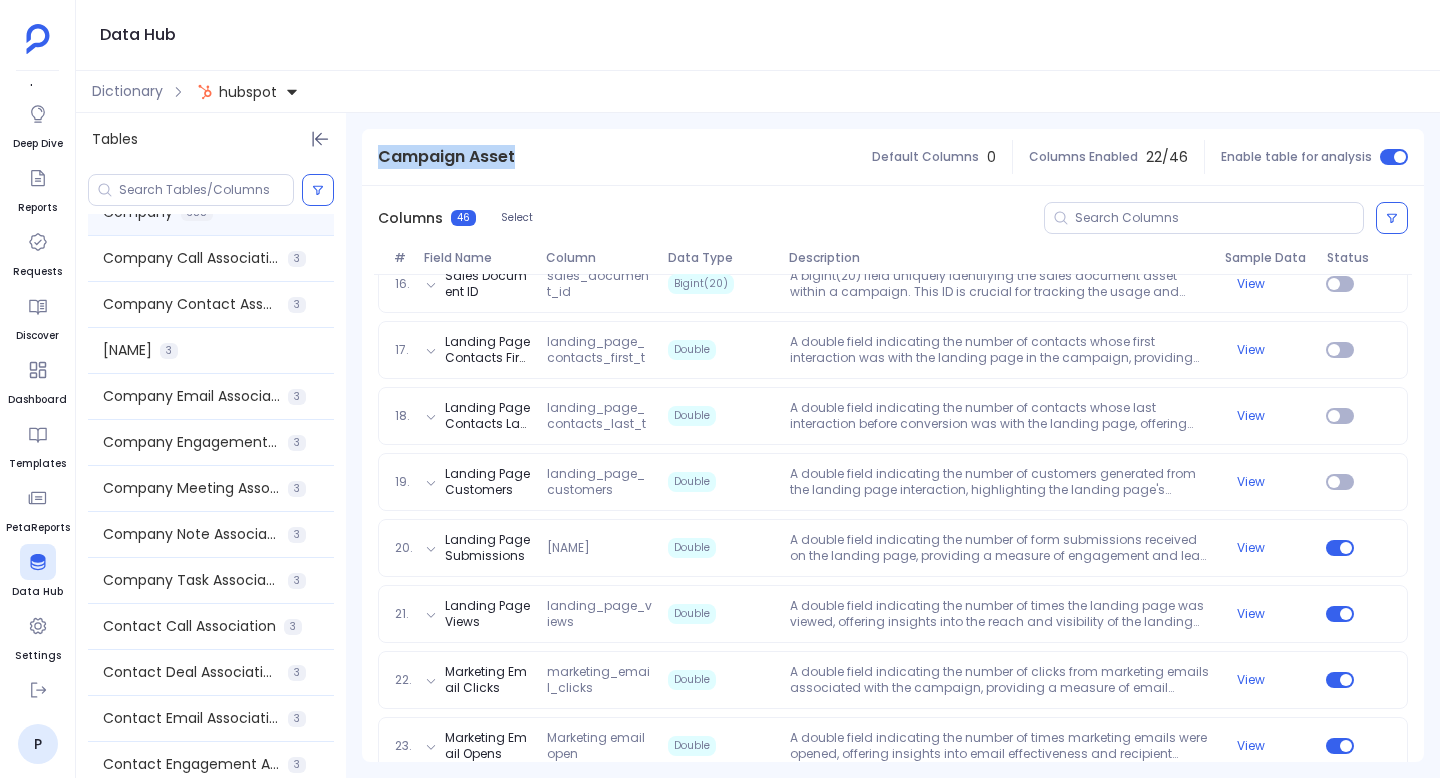 scroll, scrollTop: 314, scrollLeft: 0, axis: vertical 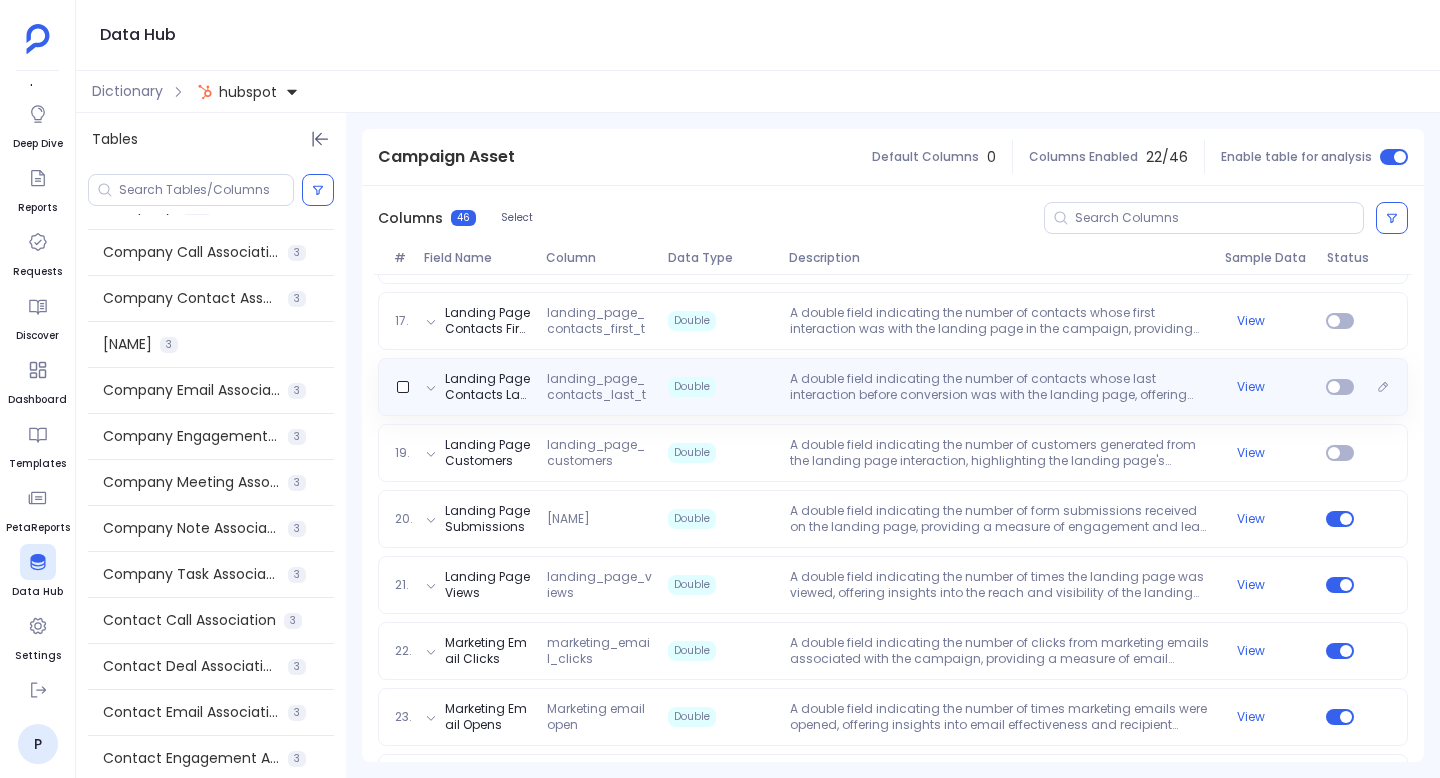click on "A double field indicating the number of contacts whose last interaction before conversion was with the landing page, offering insights into the landing page's role in the conversion process." at bounding box center (999, 387) 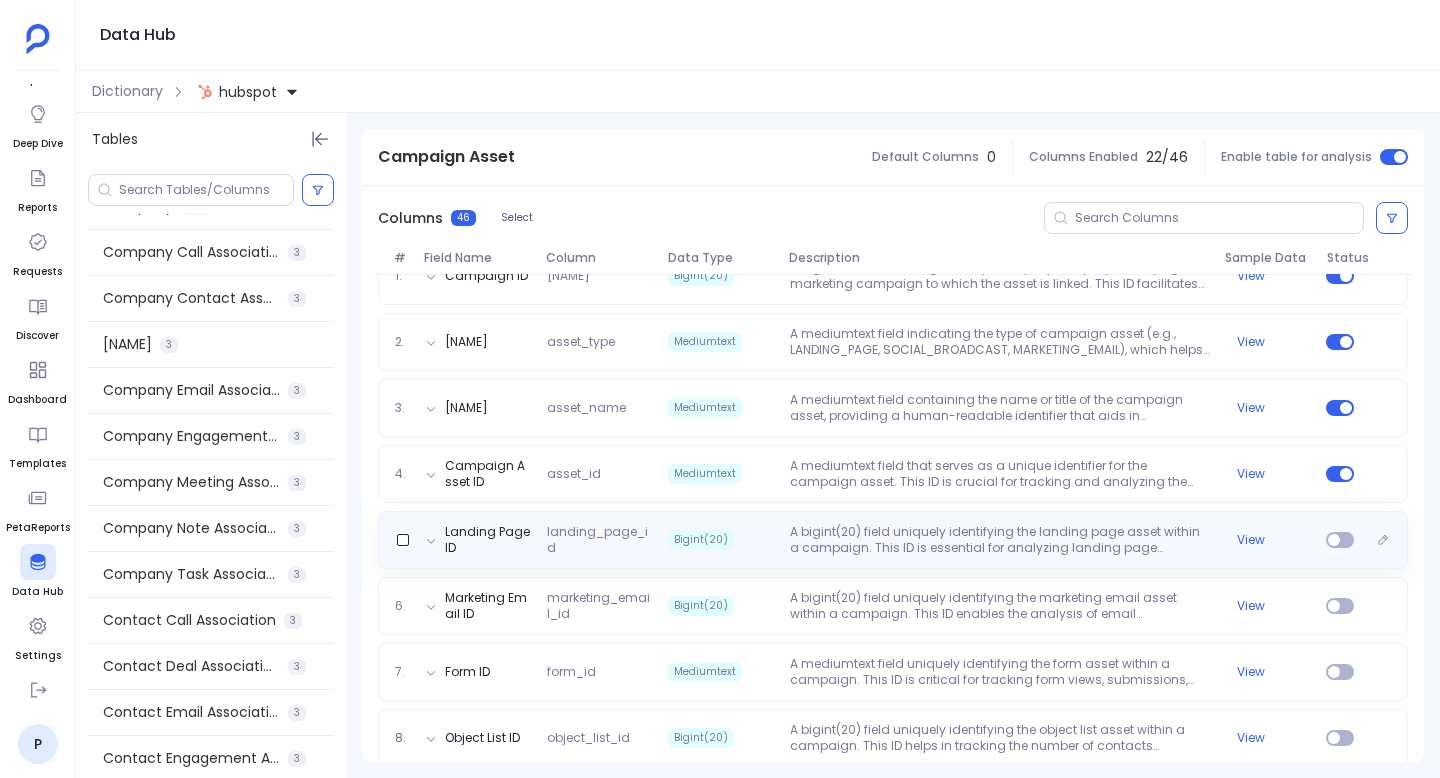 scroll, scrollTop: 225, scrollLeft: 0, axis: vertical 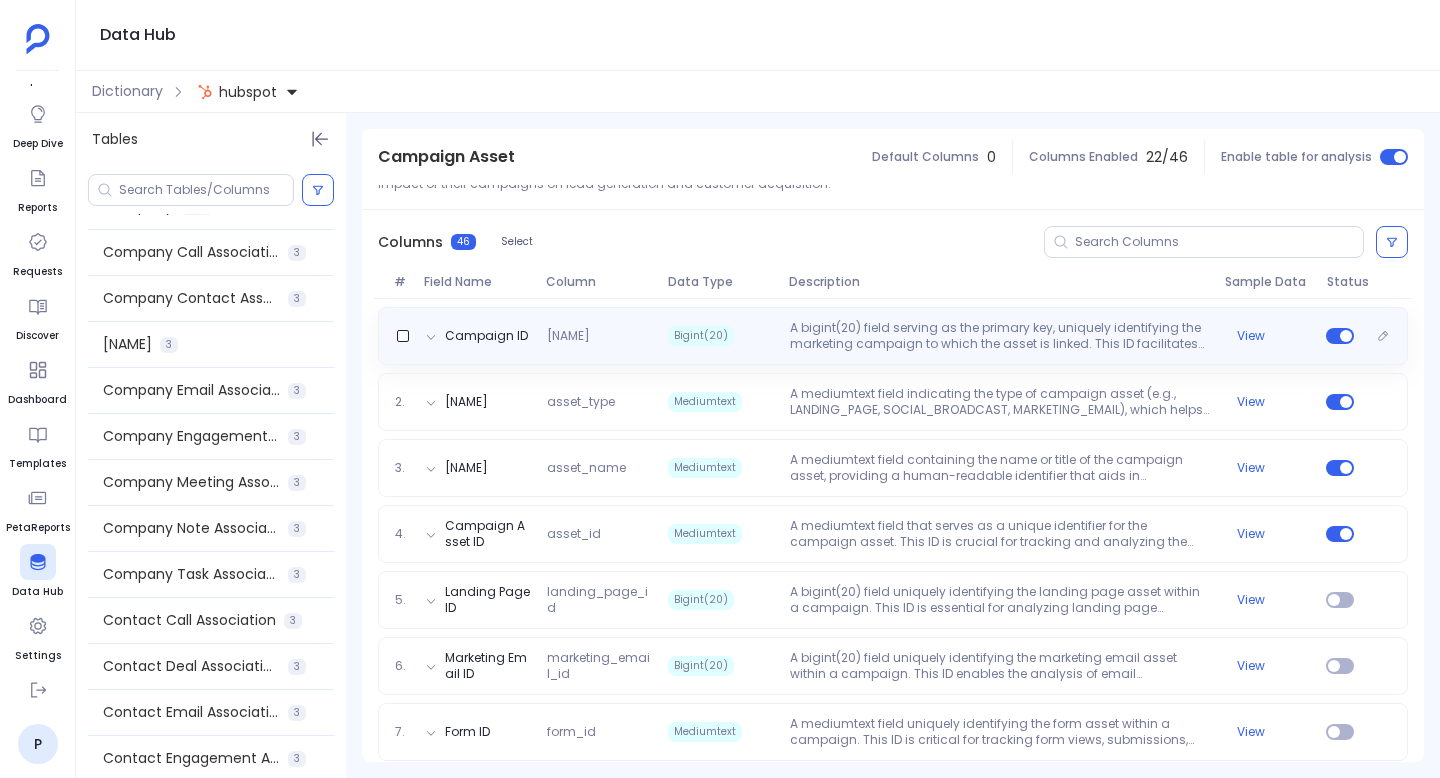 click on "[NAME]" at bounding box center [599, 336] 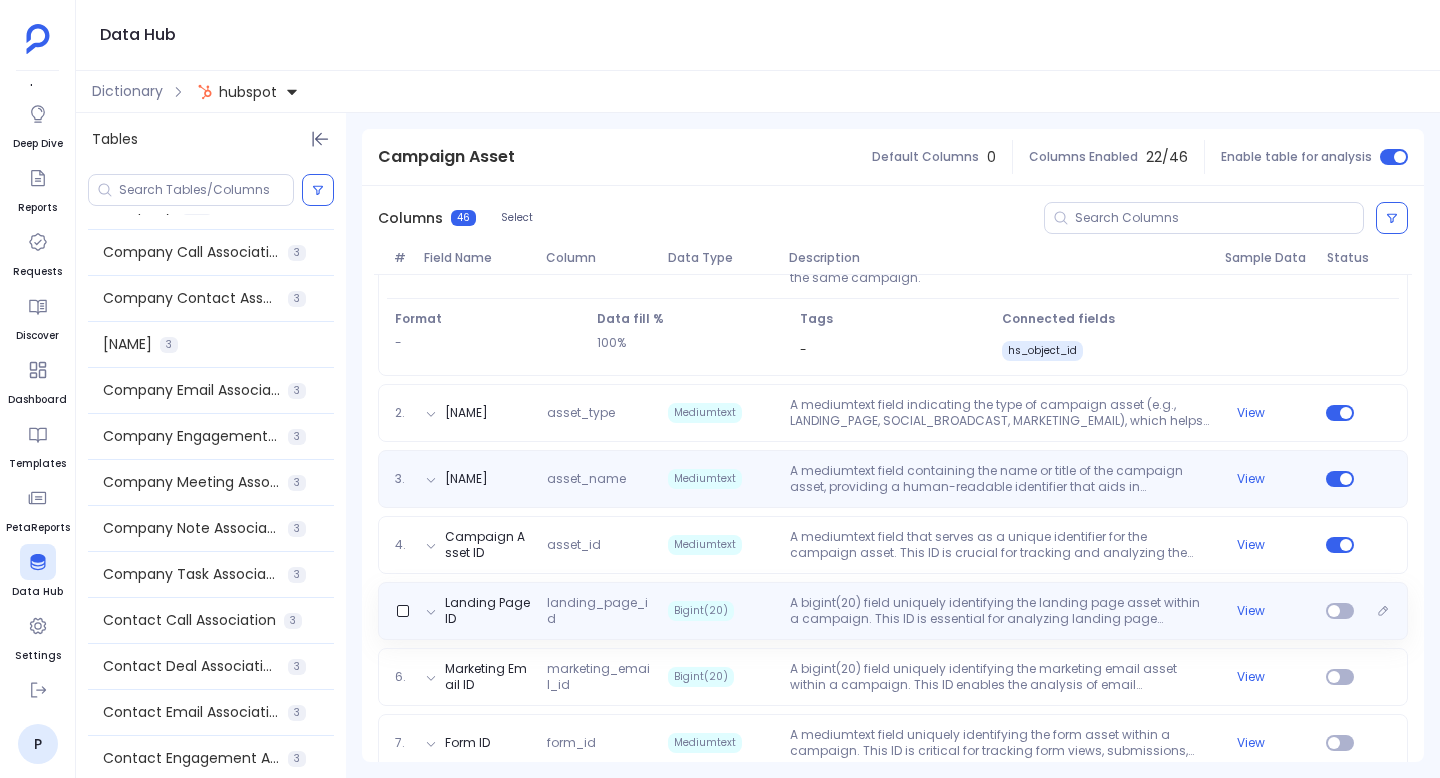 scroll, scrollTop: 372, scrollLeft: 0, axis: vertical 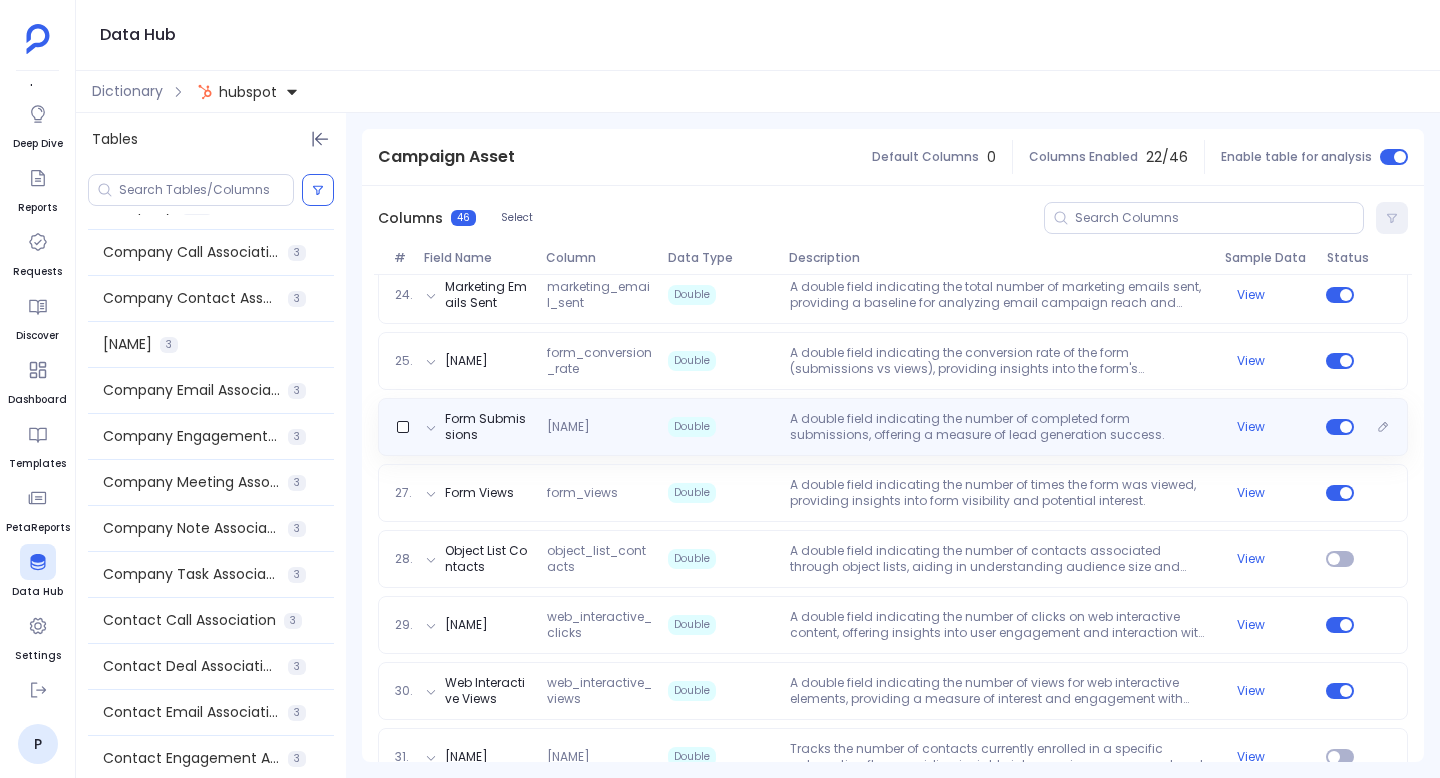 click on "Form Submissions" at bounding box center [477, 427] 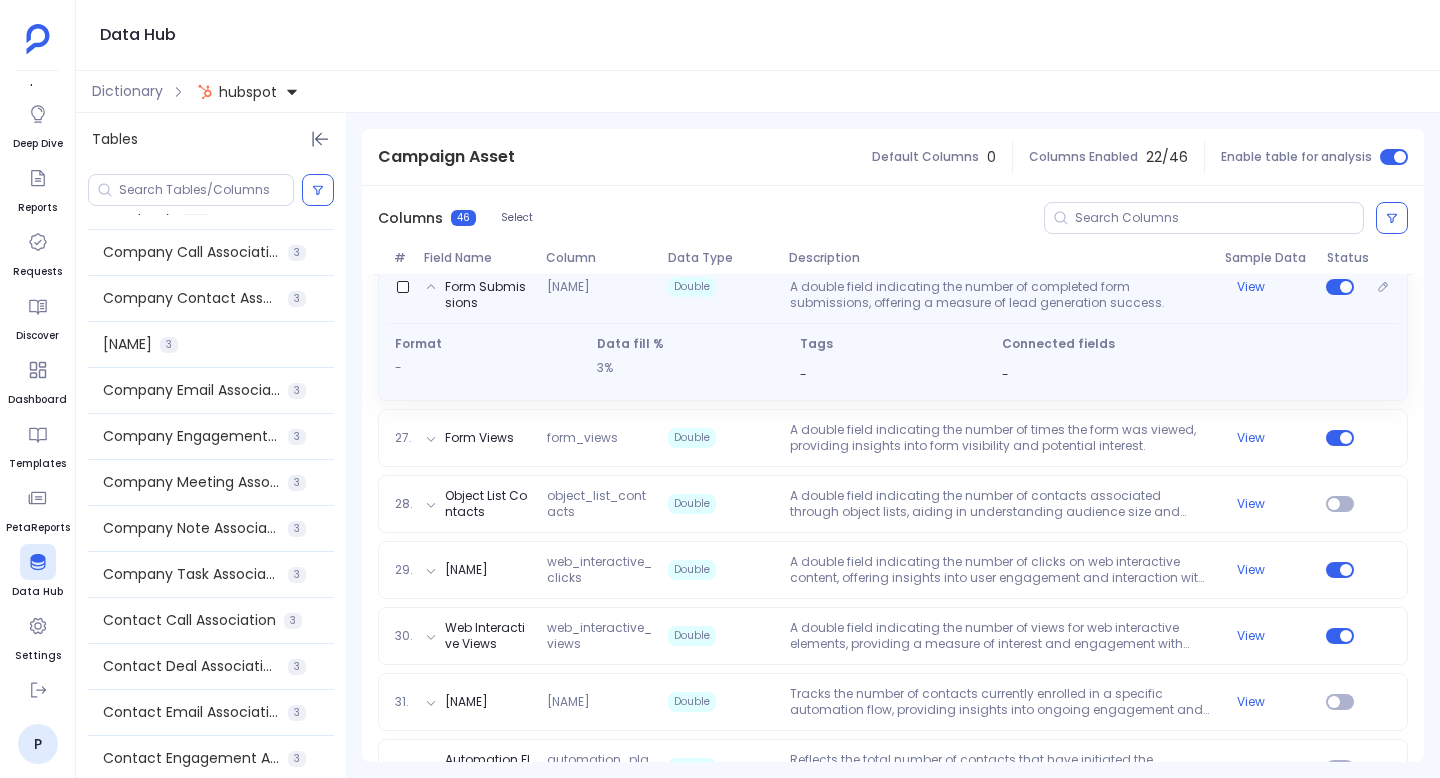 scroll, scrollTop: 1942, scrollLeft: 0, axis: vertical 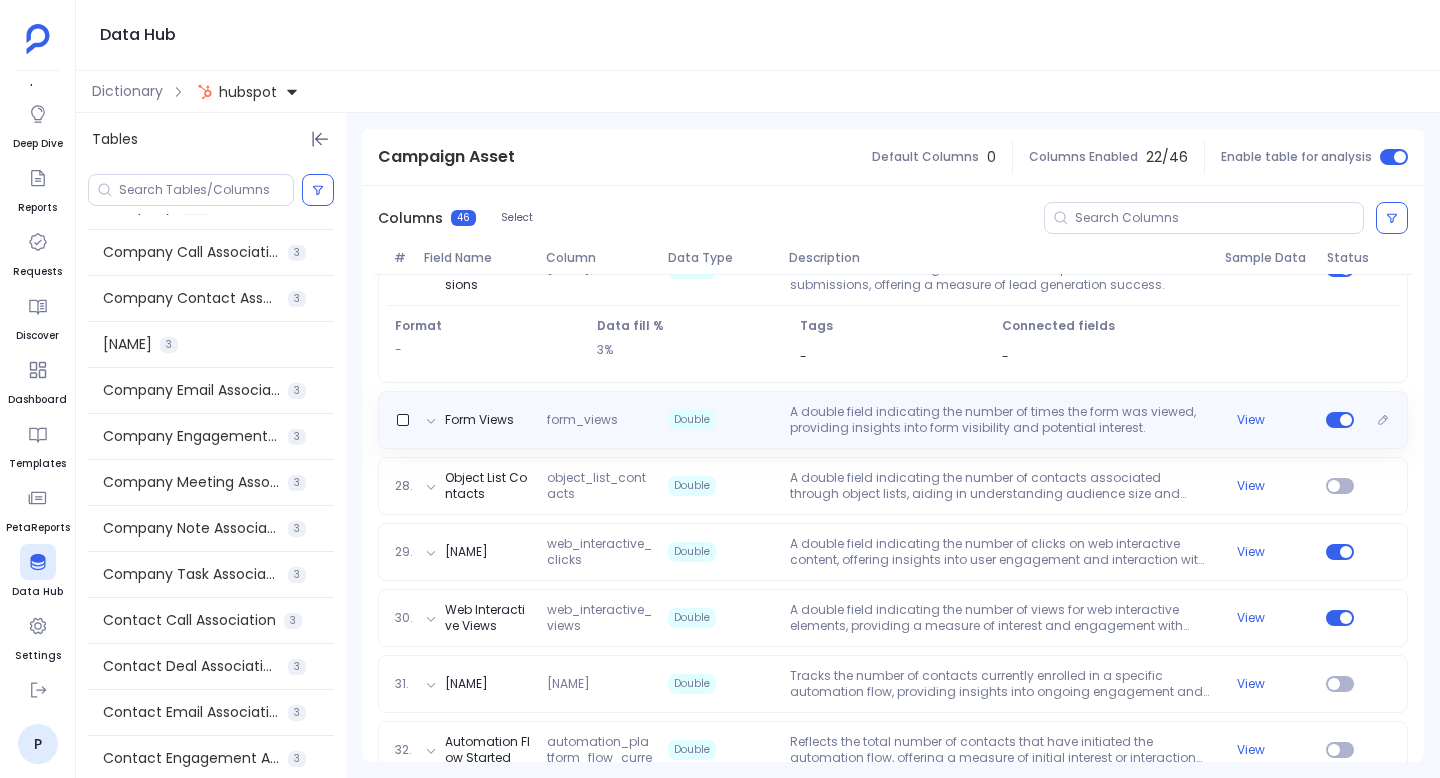 click on "A double field indicating the number of times the form was viewed, providing insights into form visibility and potential interest." at bounding box center (999, 420) 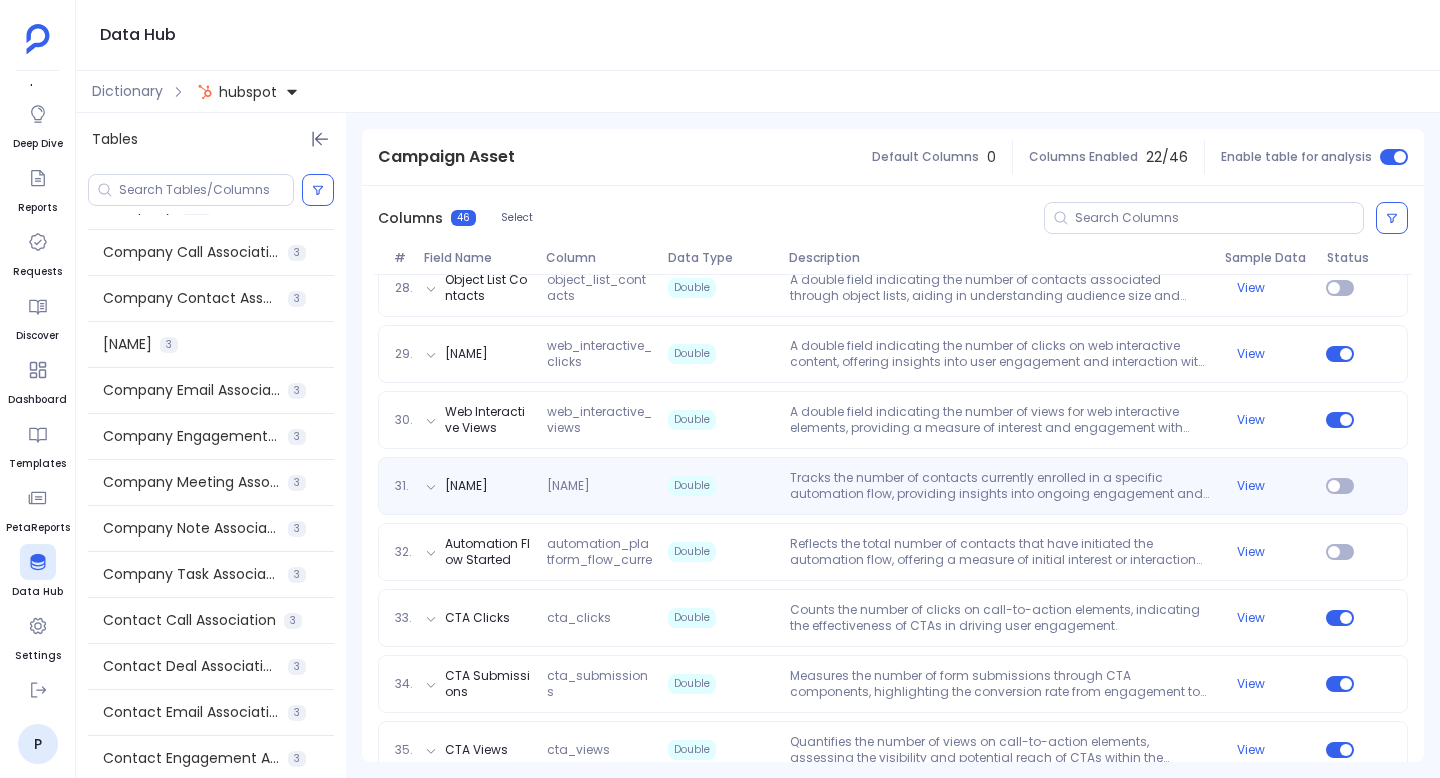 scroll, scrollTop: 2106, scrollLeft: 0, axis: vertical 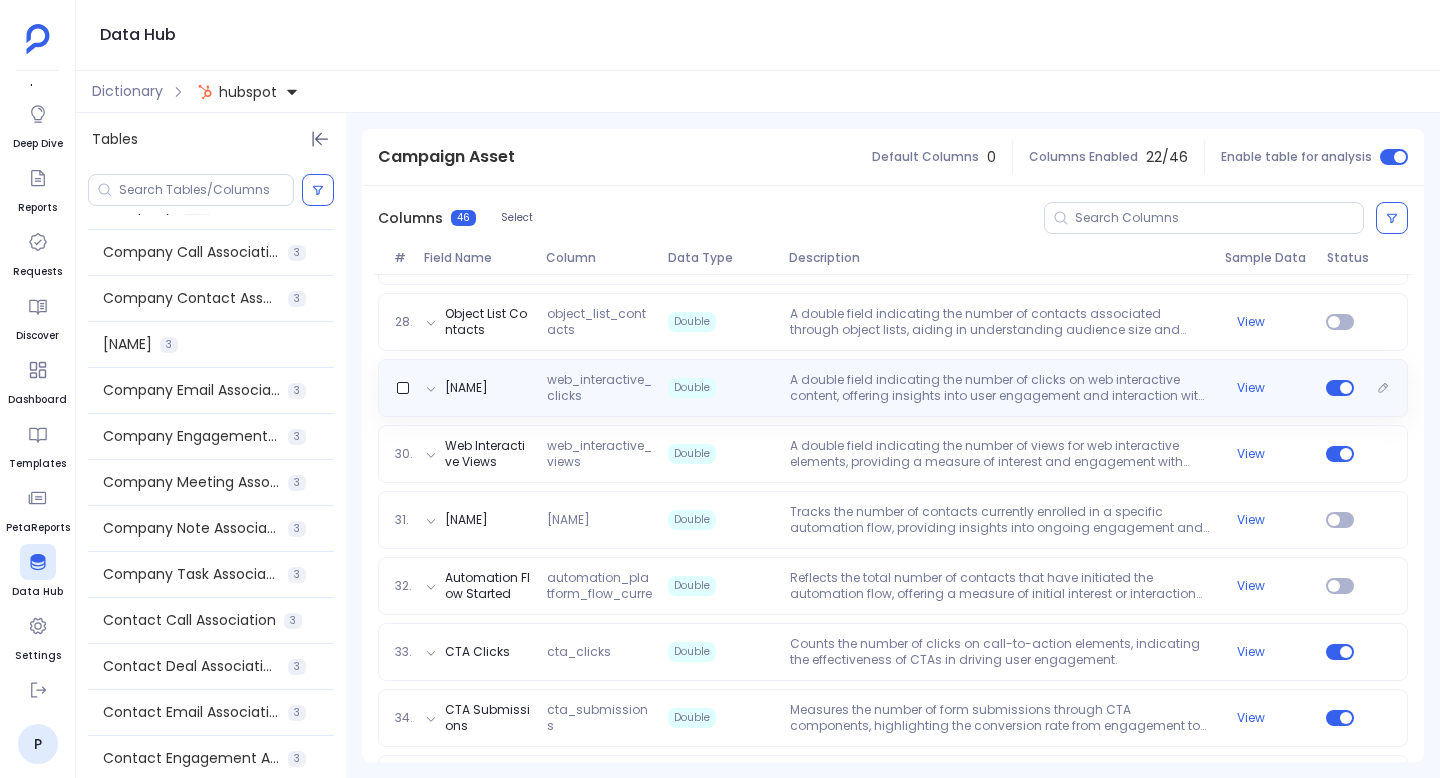 click on "A double field indicating the number of clicks on web interactive content, offering insights into user engagement and interaction with web elements." at bounding box center [999, 388] 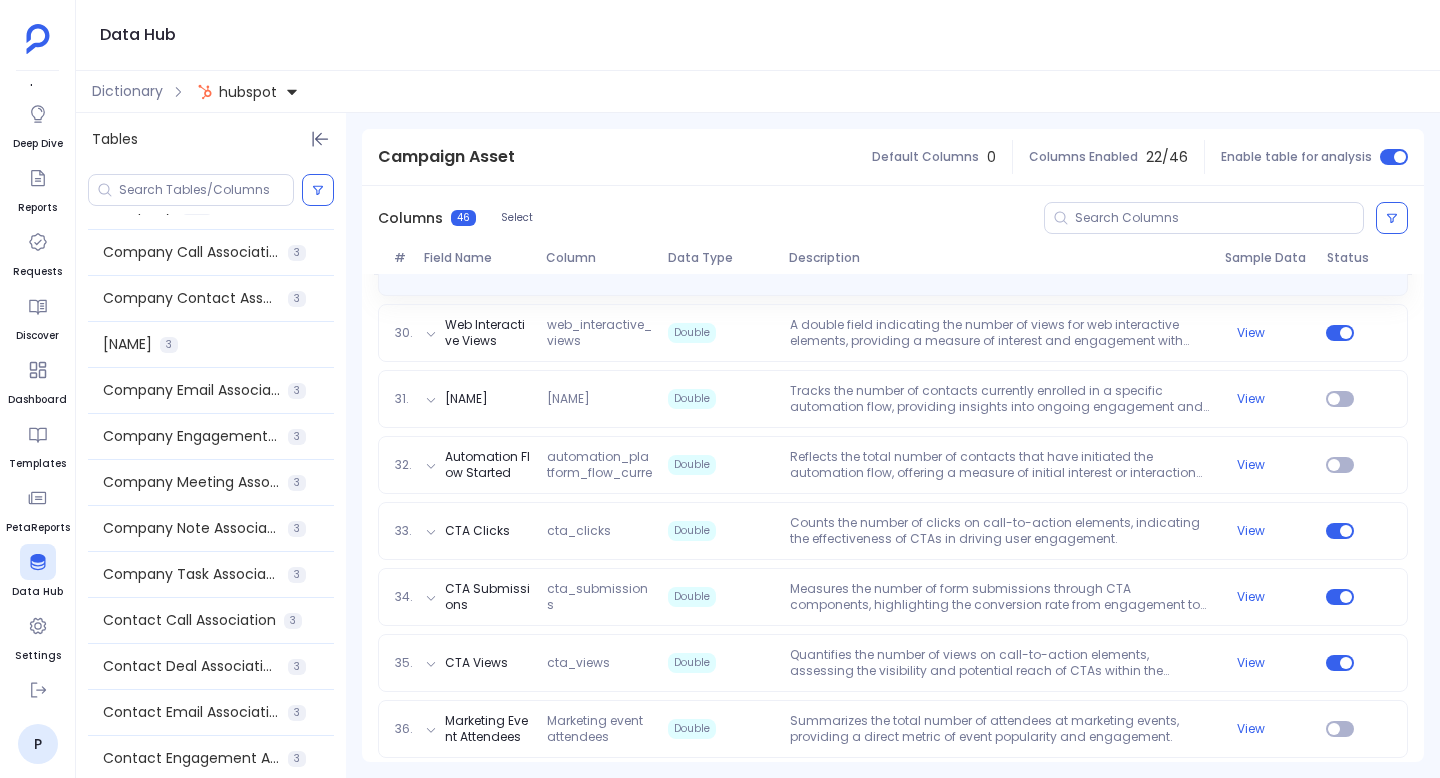 scroll, scrollTop: 2266, scrollLeft: 0, axis: vertical 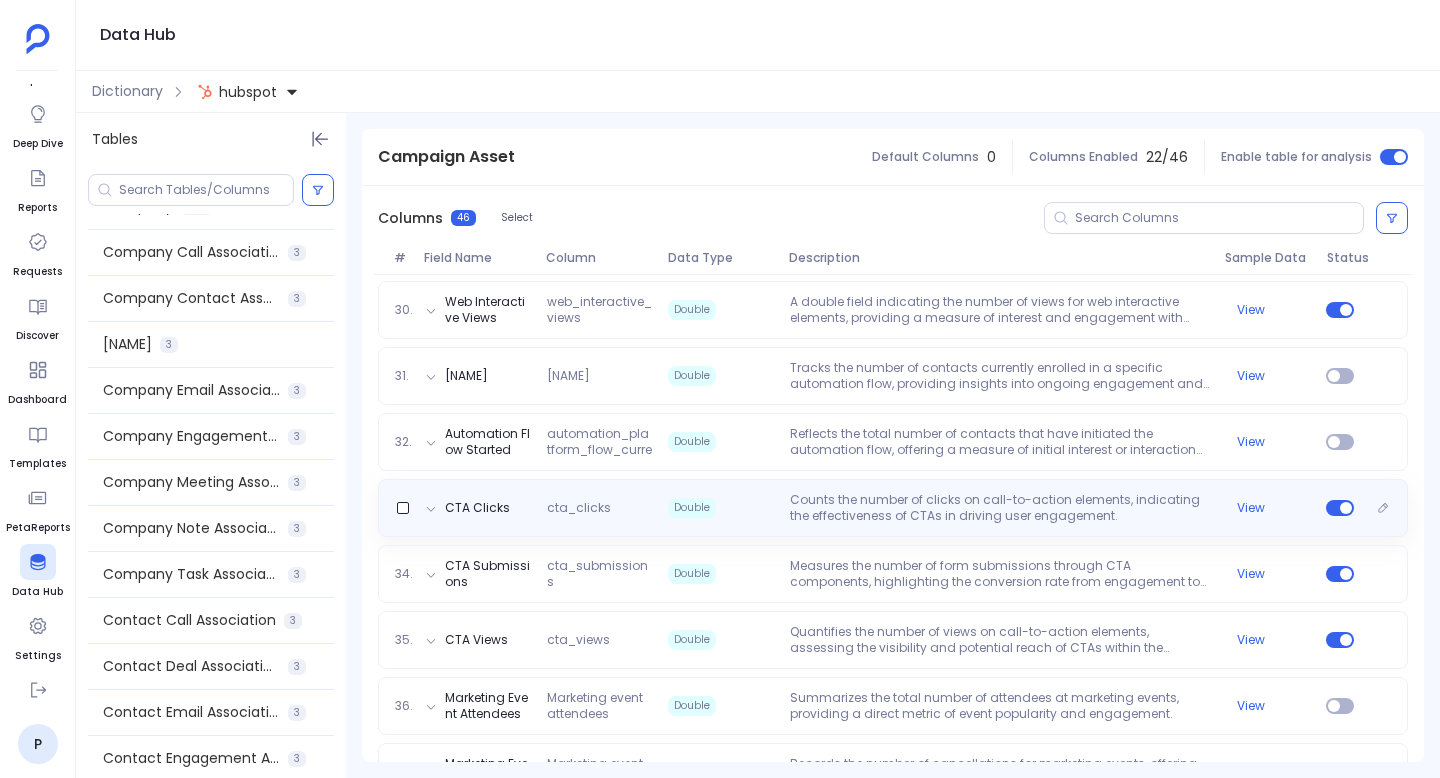click on "Counts the number of clicks on call-to-action elements, indicating the effectiveness of CTAs in driving user engagement." at bounding box center [999, 508] 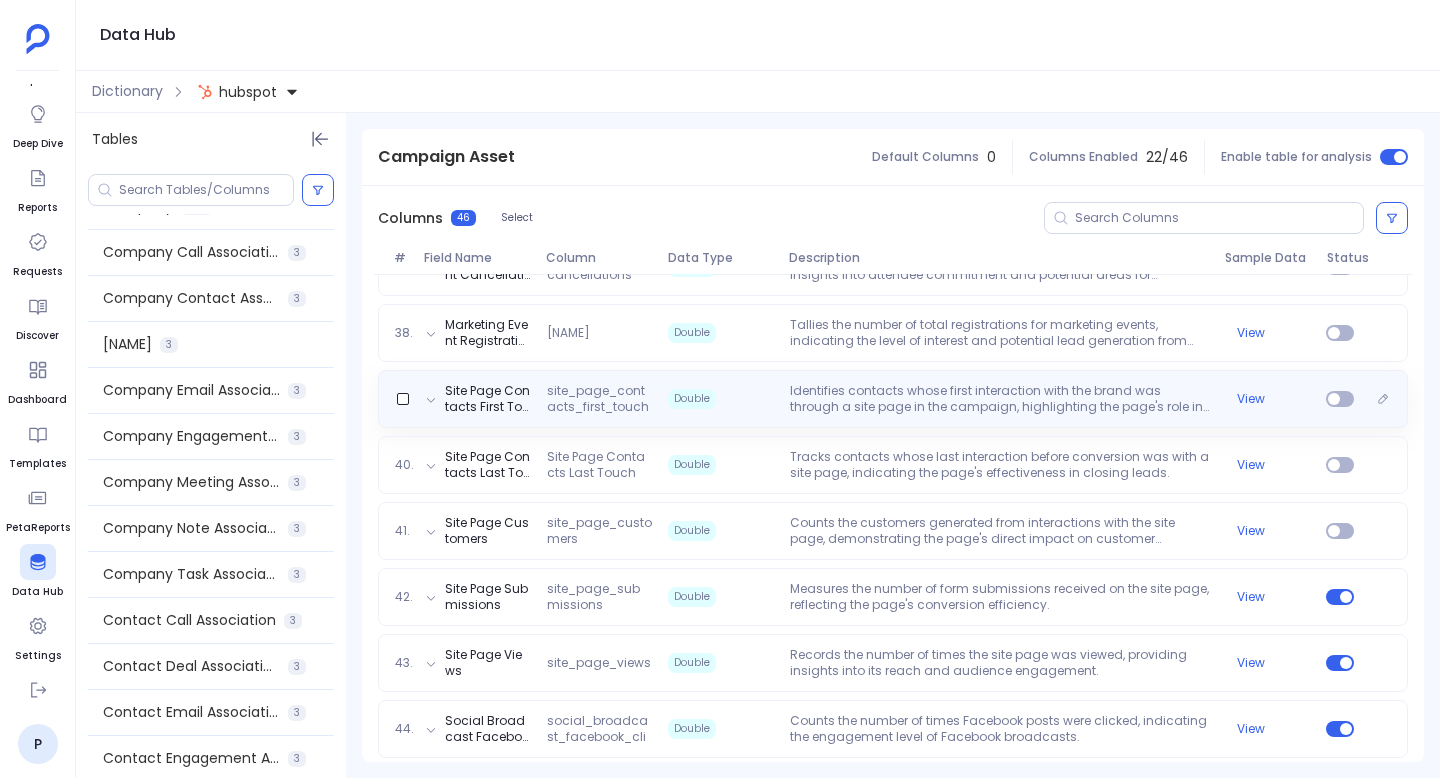 scroll, scrollTop: 2899, scrollLeft: 0, axis: vertical 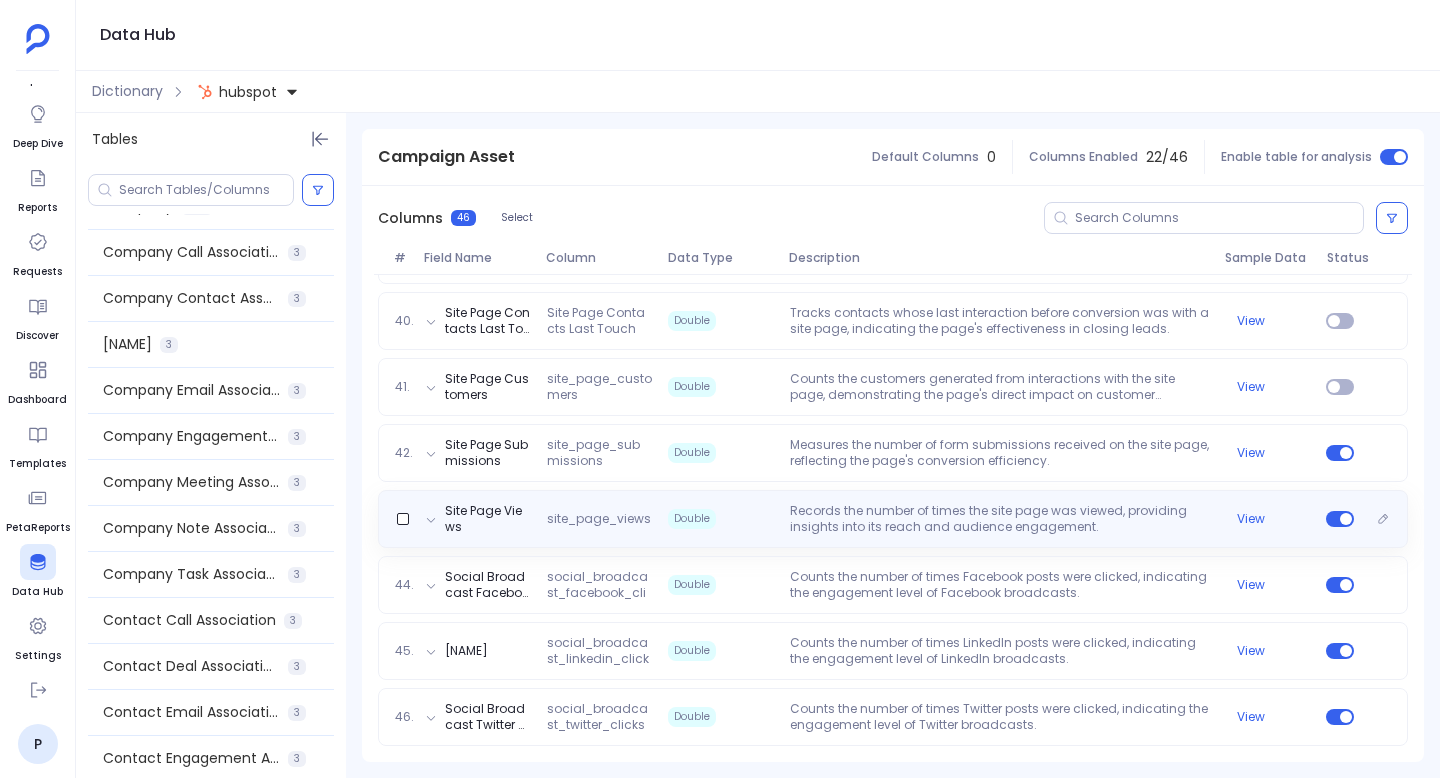 click on "Site Page Views site_page_views Double Records the number of times the site page was viewed, providing insights into its reach and audience engagement. View" at bounding box center (893, 519) 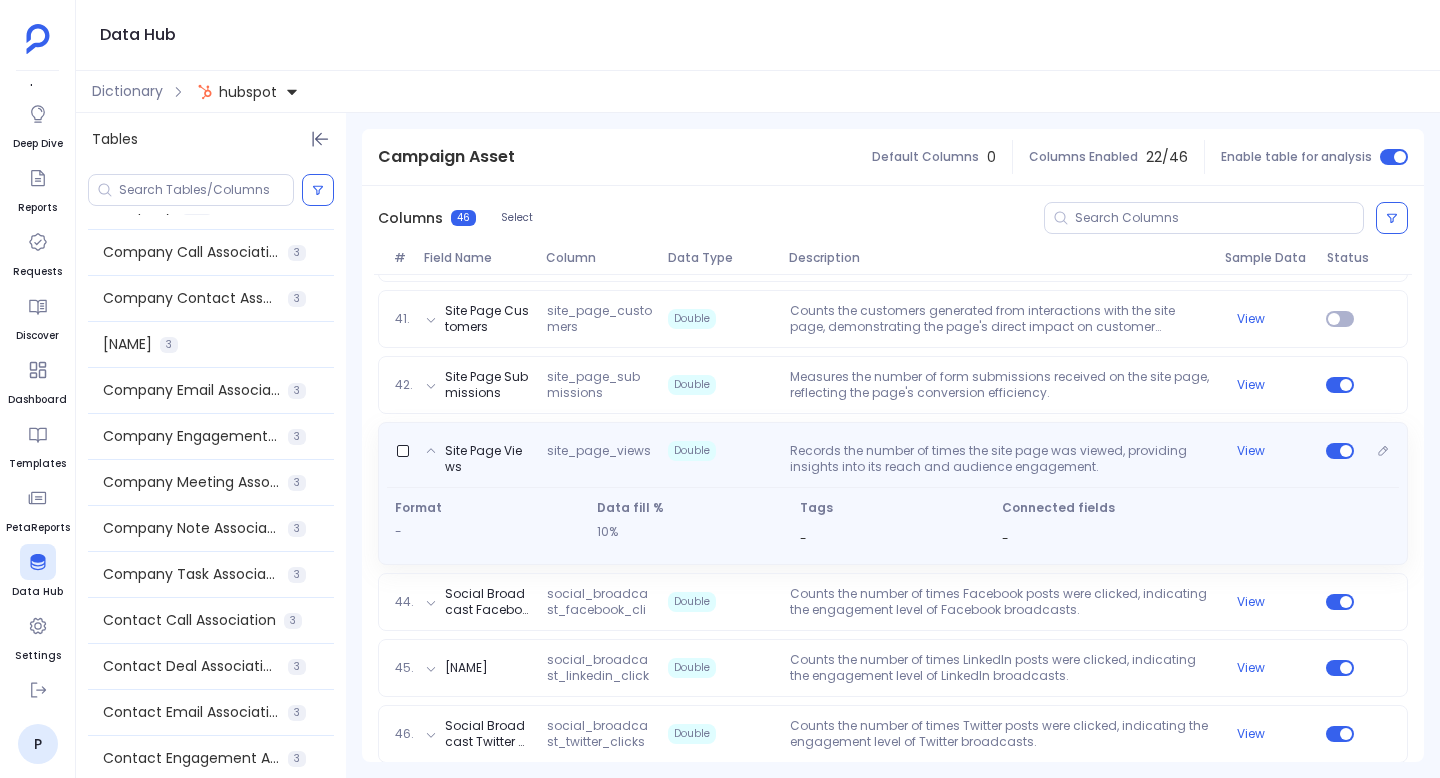 scroll, scrollTop: 2899, scrollLeft: 0, axis: vertical 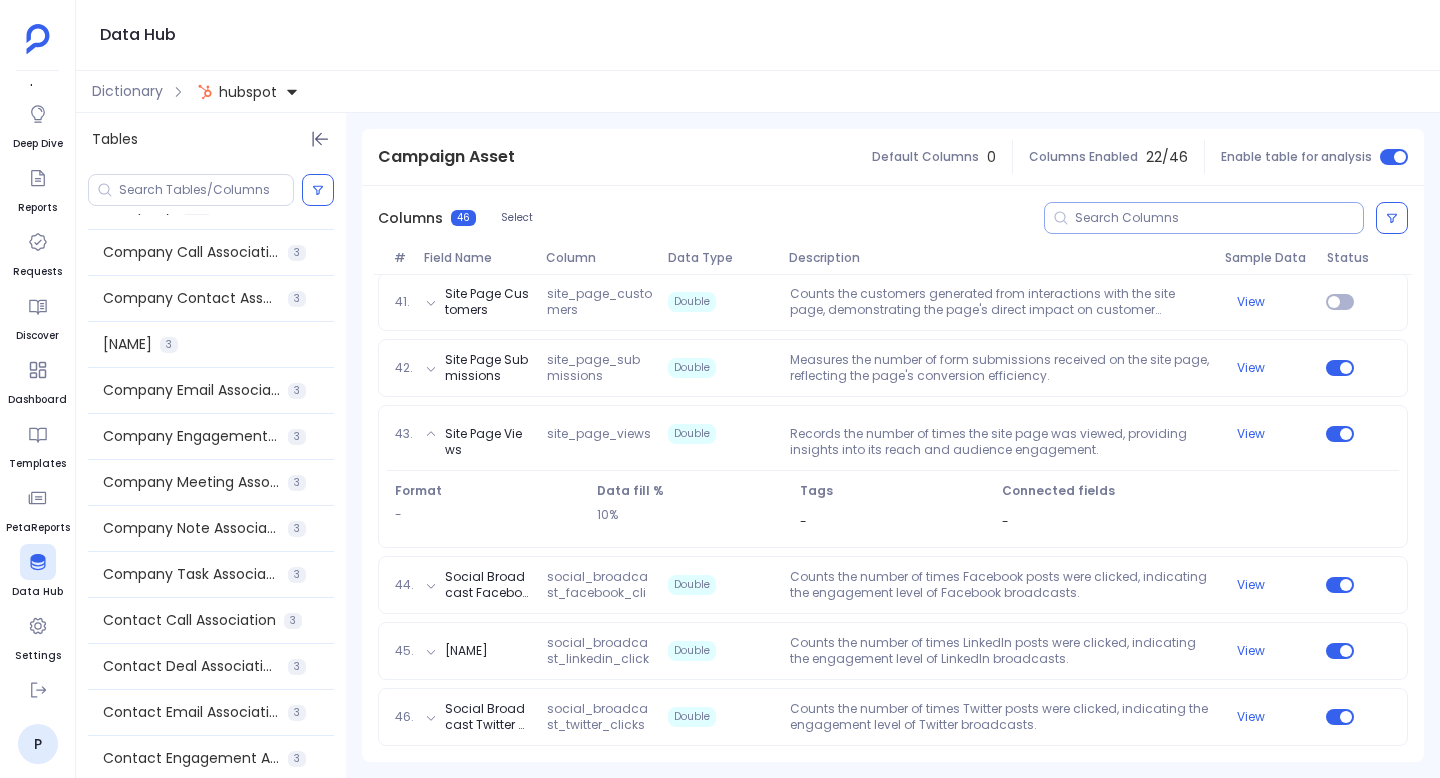 click at bounding box center (1204, 218) 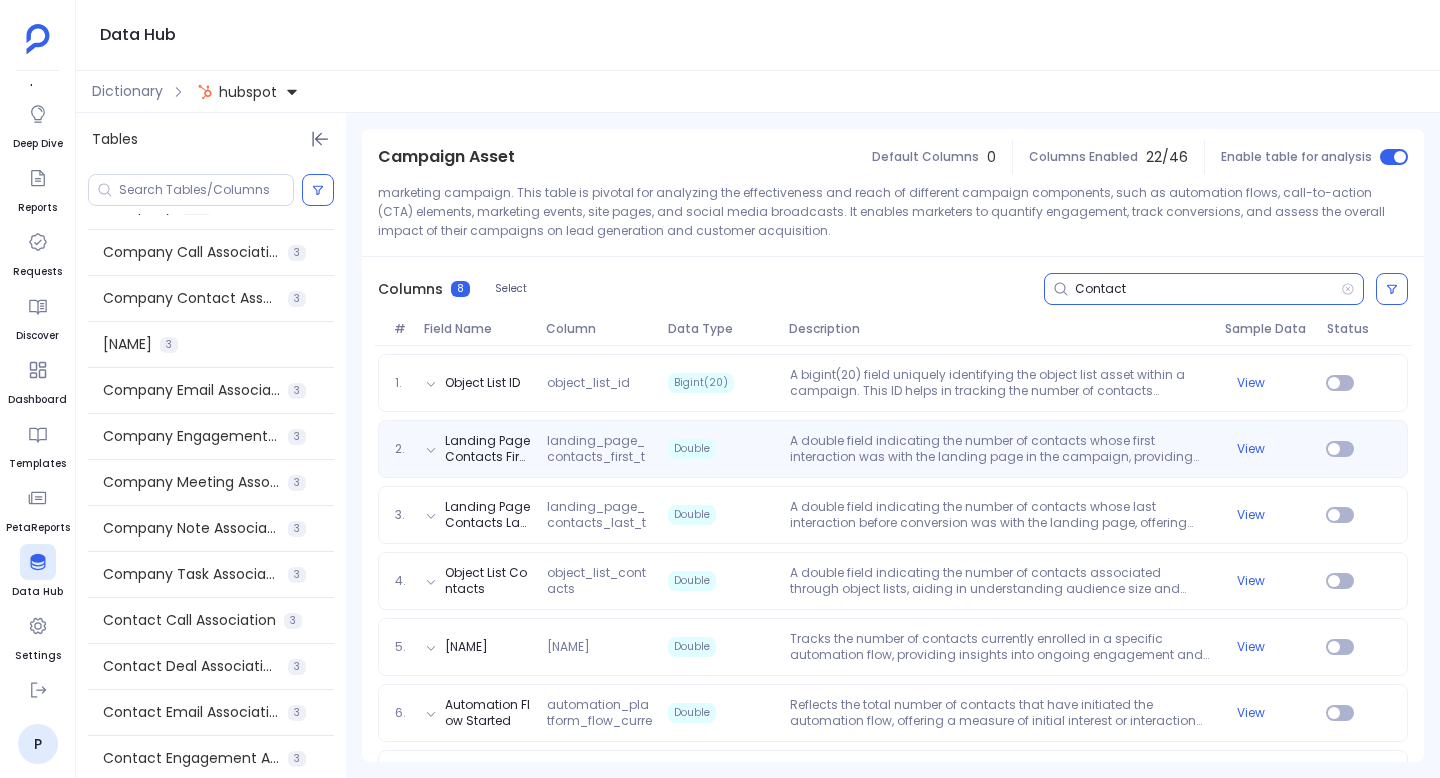 scroll, scrollTop: 289, scrollLeft: 0, axis: vertical 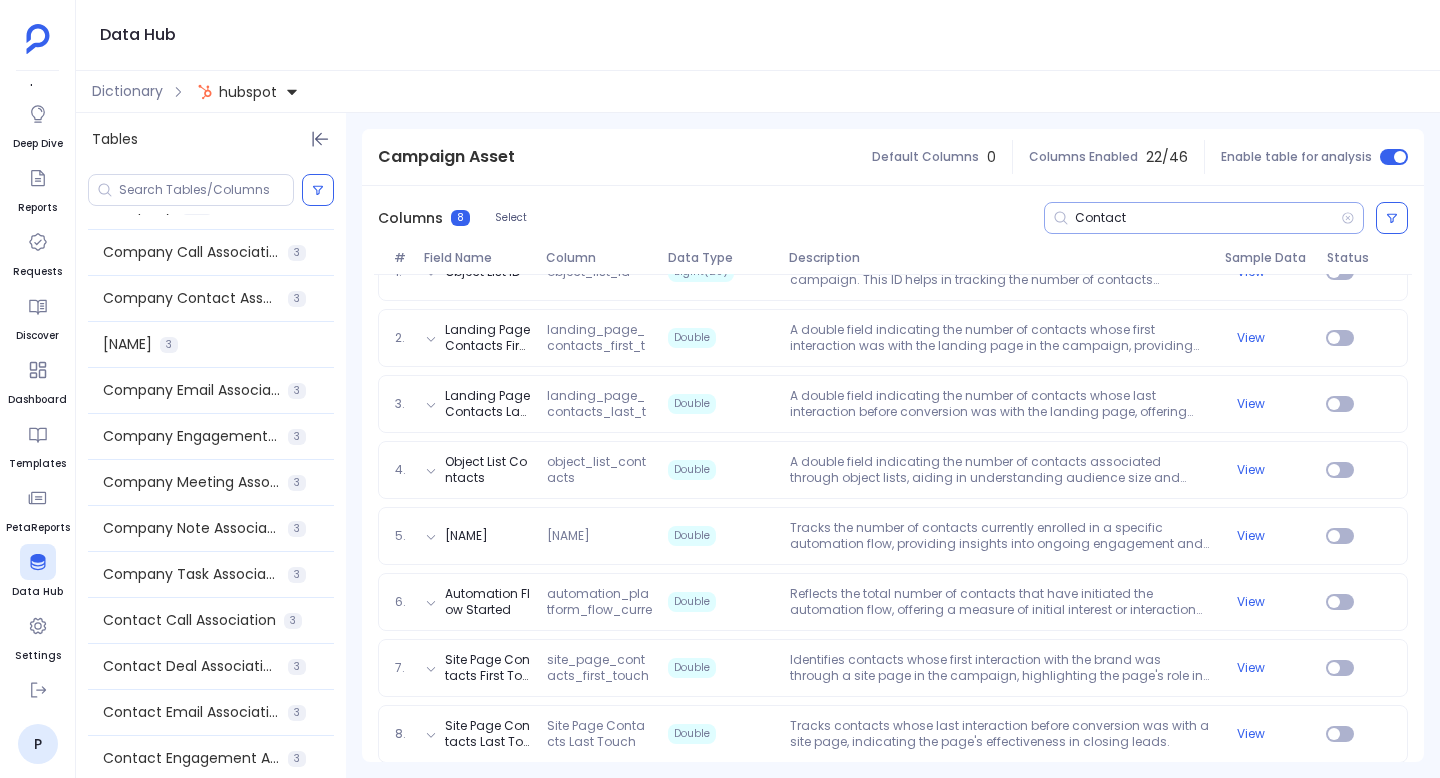 click on "Contact" at bounding box center [1204, 218] 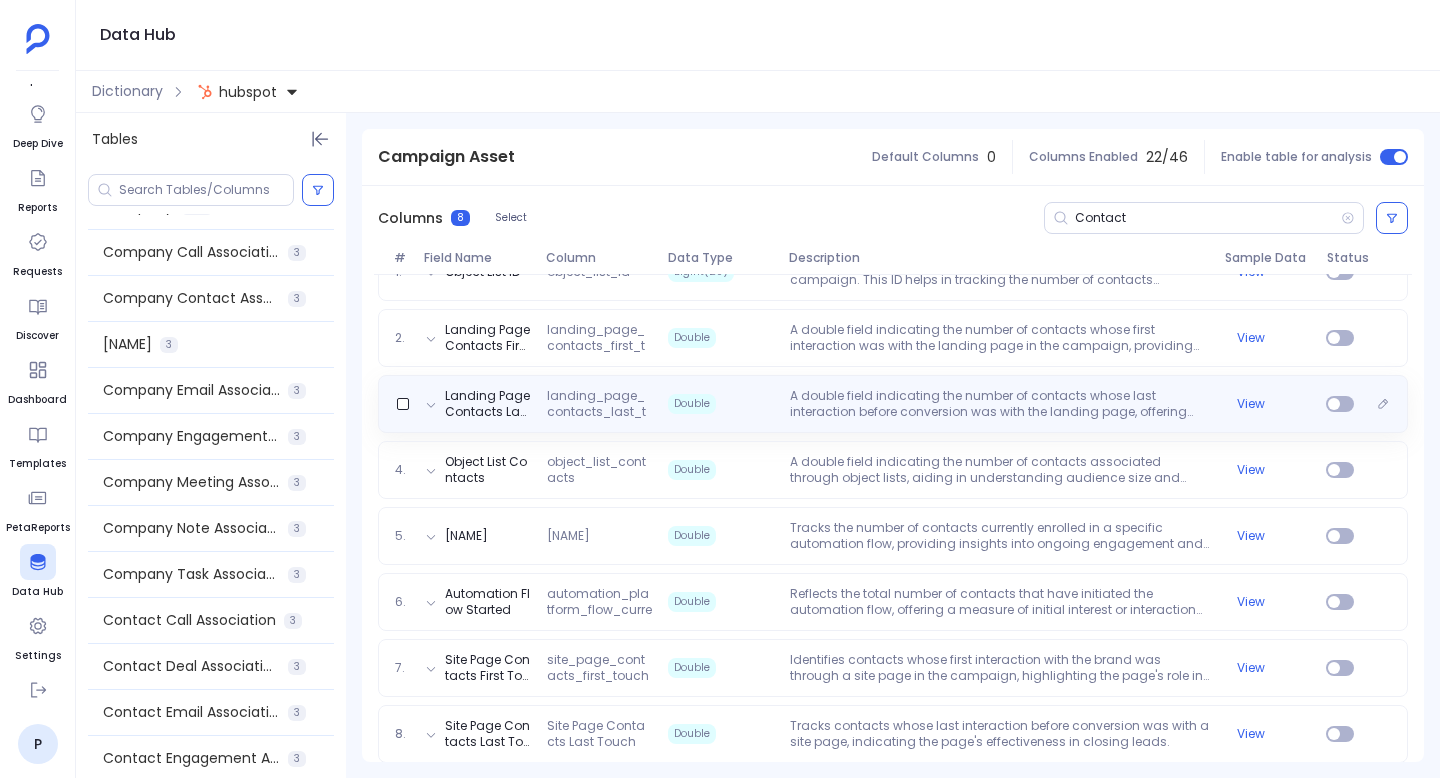 scroll, scrollTop: 306, scrollLeft: 0, axis: vertical 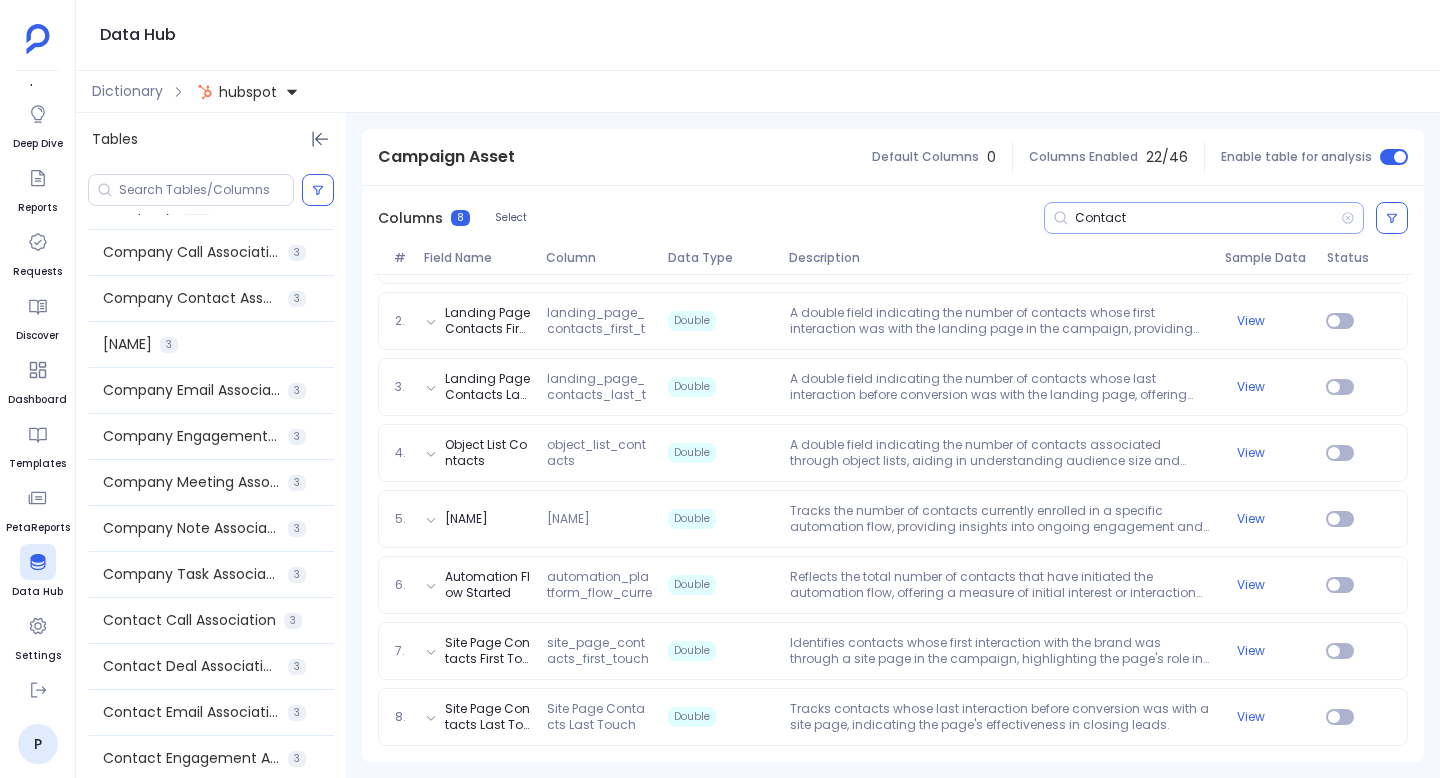 click on "Contact" at bounding box center (1208, 218) 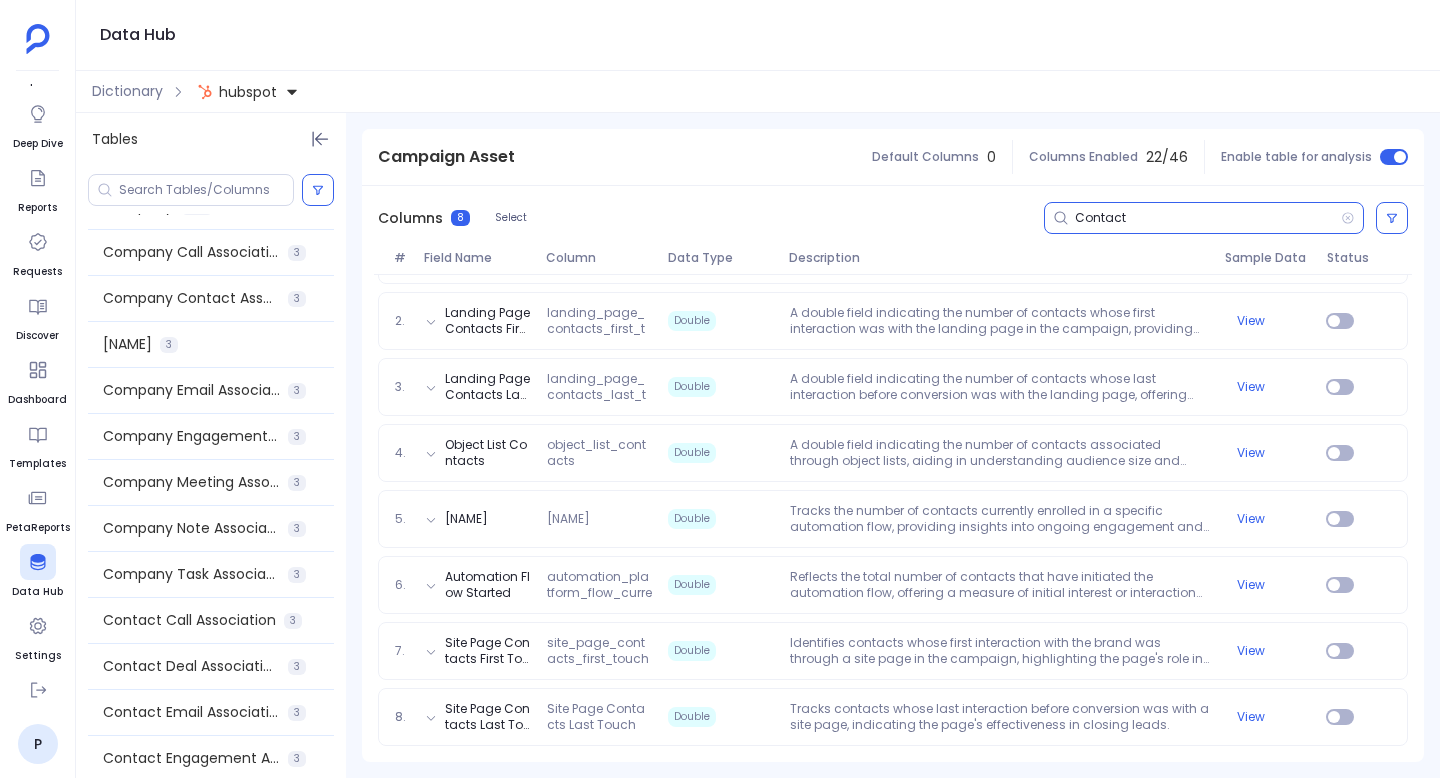 click on "Contact" at bounding box center (1208, 218) 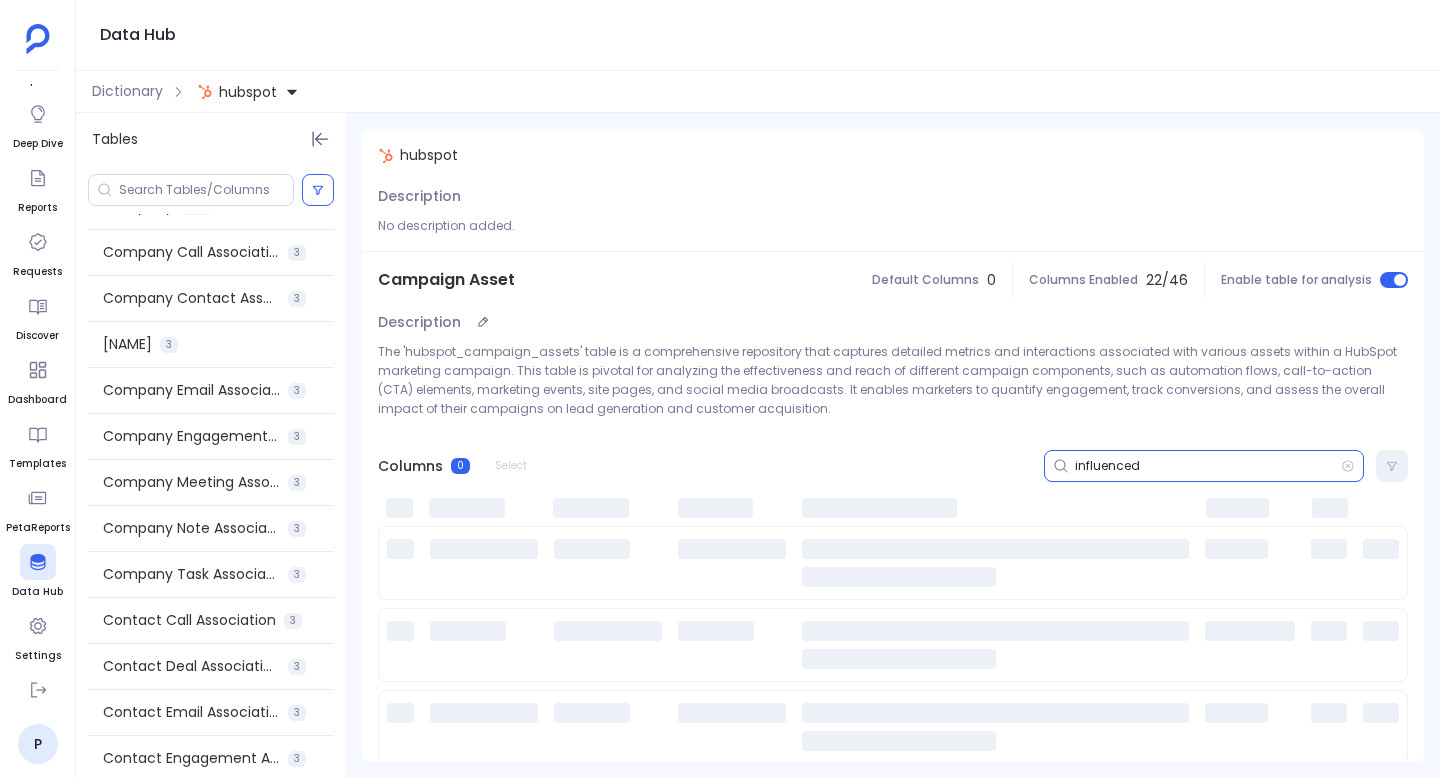 scroll, scrollTop: 0, scrollLeft: 0, axis: both 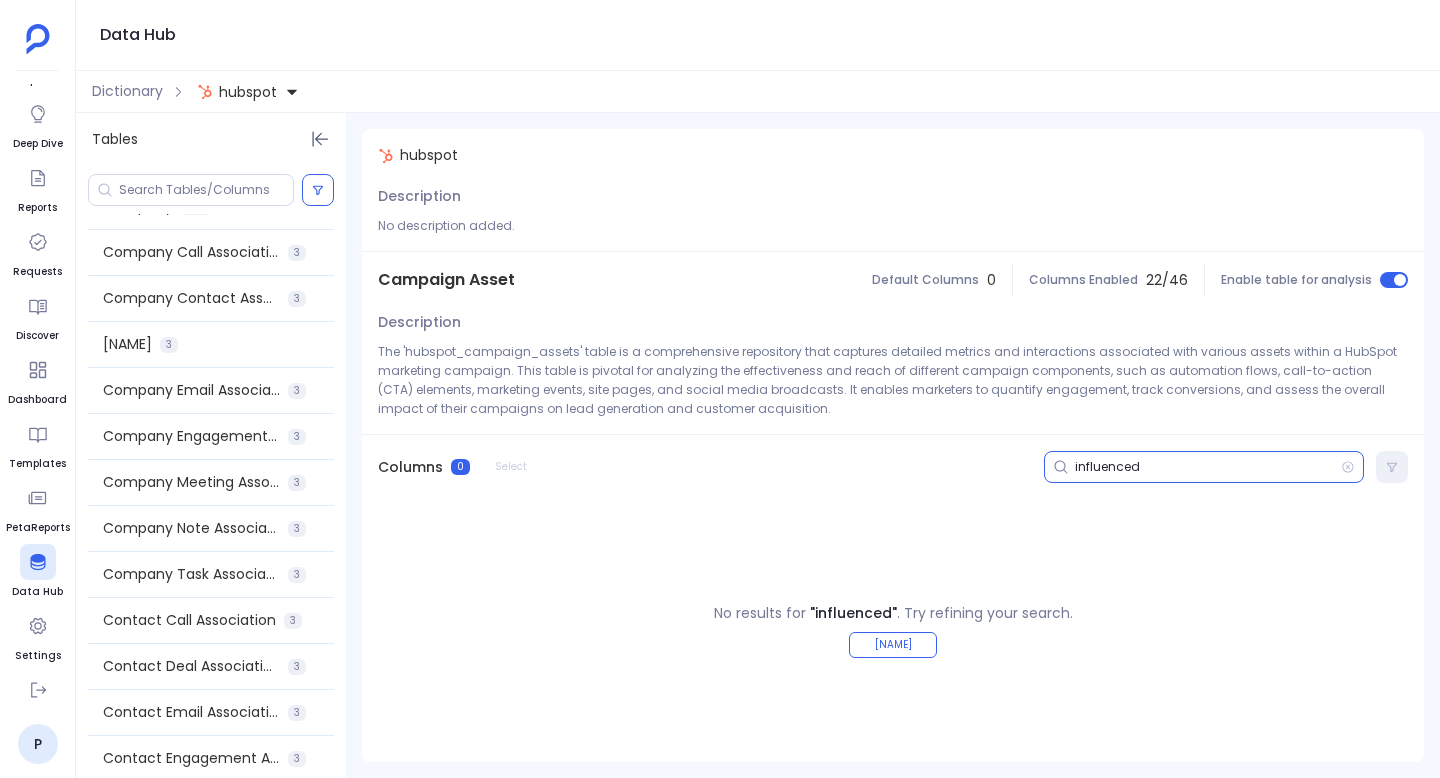click on "influenced" at bounding box center (1208, 467) 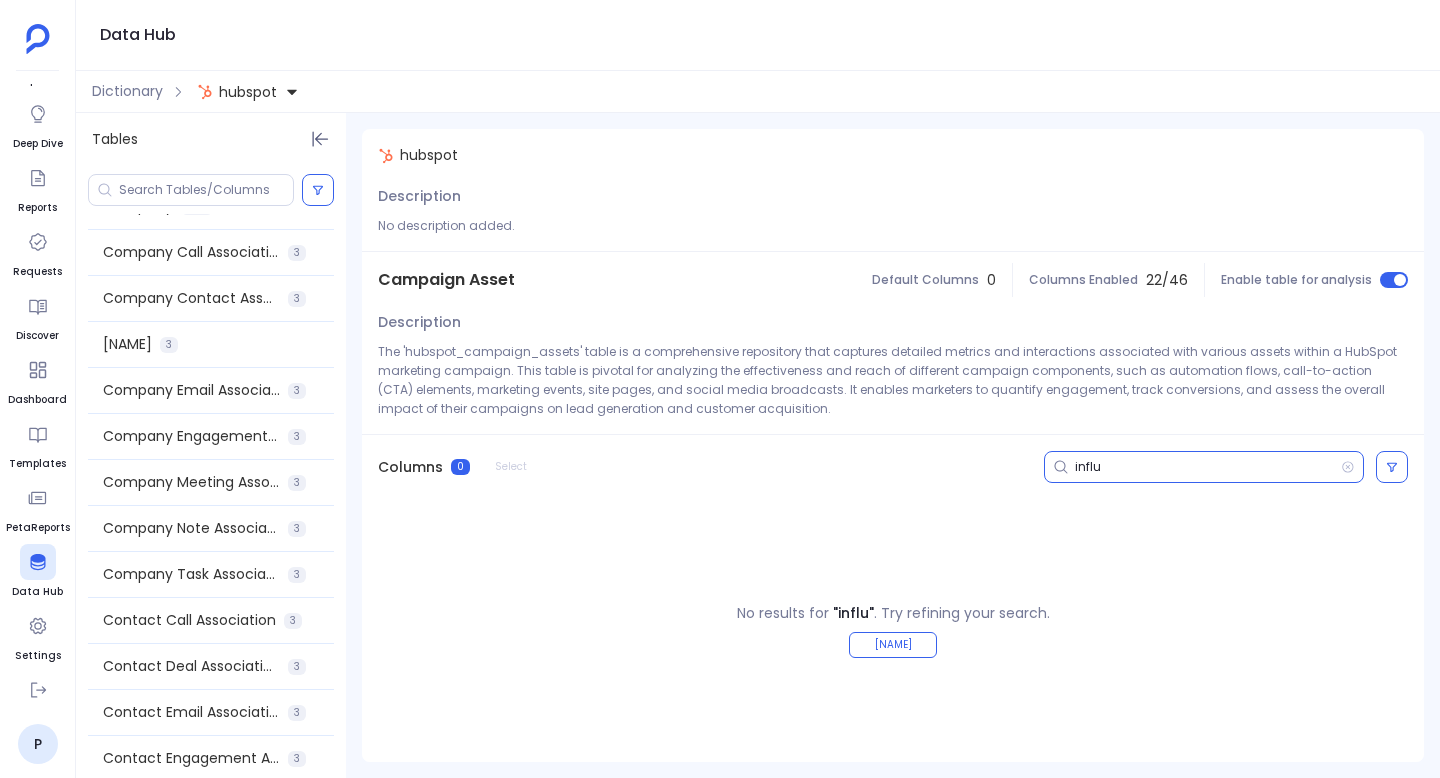 type on "influe" 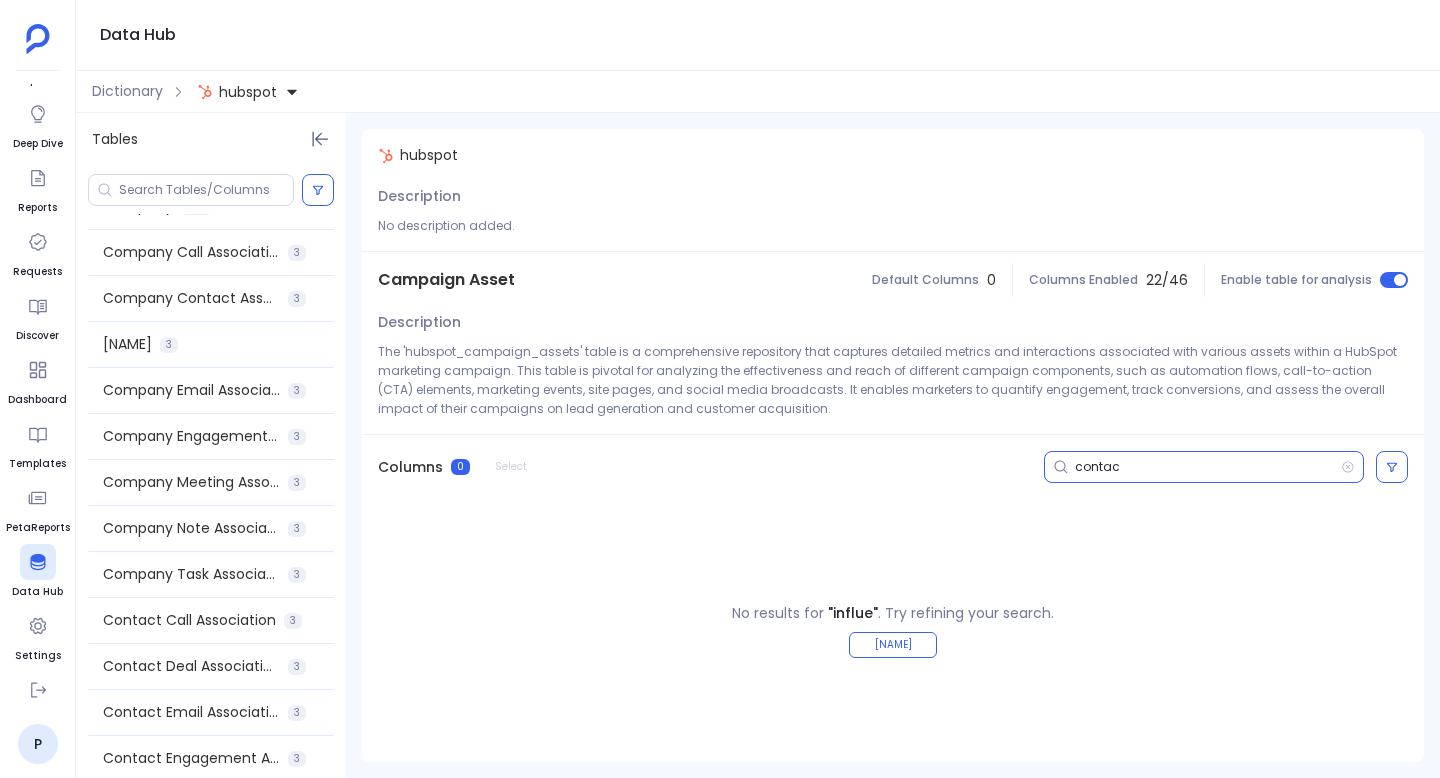 type on "Contact" 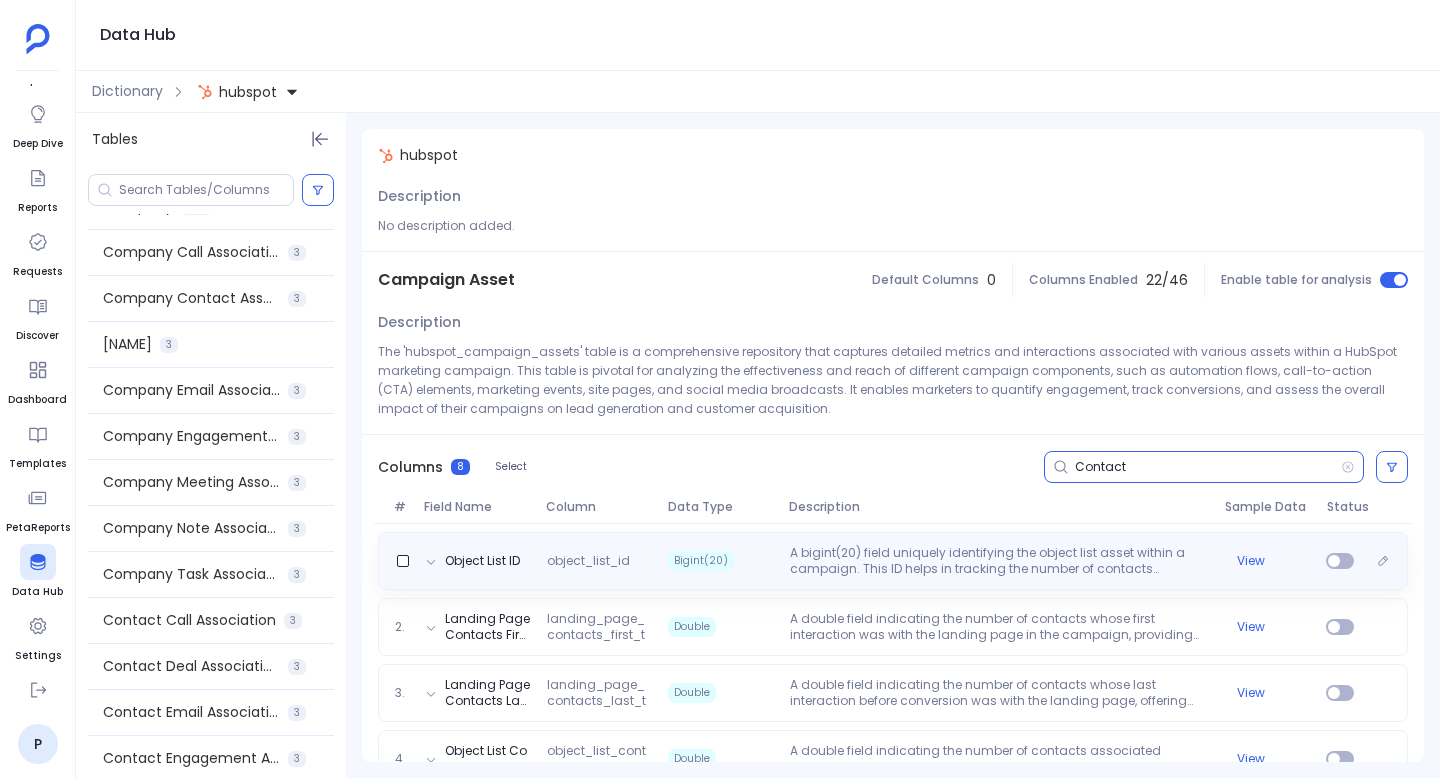 scroll, scrollTop: 306, scrollLeft: 0, axis: vertical 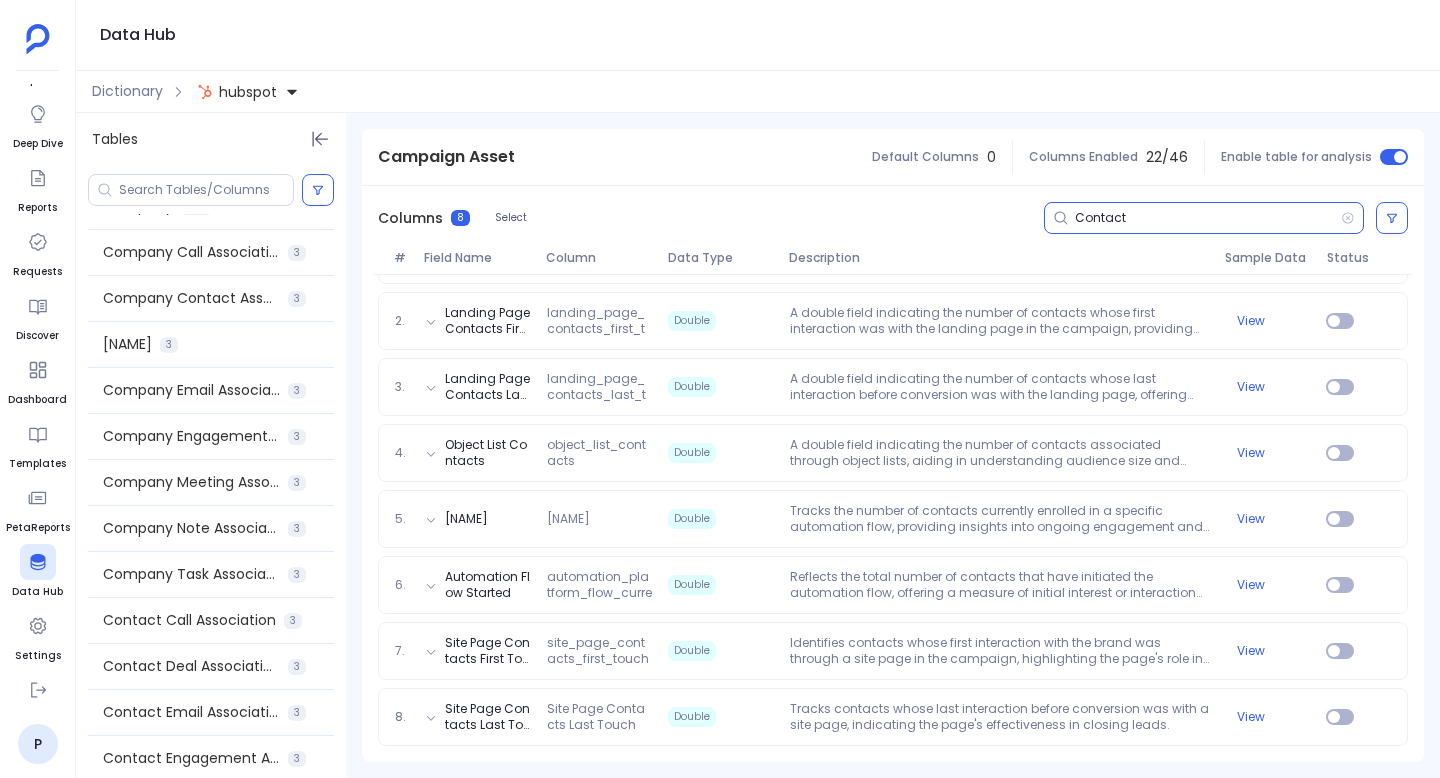 click on "Contact" at bounding box center [1208, 218] 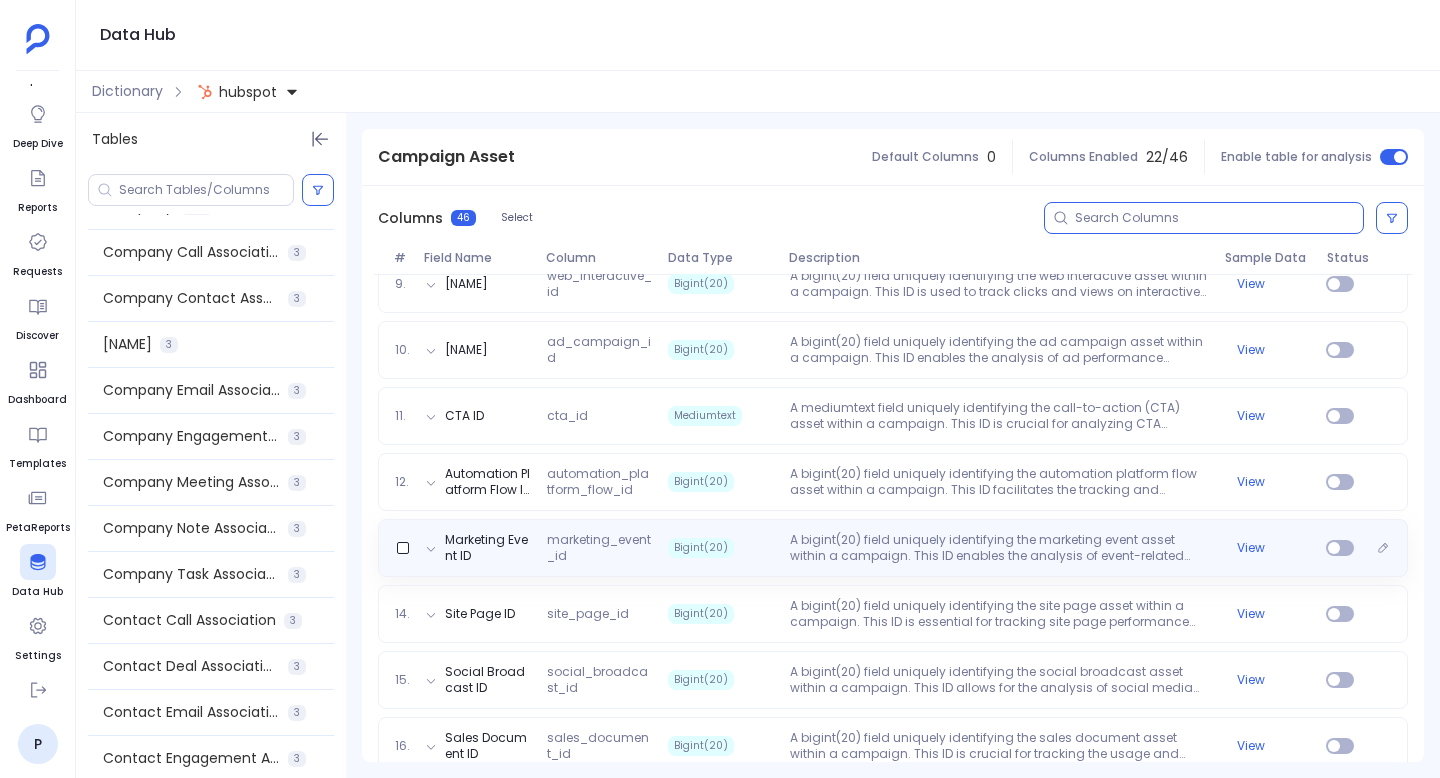 scroll, scrollTop: 818, scrollLeft: 0, axis: vertical 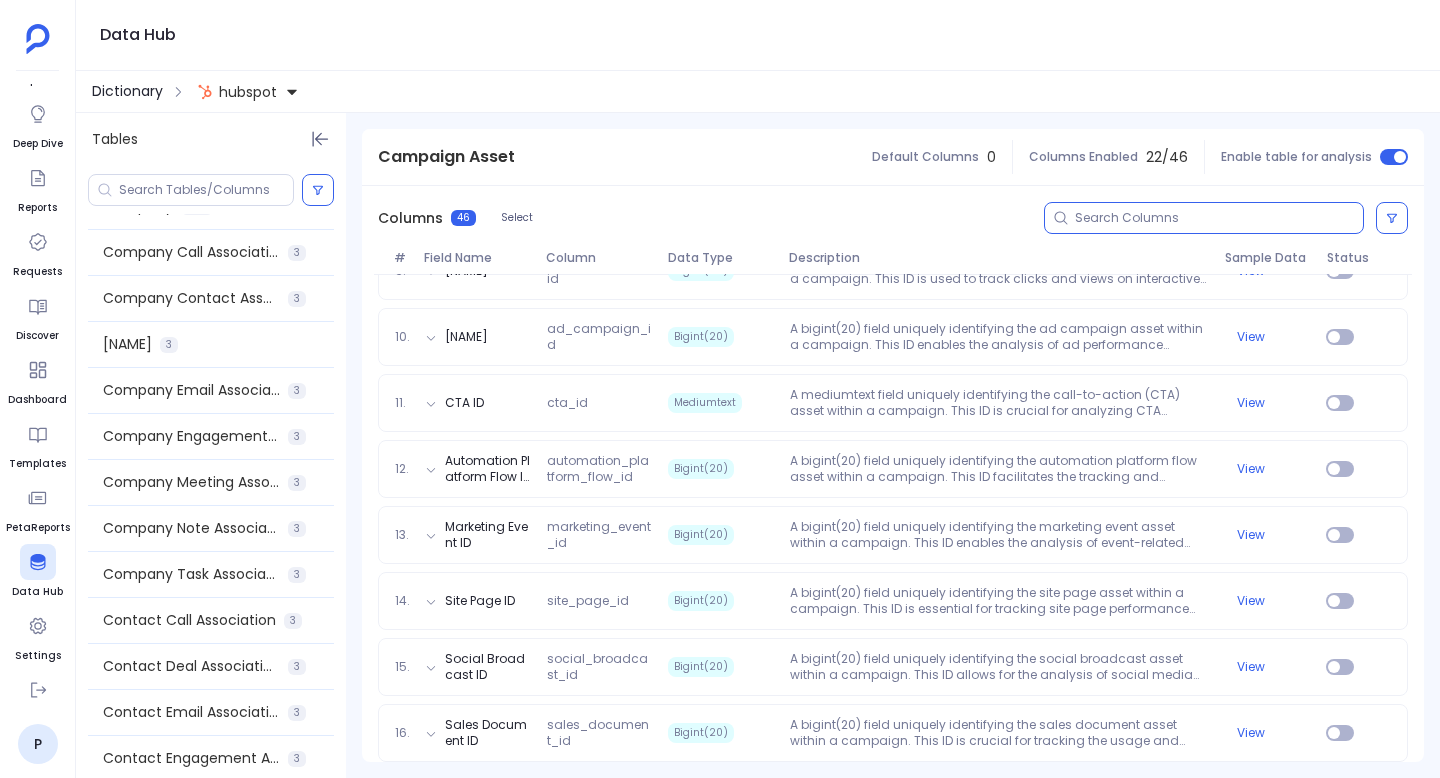 type 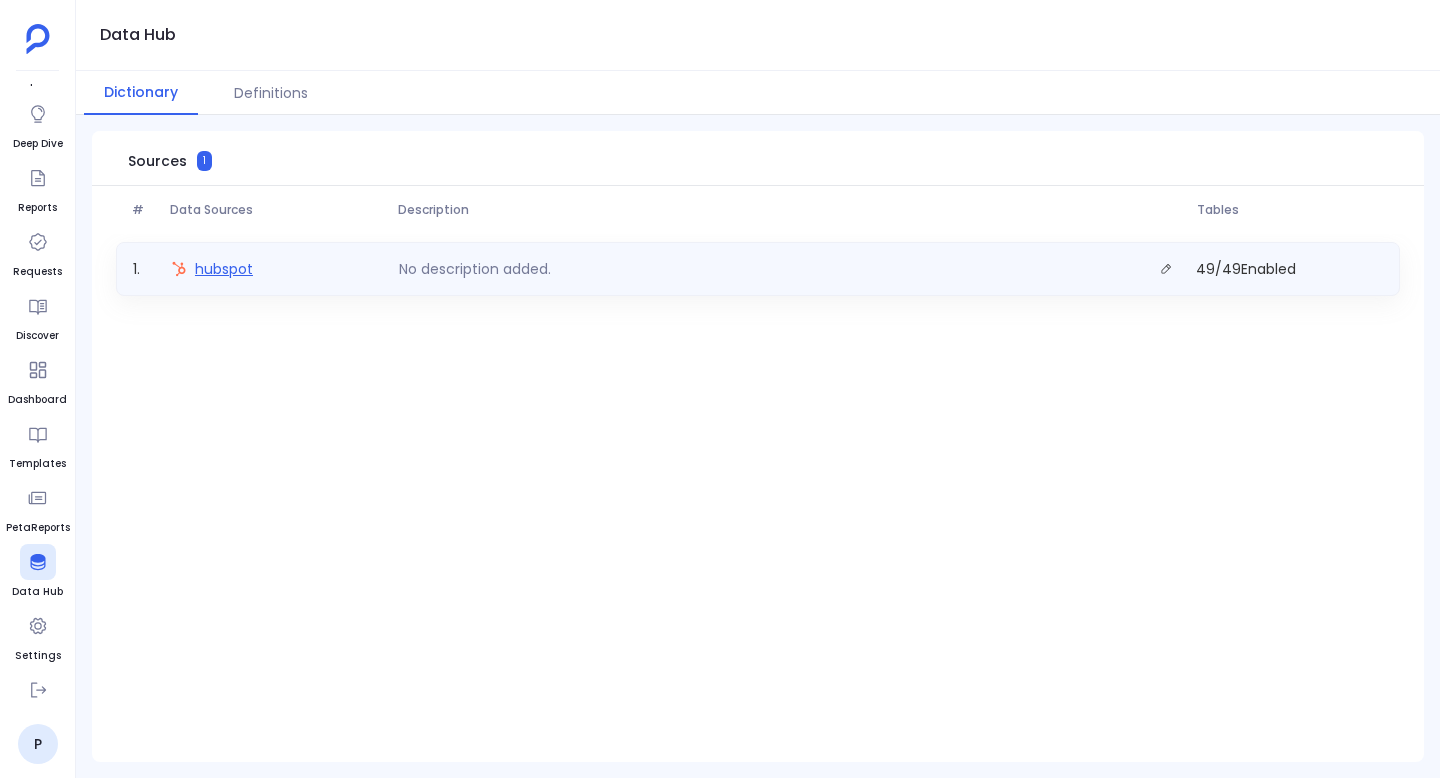 click on "hubspot" at bounding box center [224, 269] 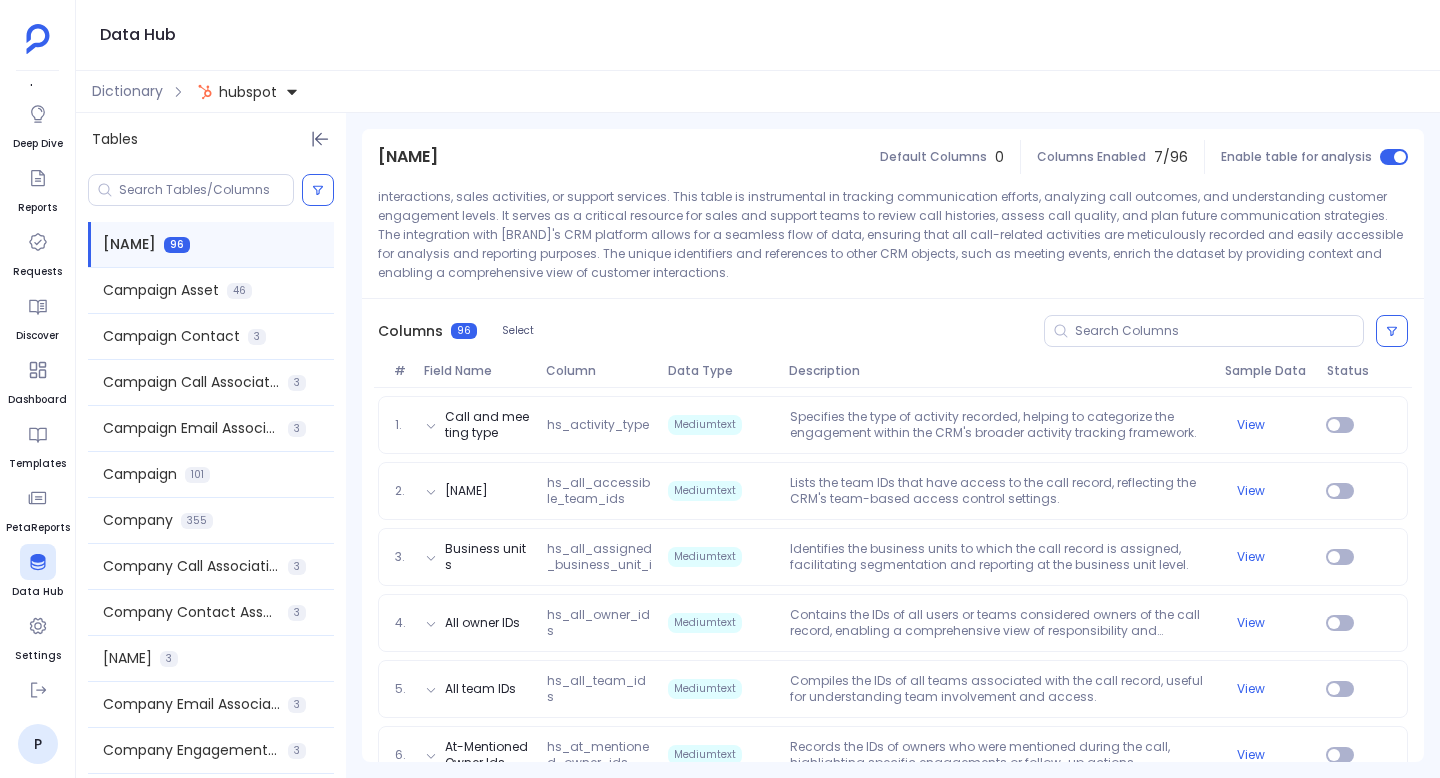 scroll, scrollTop: 276, scrollLeft: 0, axis: vertical 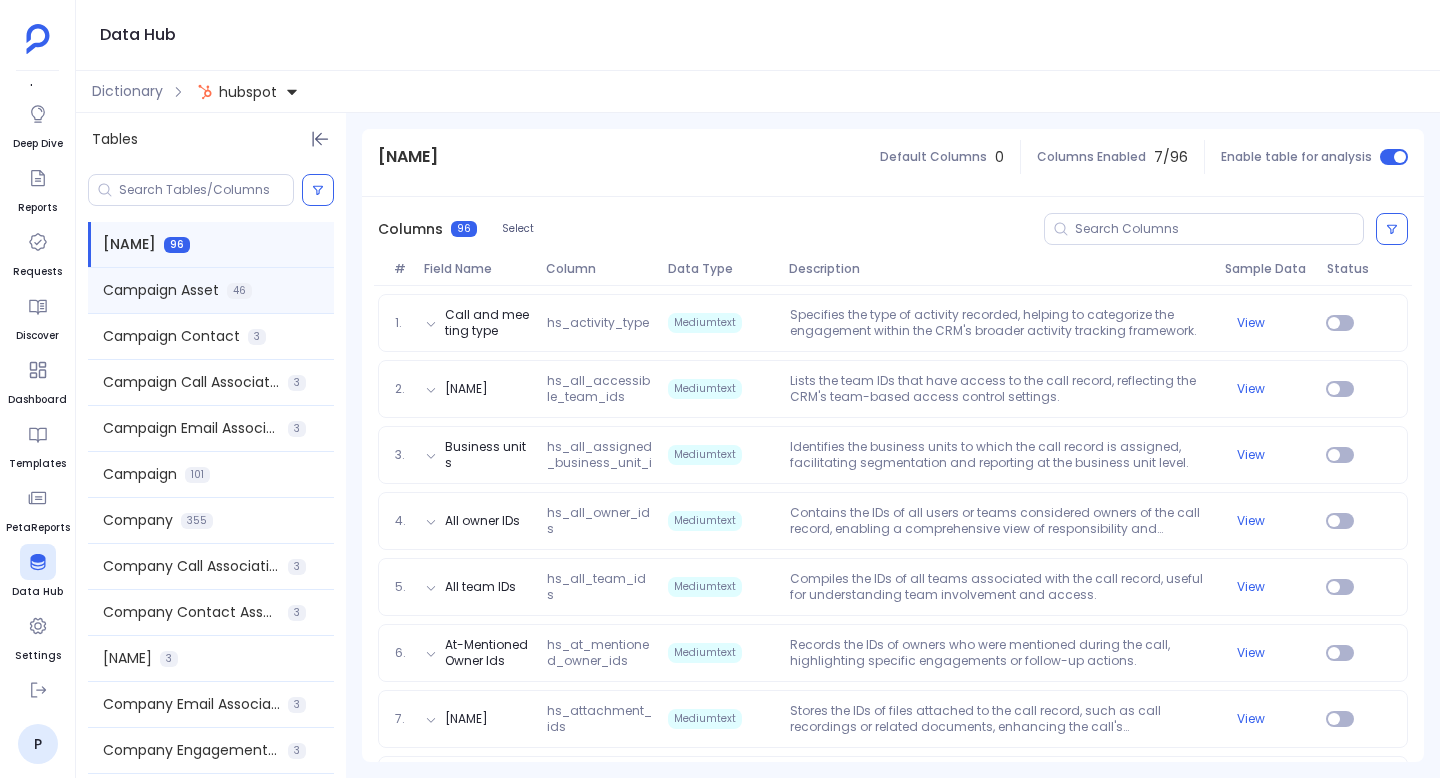 click on "Campaign Asset" at bounding box center (161, 290) 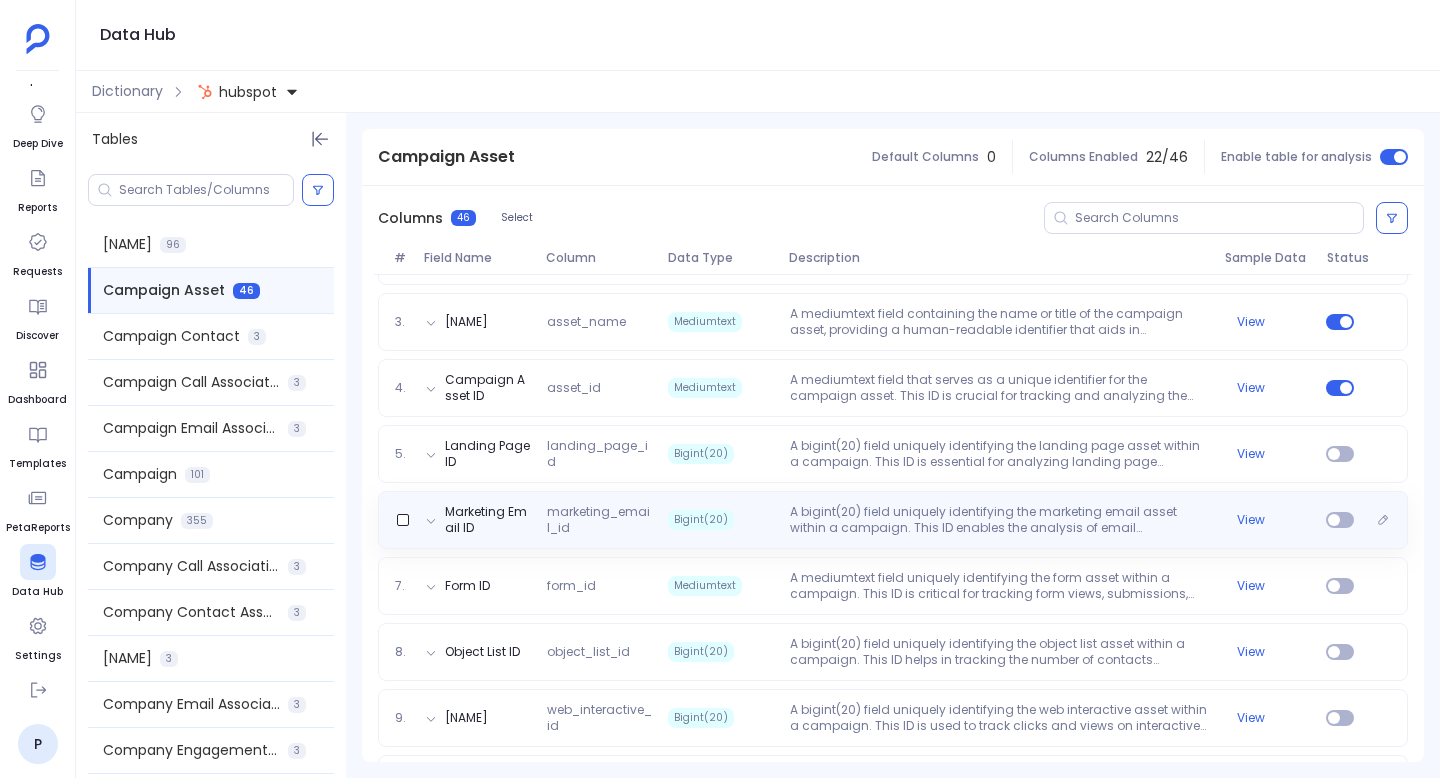 scroll, scrollTop: 372, scrollLeft: 0, axis: vertical 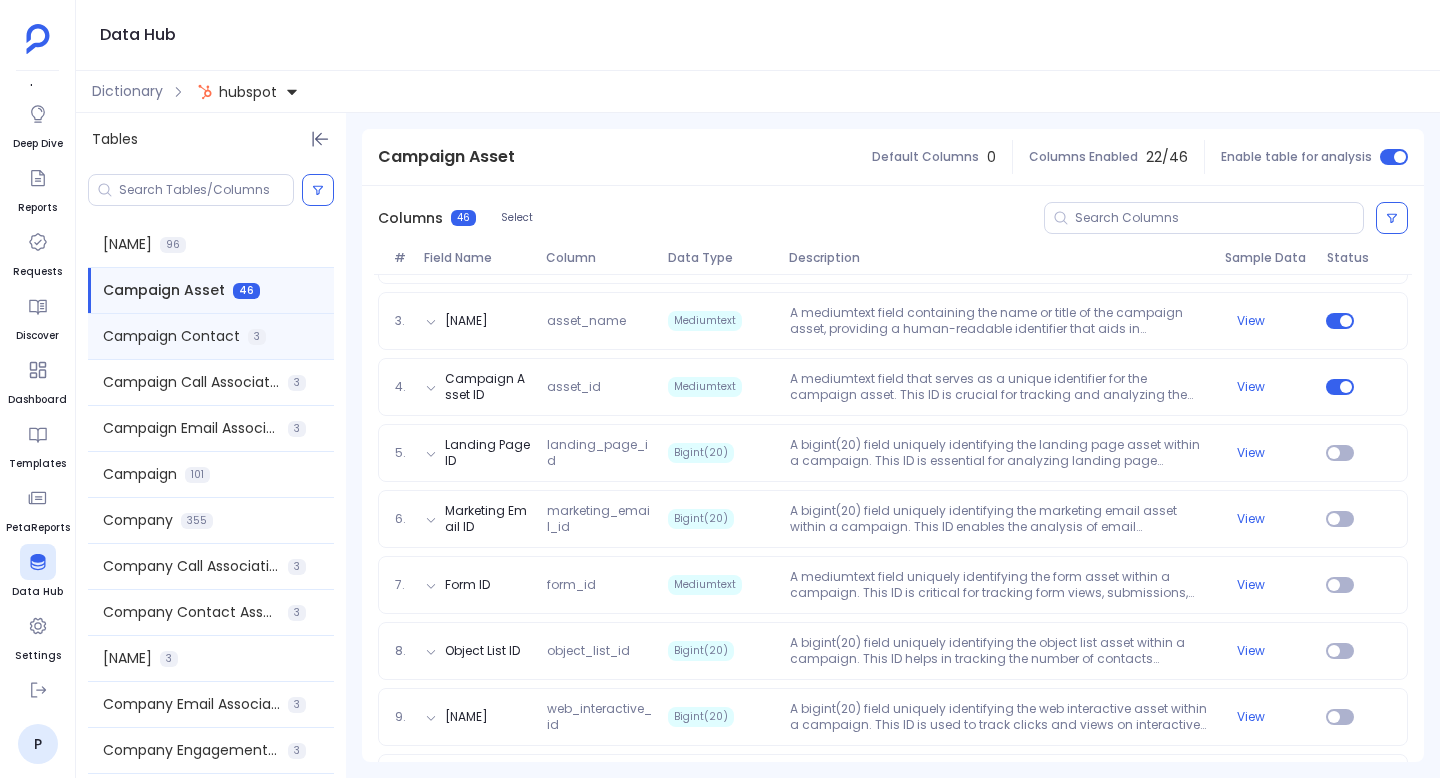 click on "Campaign Contact" at bounding box center [171, 336] 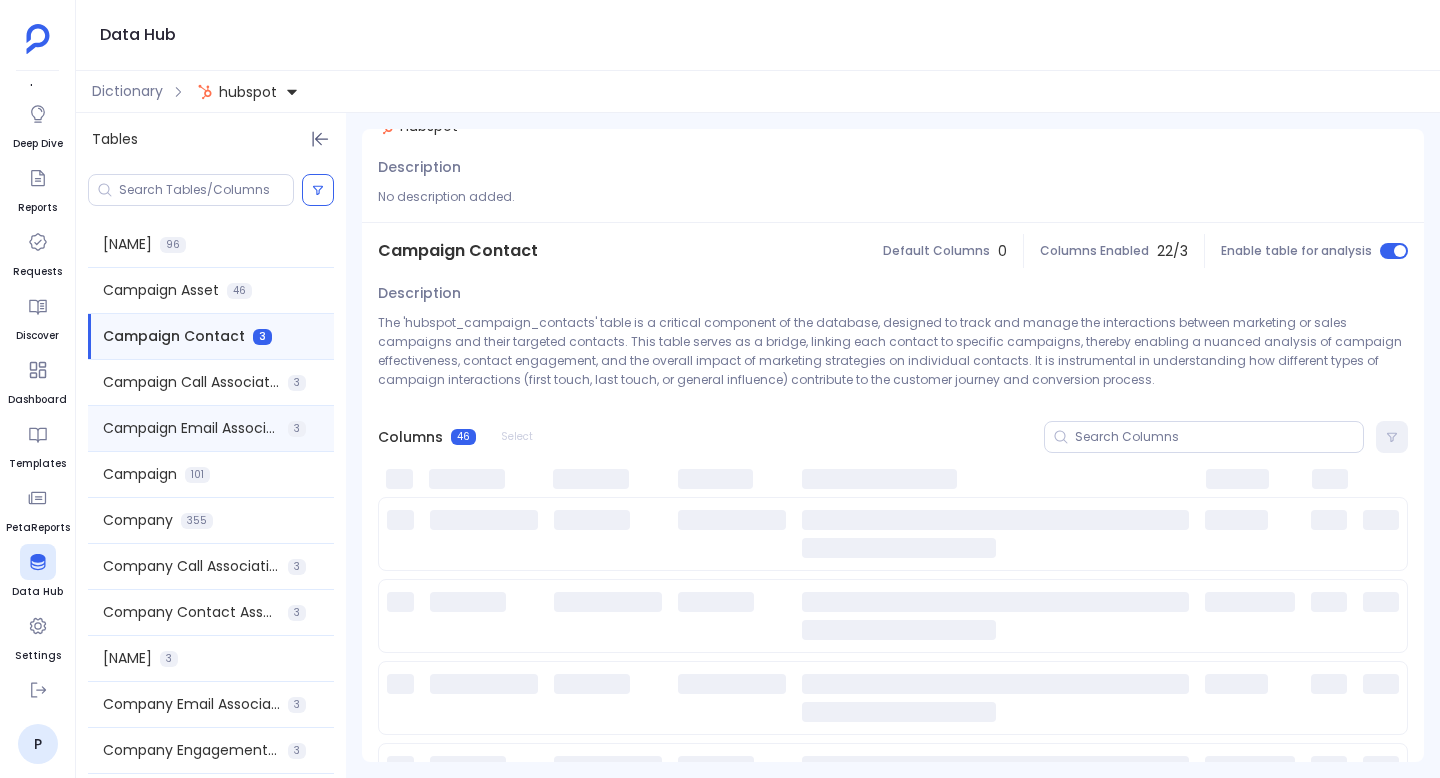 scroll, scrollTop: 0, scrollLeft: 0, axis: both 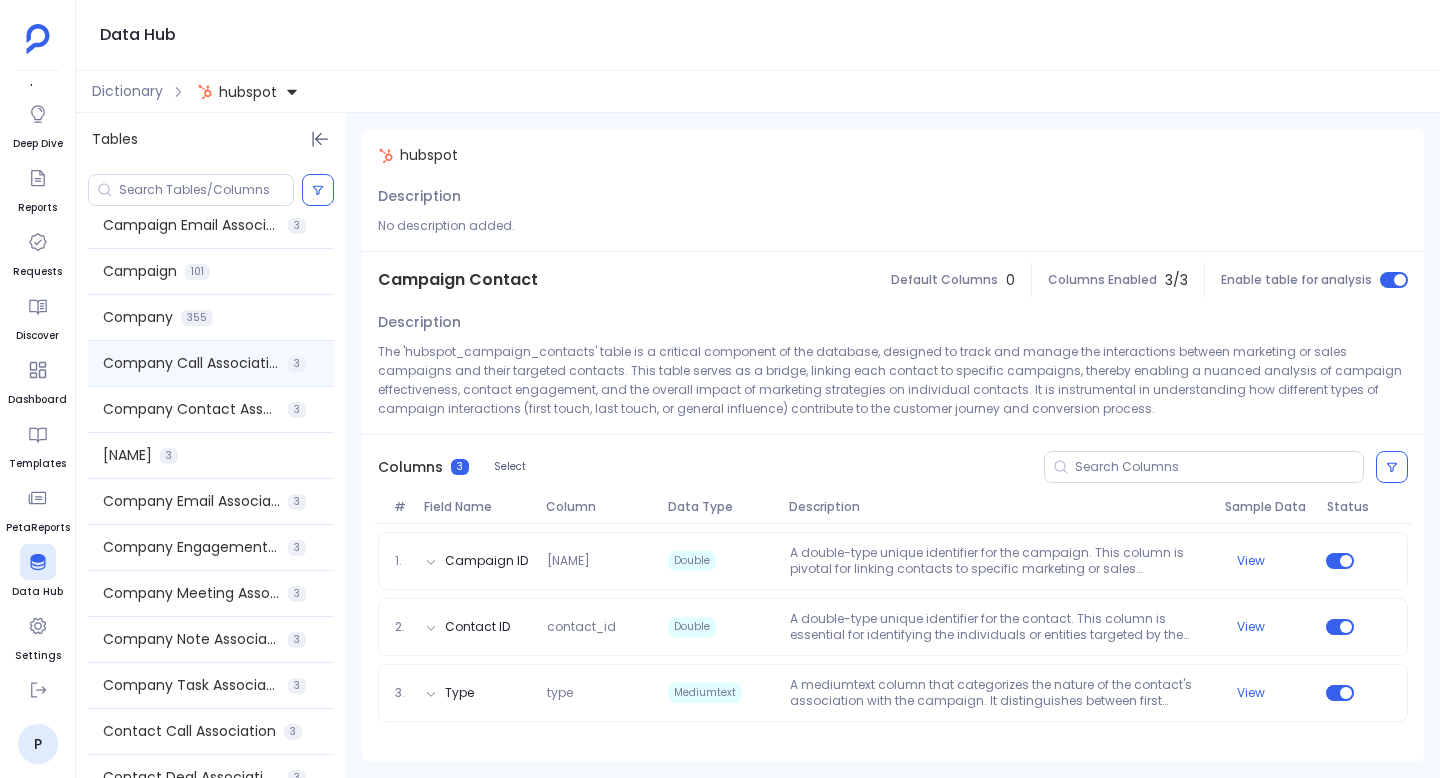 click on "[NAME]" at bounding box center (211, 363) 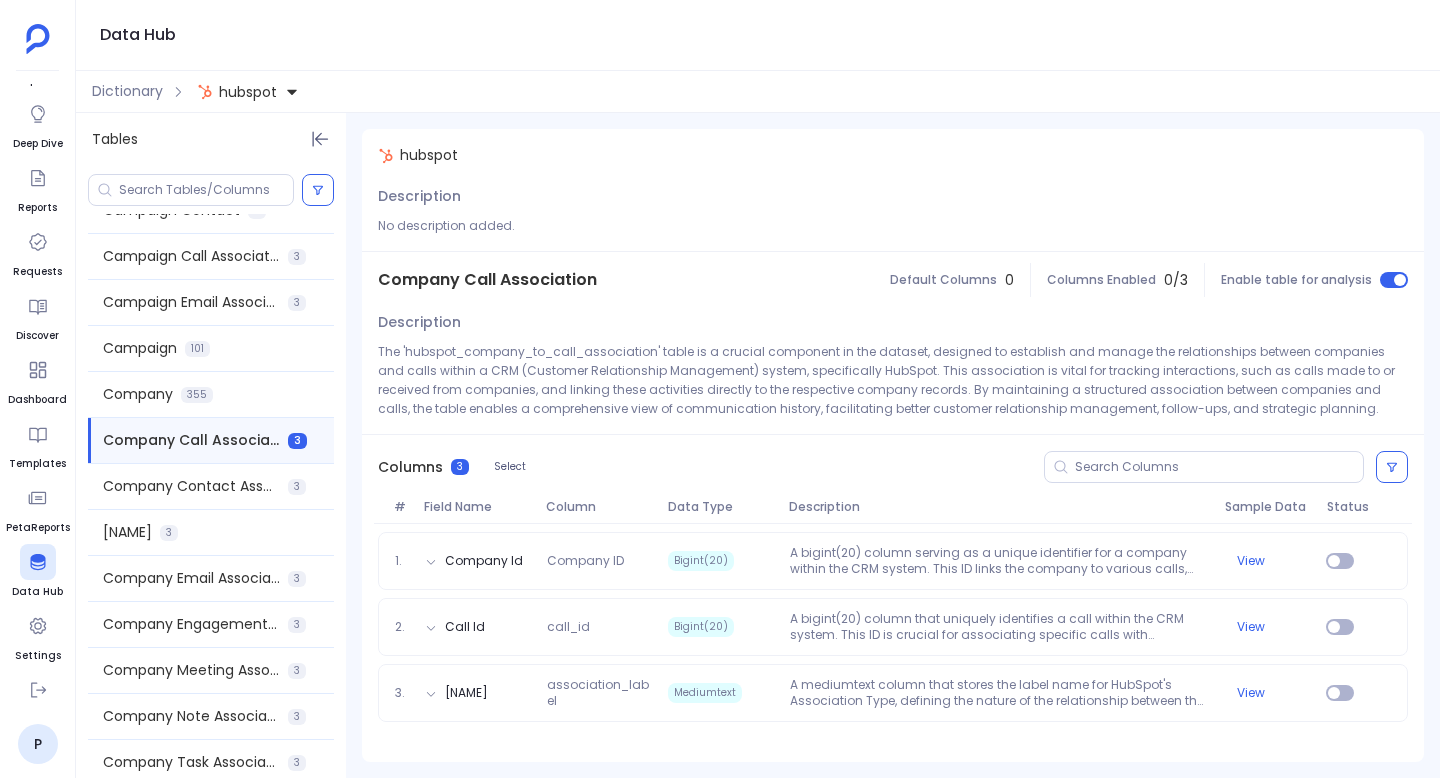 scroll, scrollTop: 347, scrollLeft: 0, axis: vertical 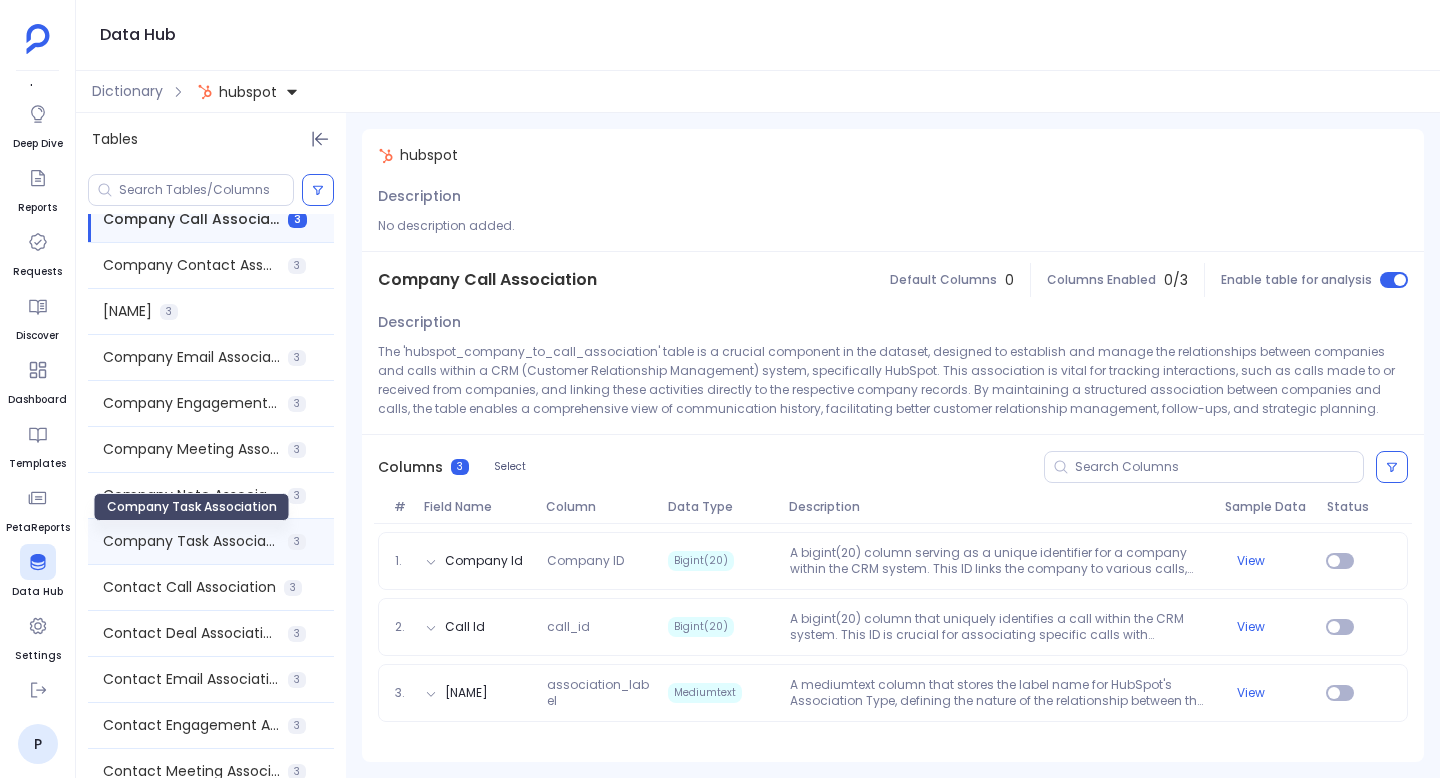 click on "Company Task Association" at bounding box center [191, 541] 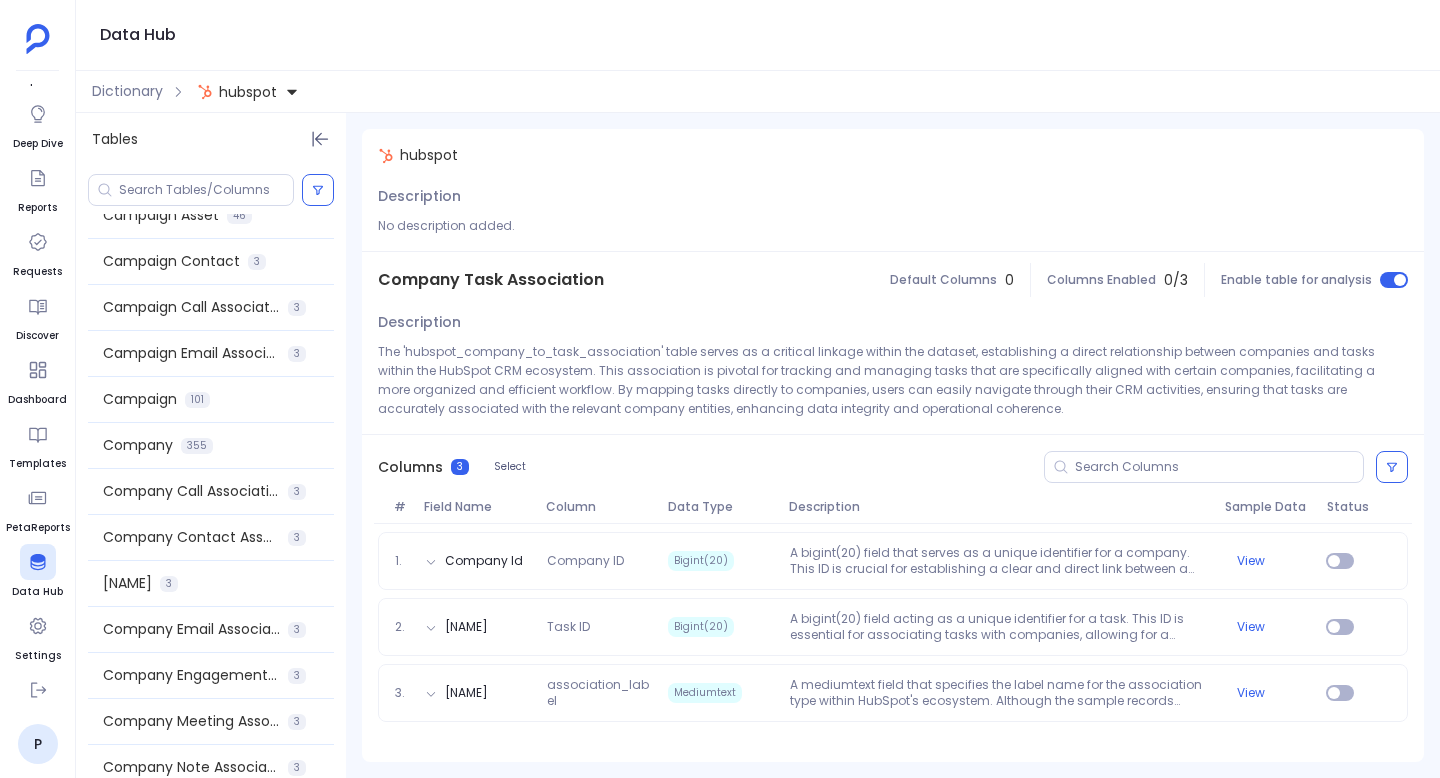 scroll, scrollTop: 0, scrollLeft: 0, axis: both 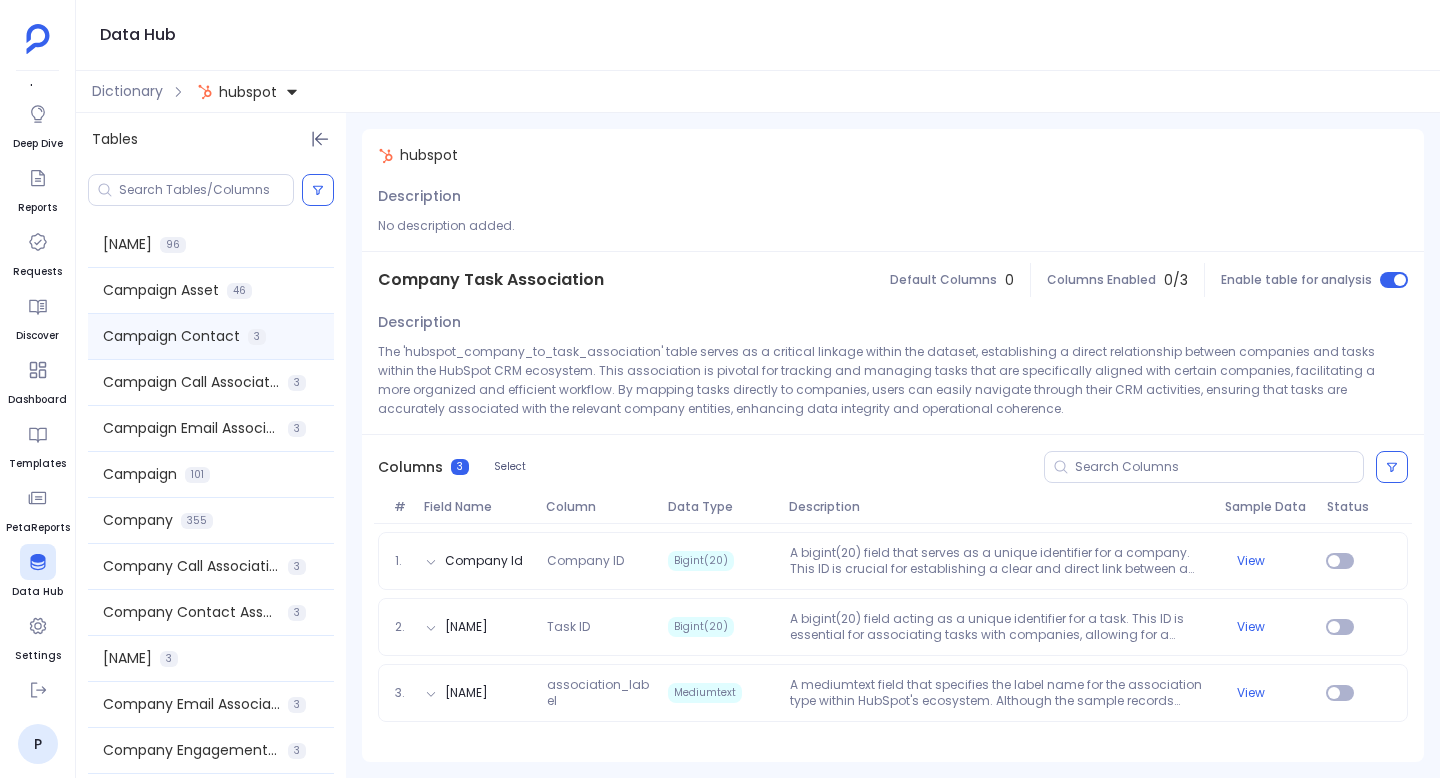 click on "Campaign Contact" at bounding box center (171, 336) 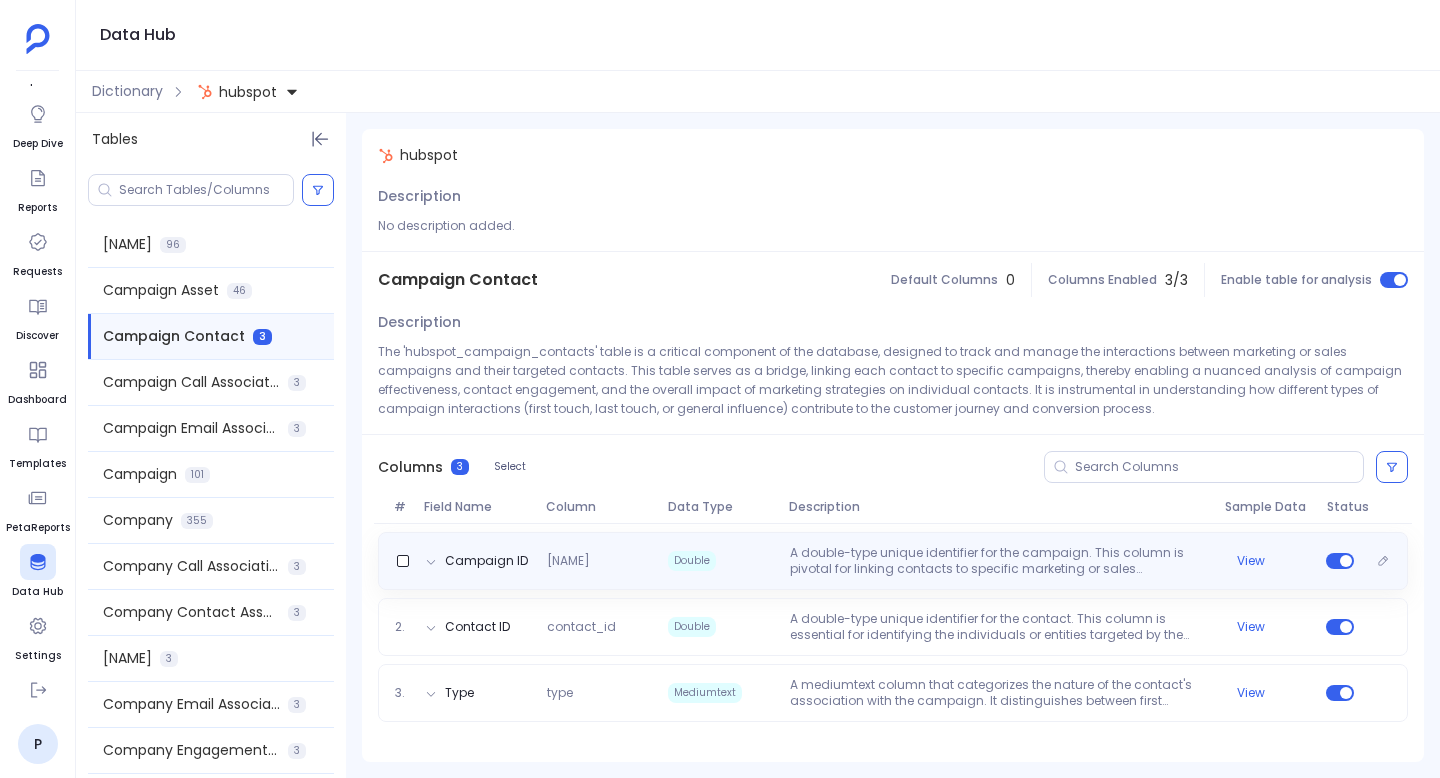 click on "A double-type unique identifier for the campaign. This column is pivotal for linking contacts to specific marketing or sales campaigns, facilitating a detailed analysis of campaign reach and effectiveness. For instance, a campaign_id of 6264347837 or 9428782168 in the sample records indicates the specific campaigns that the contacts were associated with." at bounding box center (999, 561) 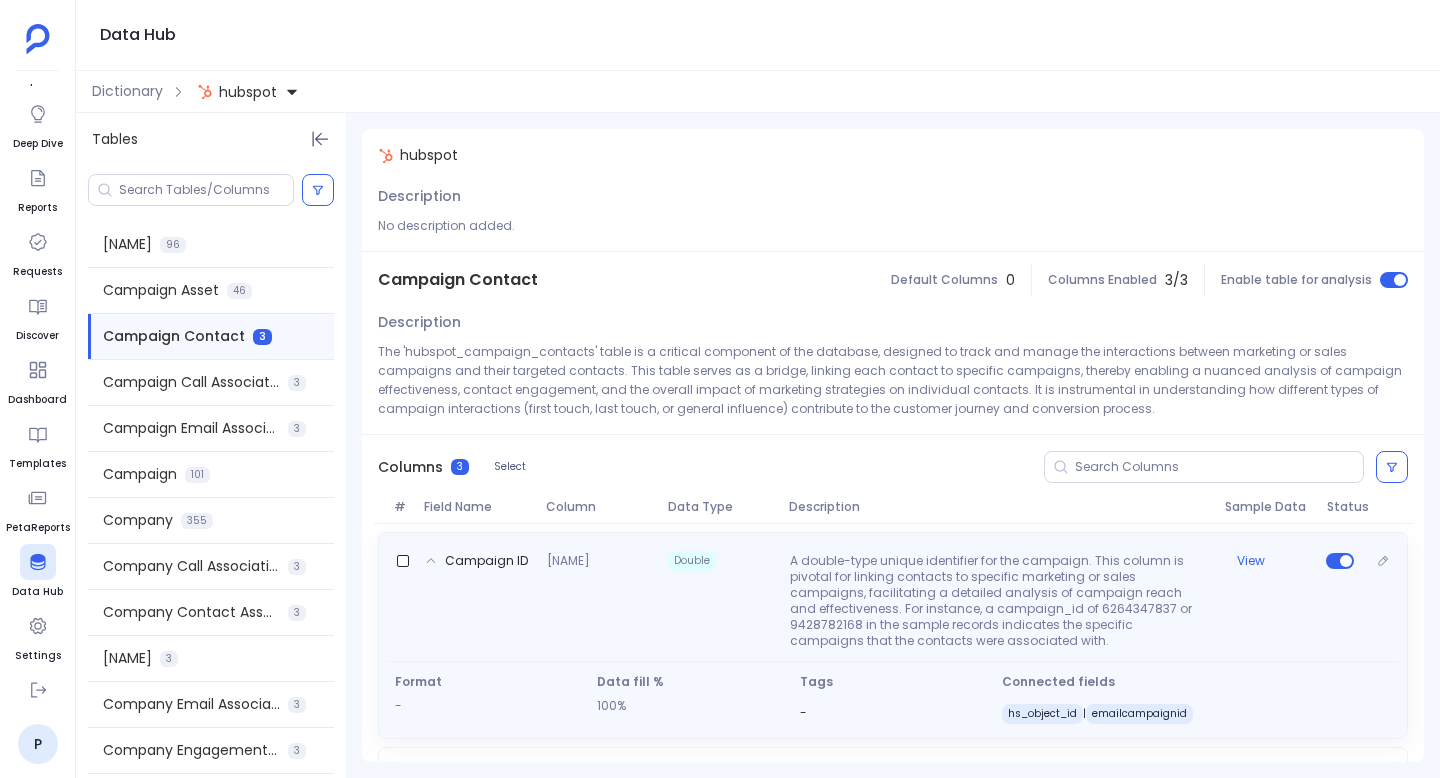 scroll, scrollTop: 125, scrollLeft: 0, axis: vertical 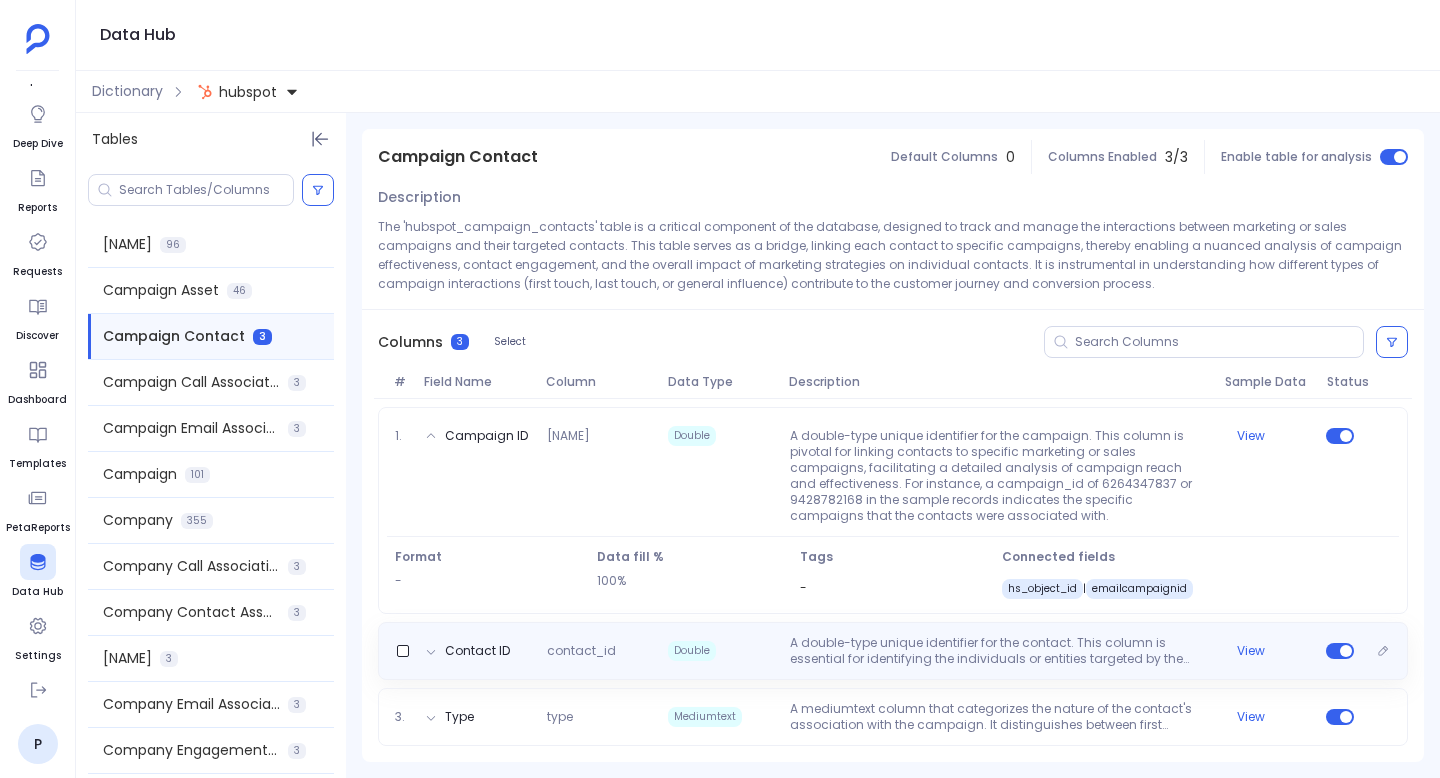click on "A double-type unique identifier for the contact. This column is essential for identifying the individuals or entities targeted by the campaigns. The contact_id allows for a granular view of how each contact interacts with various campaigns, exemplified by IDs like [NUMBER] or [NUMBER] in the sample records, indicating specific contacts engaged by the campaigns." at bounding box center (999, 651) 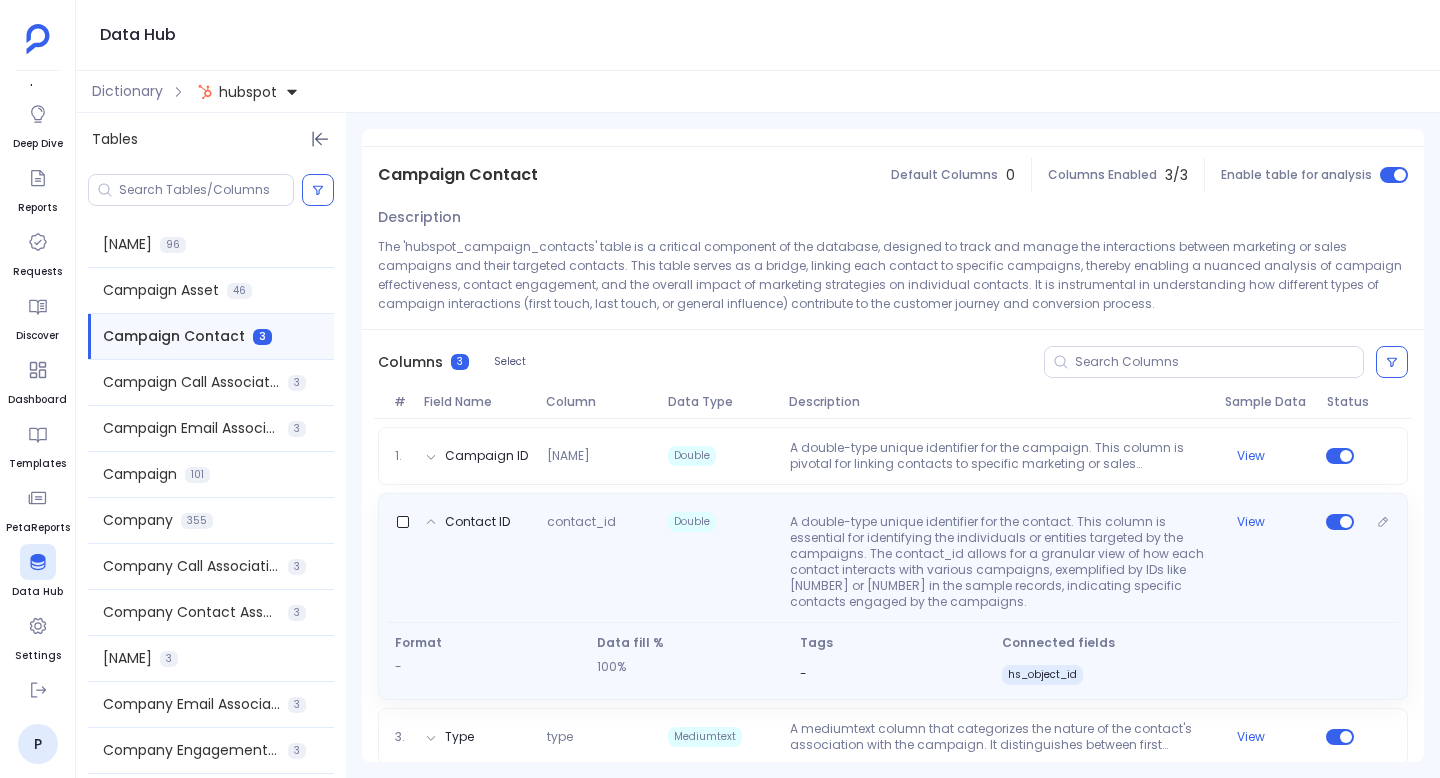 scroll, scrollTop: 101, scrollLeft: 0, axis: vertical 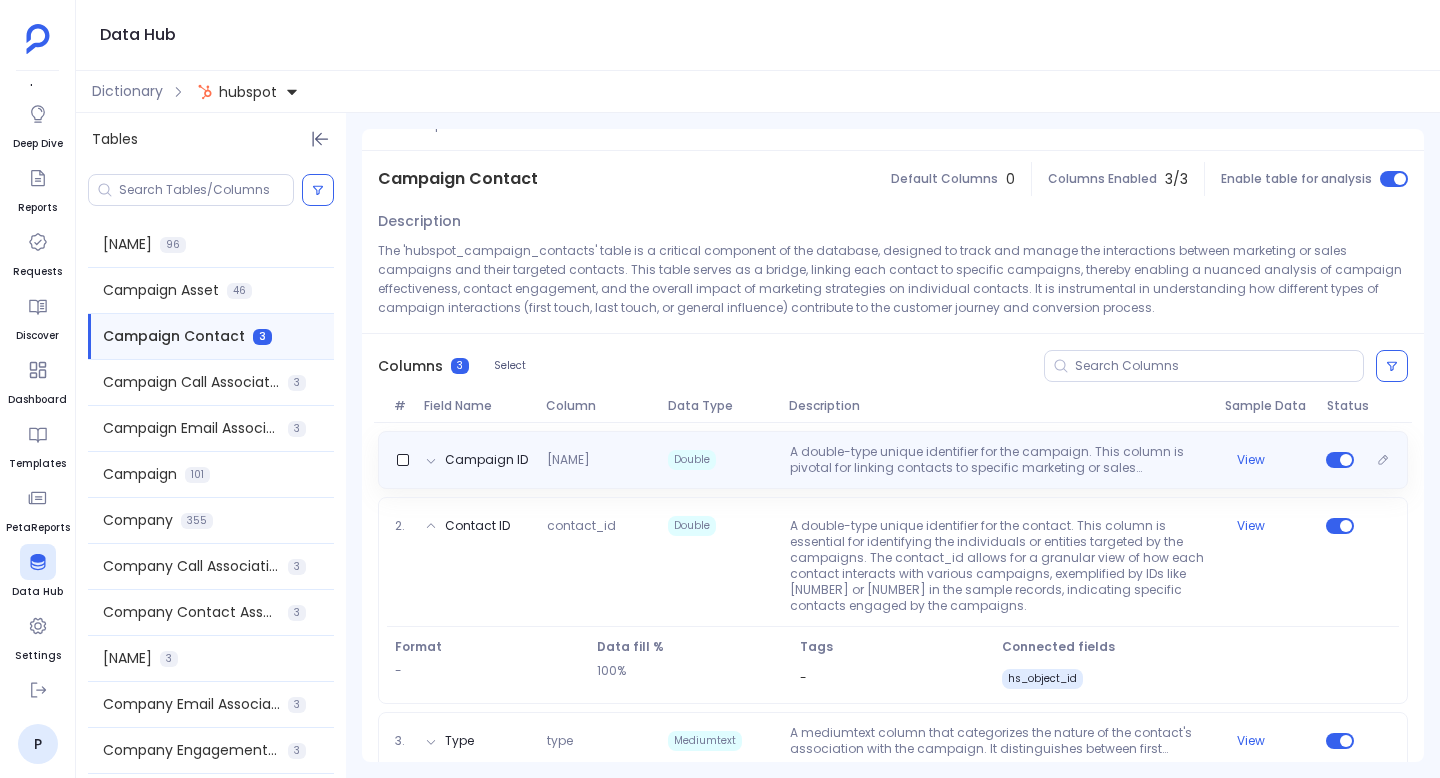 click on "A double-type unique identifier for the campaign. This column is pivotal for linking contacts to specific marketing or sales campaigns, facilitating a detailed analysis of campaign reach and effectiveness. For instance, a campaign_id of 6264347837 or 9428782168 in the sample records indicates the specific campaigns that the contacts were associated with." at bounding box center (999, 460) 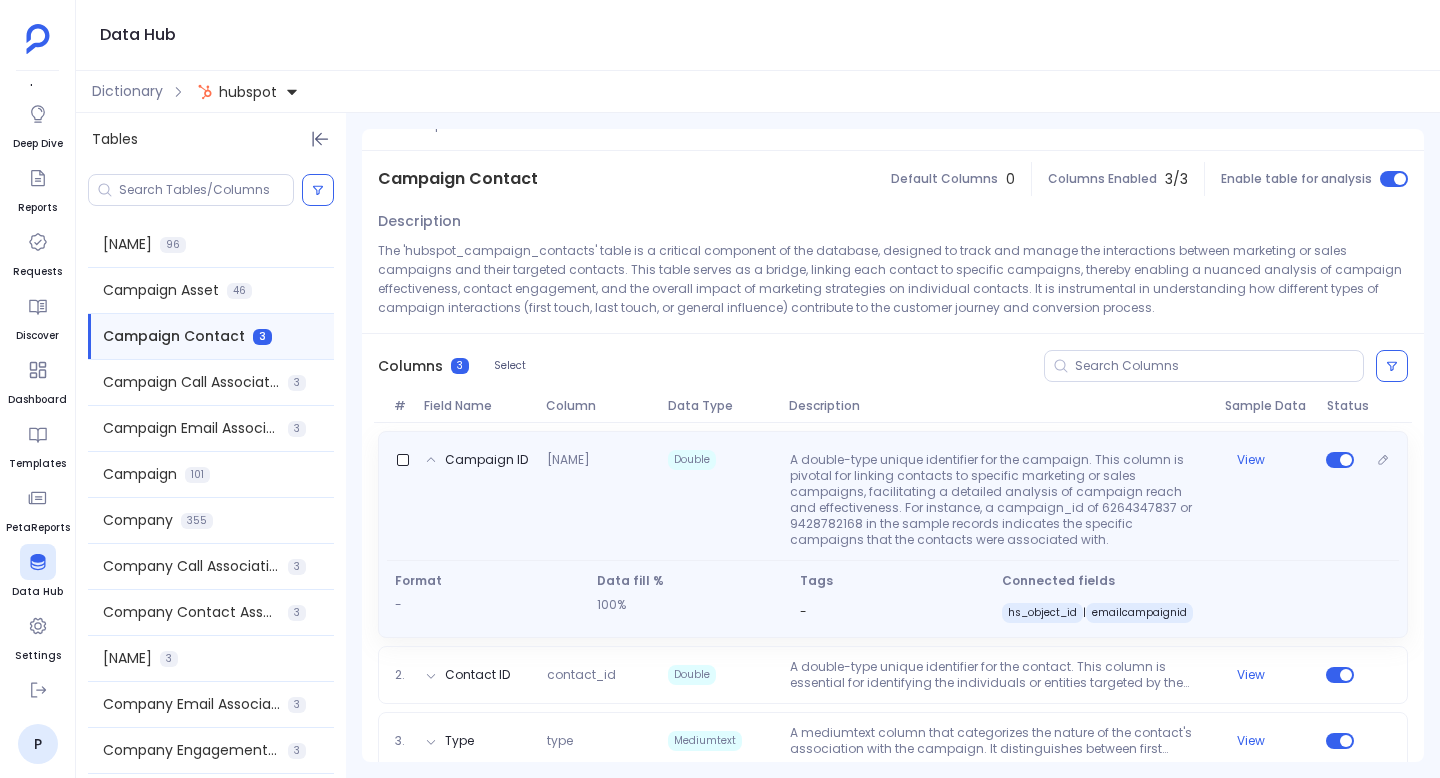 scroll, scrollTop: 125, scrollLeft: 0, axis: vertical 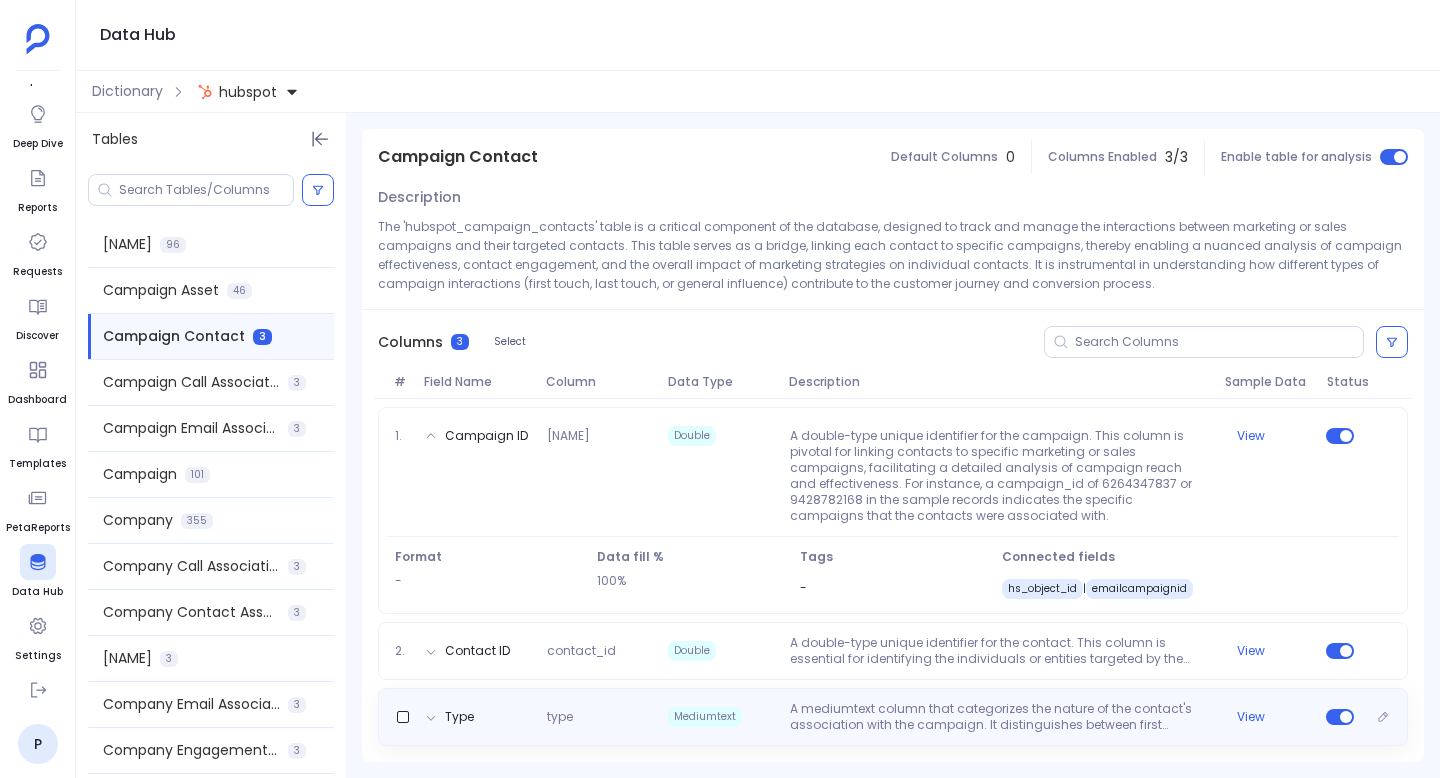 click on "A mediumtext column that categorizes the nature of the contact's association with the campaign. It distinguishes between first interaction (First Touch), final interaction before conversion (Last Touch), or a general influence (influencedContacts), providing insights into the role of each campaign interaction in the contact's journey. The sample records show 'influencedContacts' as the type for all listed interactions, highlighting the contacts influenced by the campaigns." at bounding box center [999, 717] 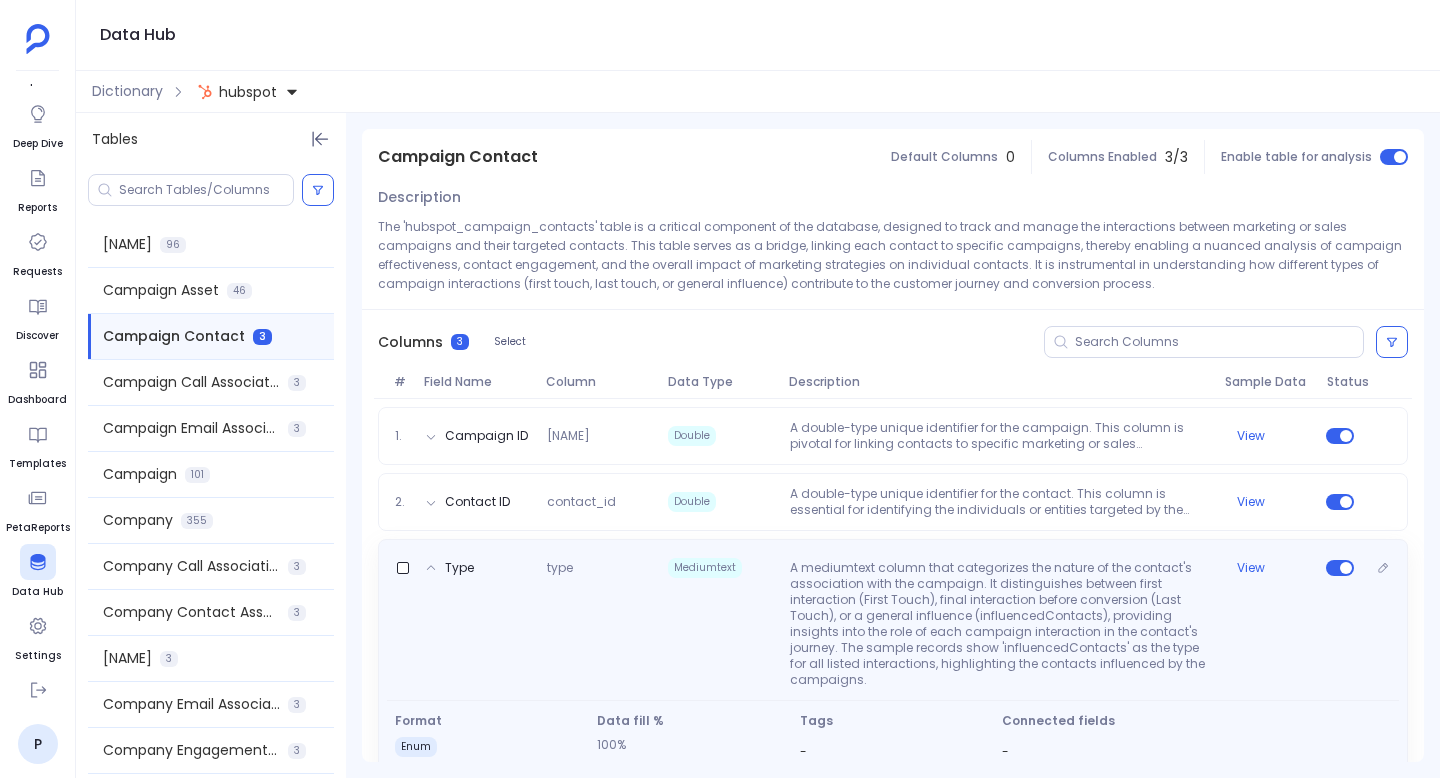 scroll, scrollTop: 157, scrollLeft: 0, axis: vertical 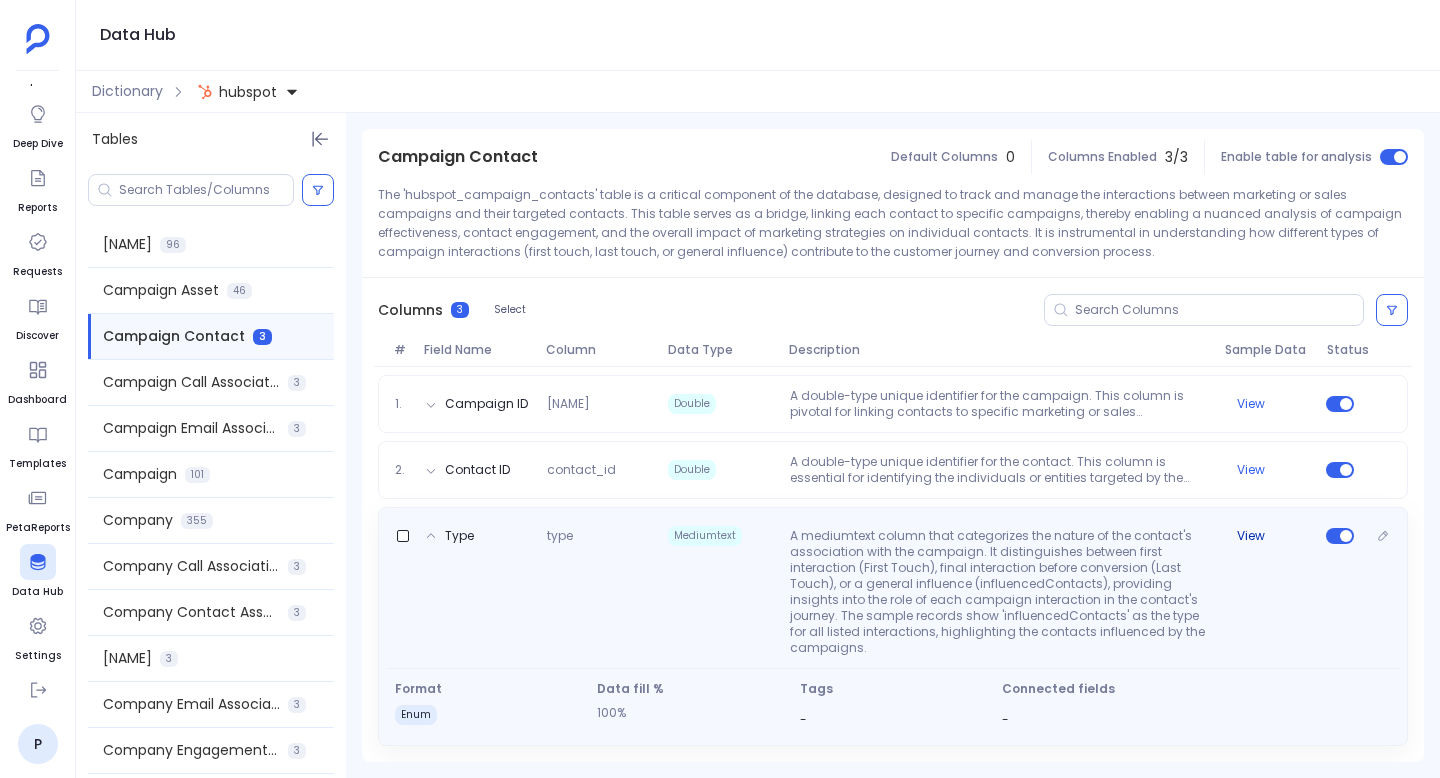 click on "View" at bounding box center [1251, 536] 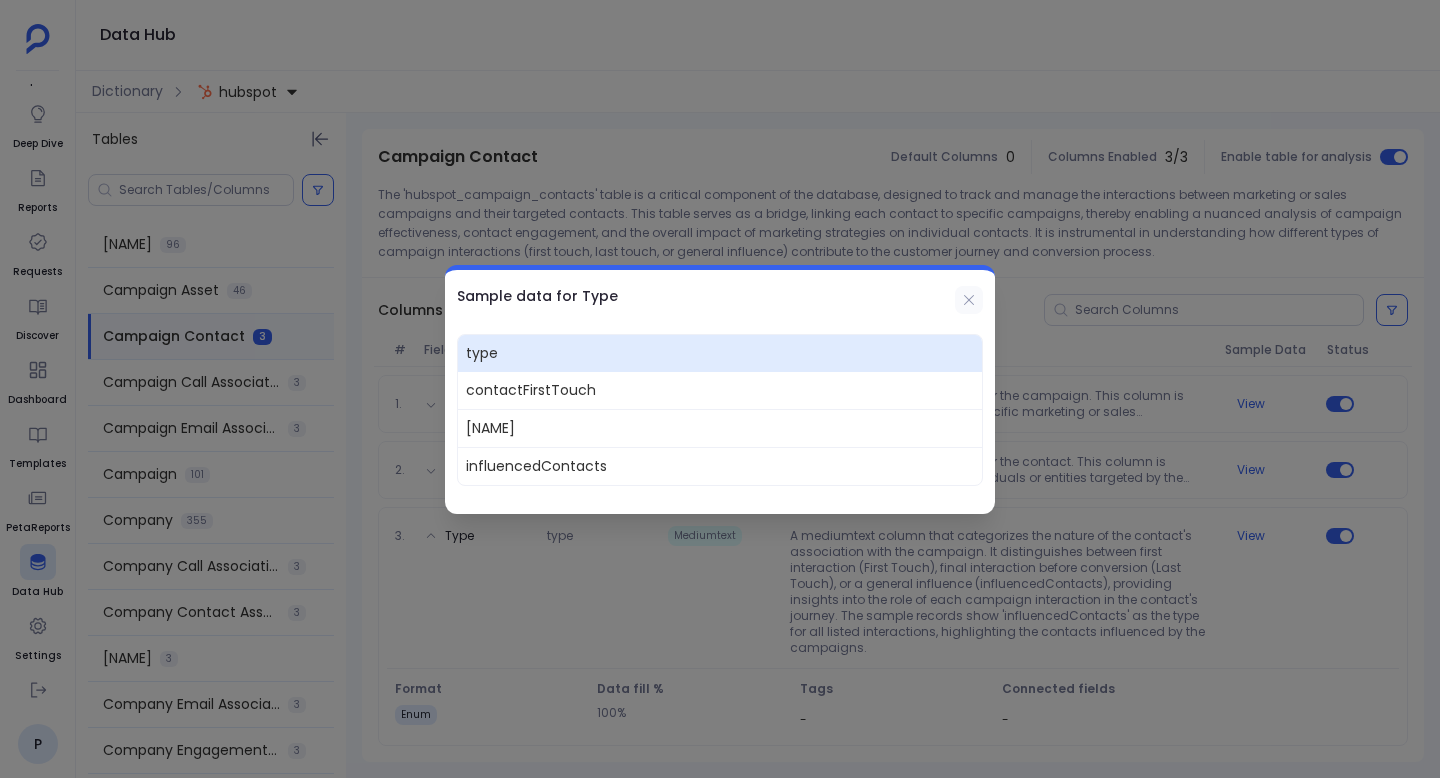 click at bounding box center [969, 300] 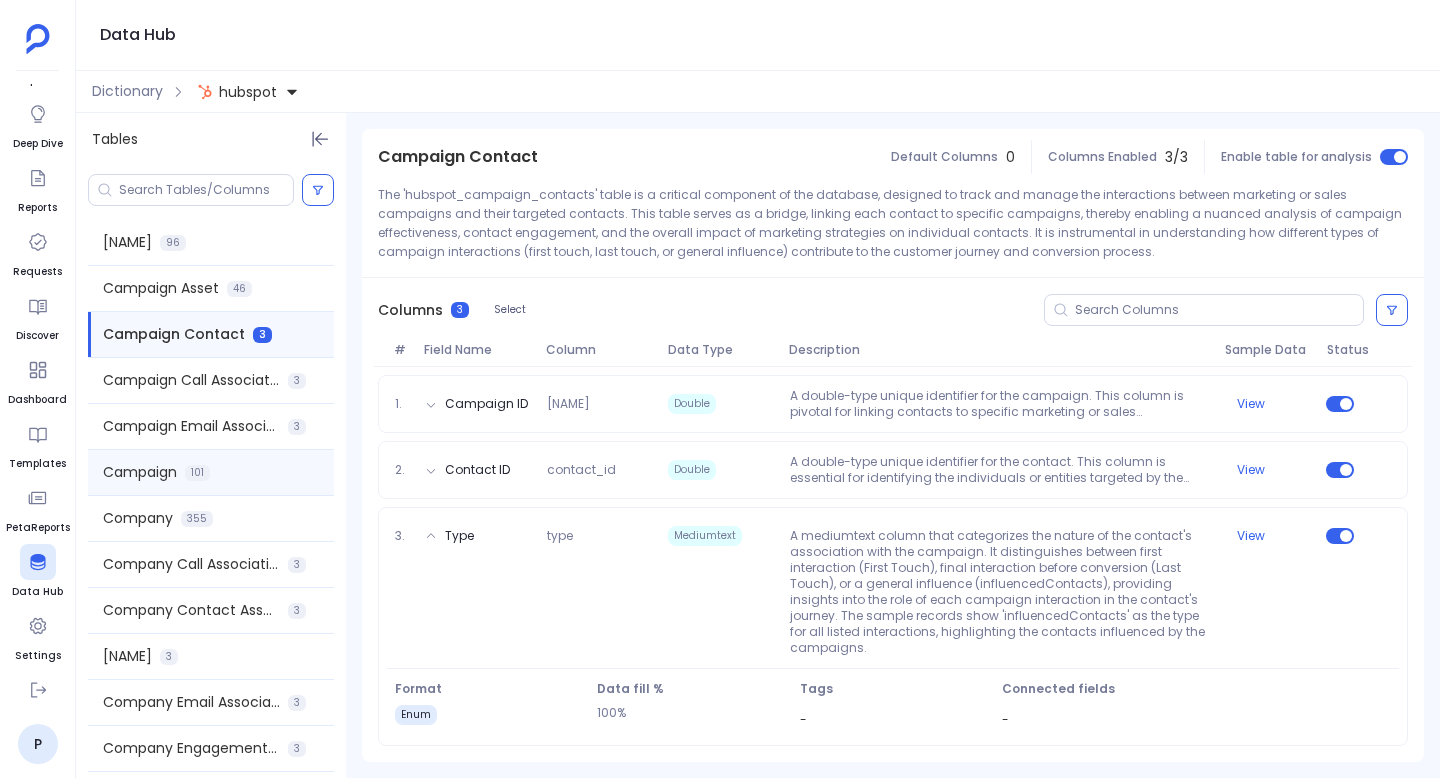 scroll, scrollTop: 0, scrollLeft: 0, axis: both 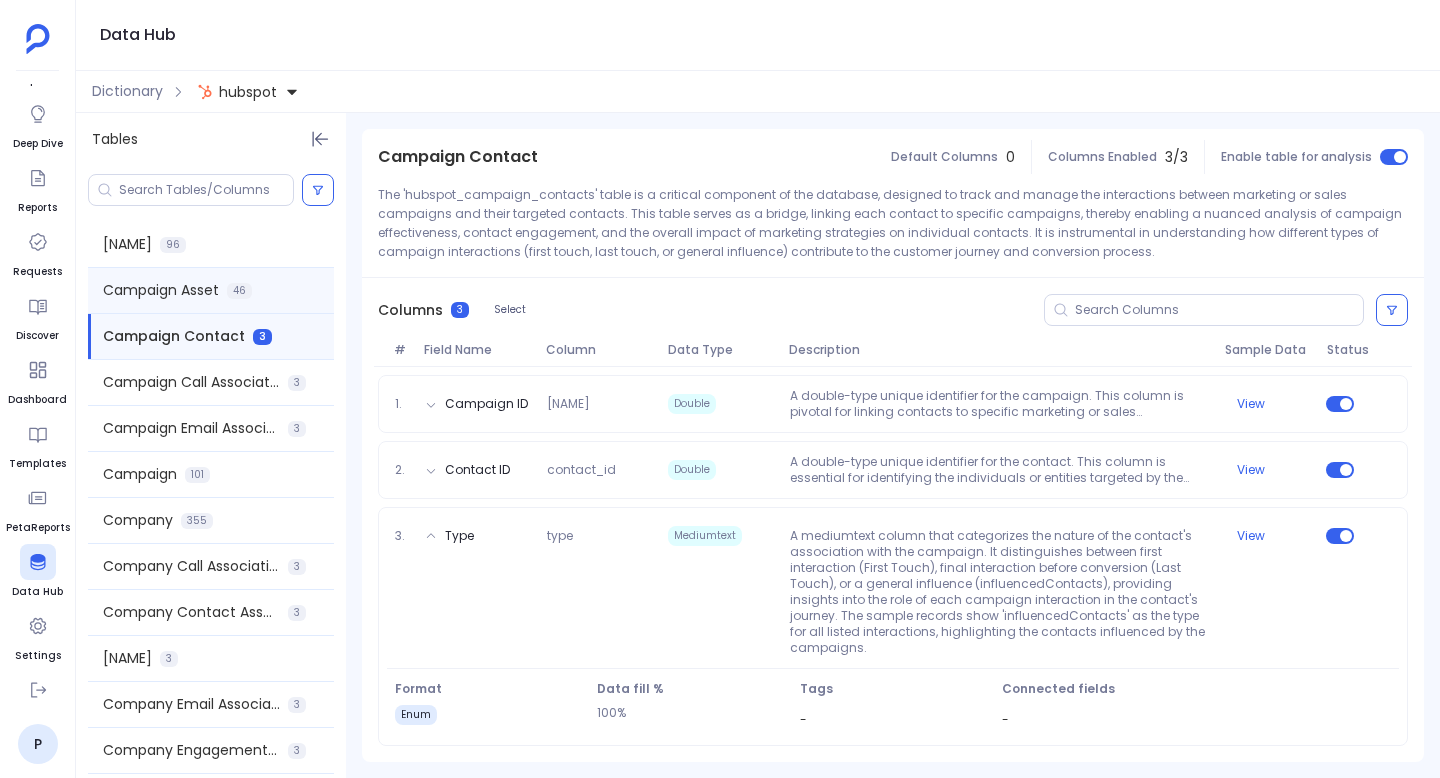 click on "[CAMPAIGN] [ASSET] [NUMBER]" at bounding box center (211, 290) 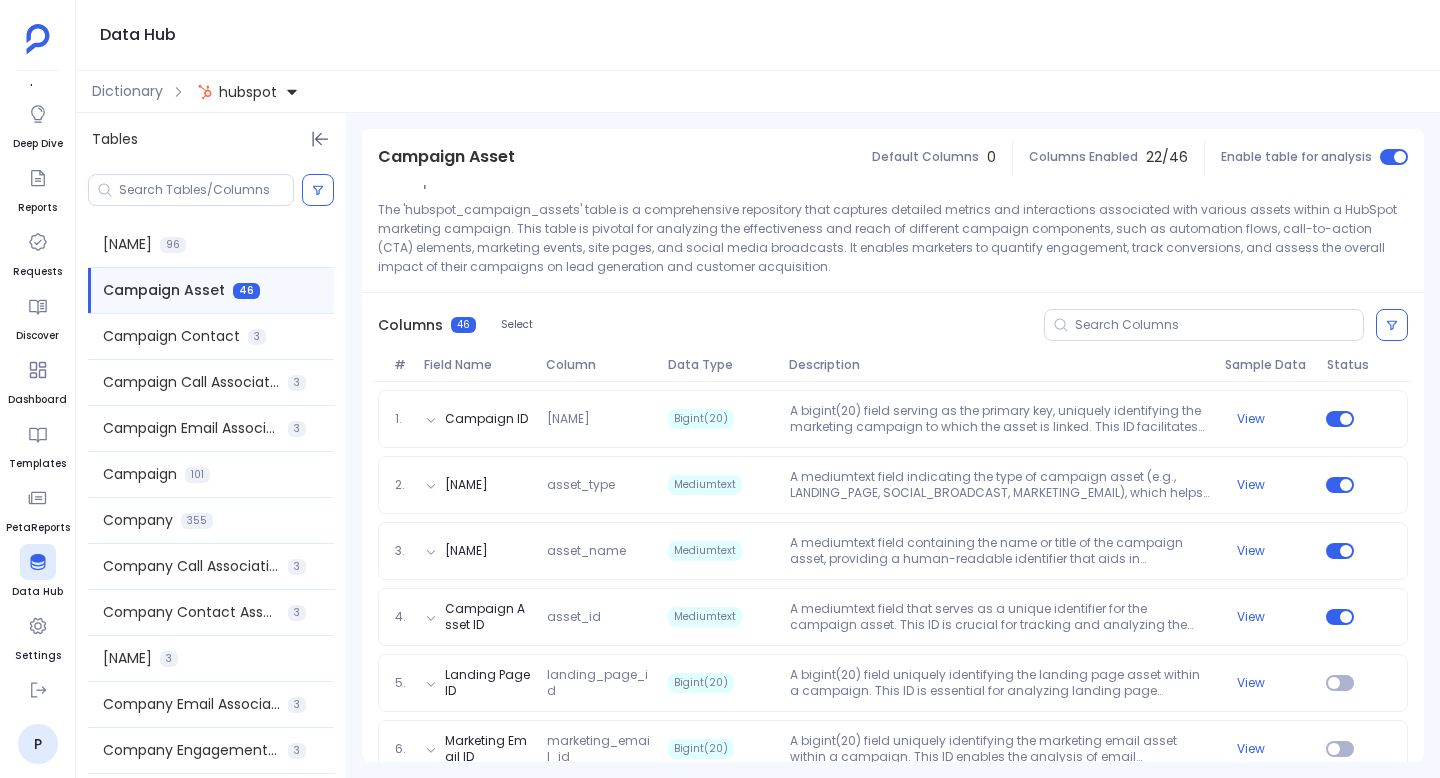 scroll, scrollTop: 157, scrollLeft: 0, axis: vertical 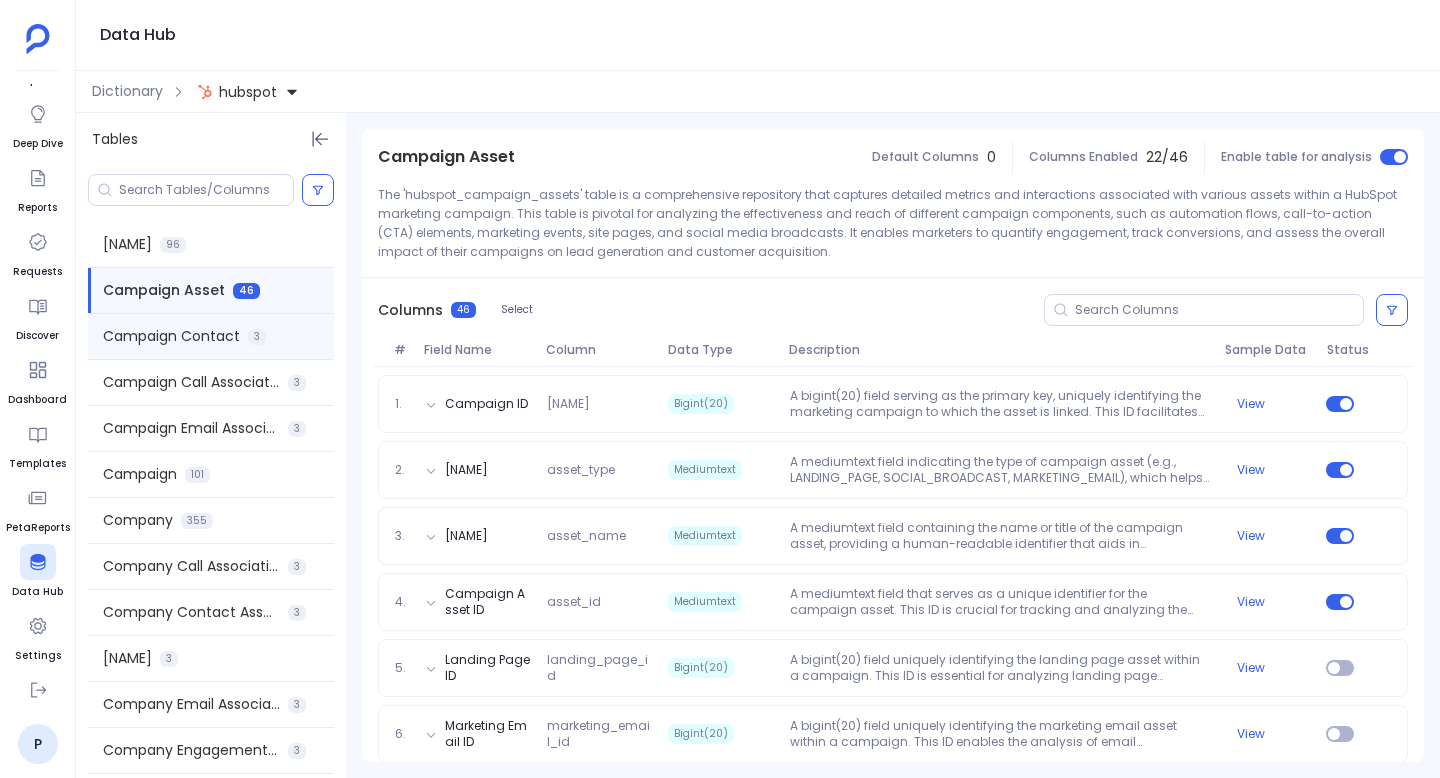 click on "Campaign Contact" at bounding box center (171, 336) 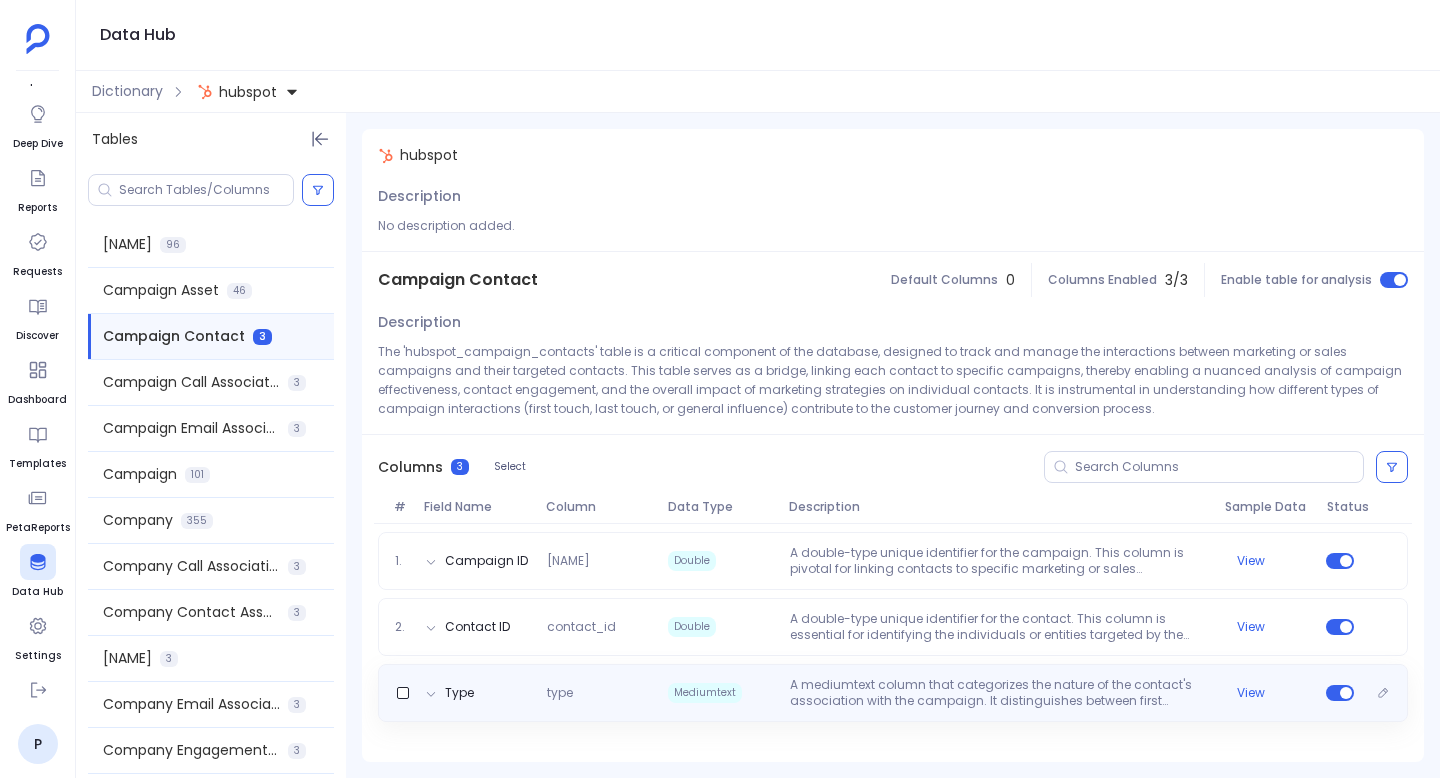 click on "Mediumtext" at bounding box center (720, 693) 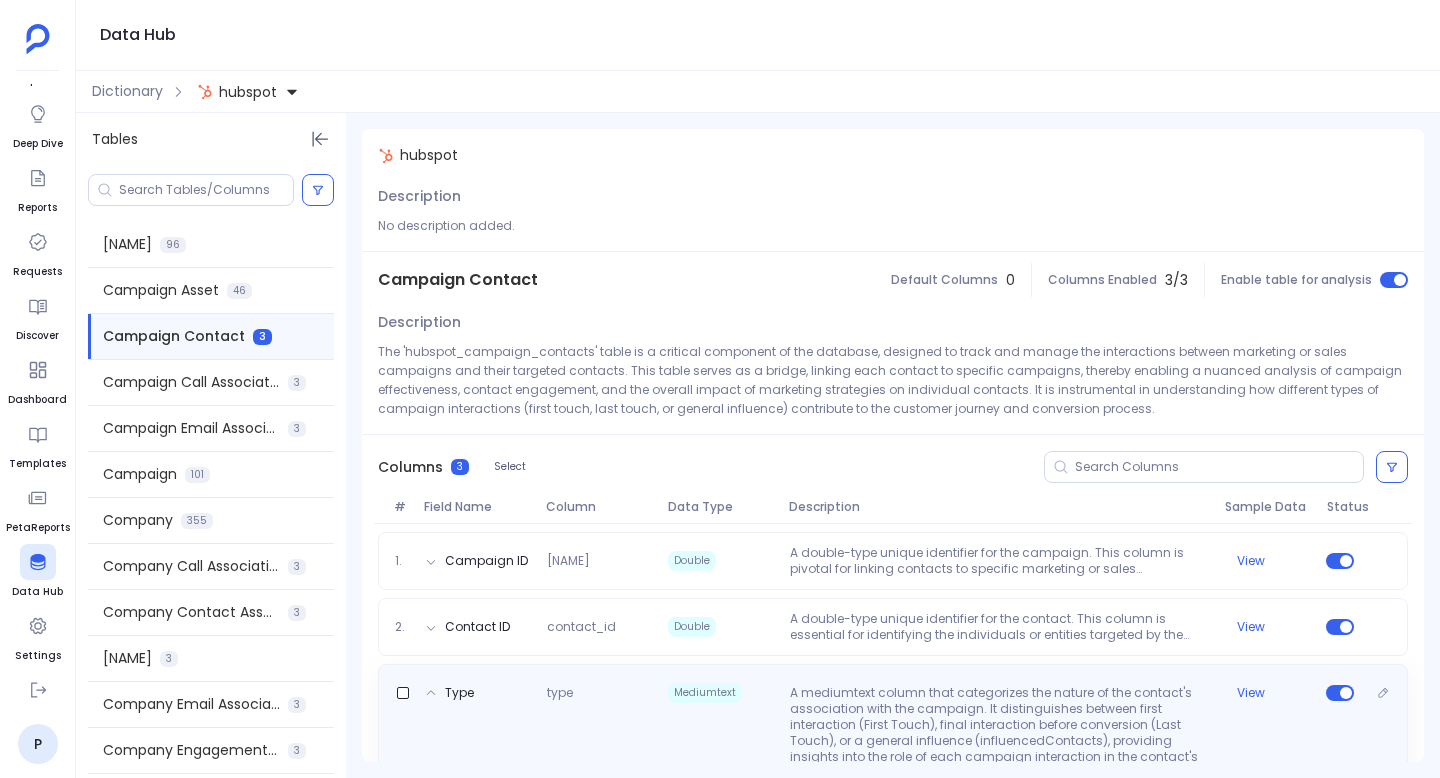 scroll, scrollTop: 157, scrollLeft: 0, axis: vertical 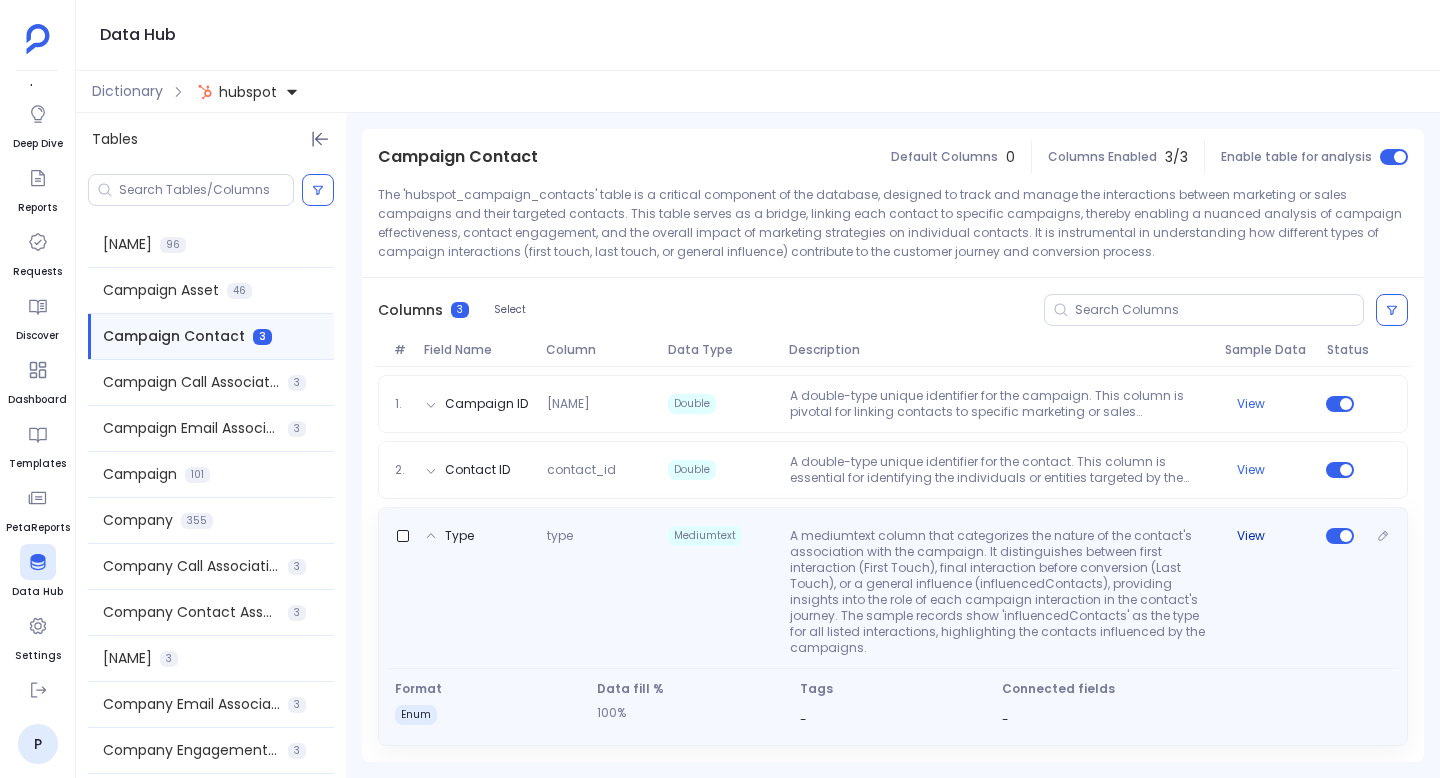 click on "View" at bounding box center [1251, 536] 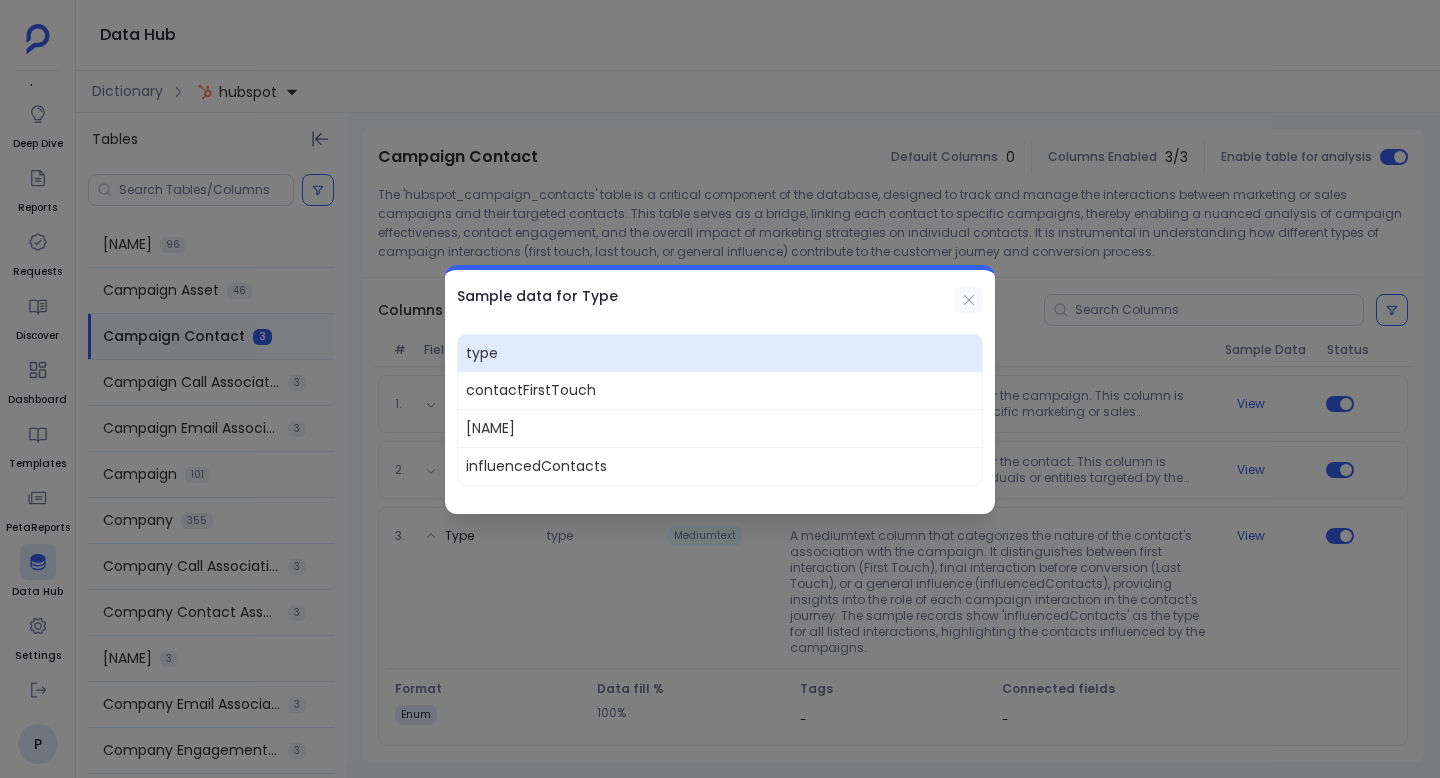 click 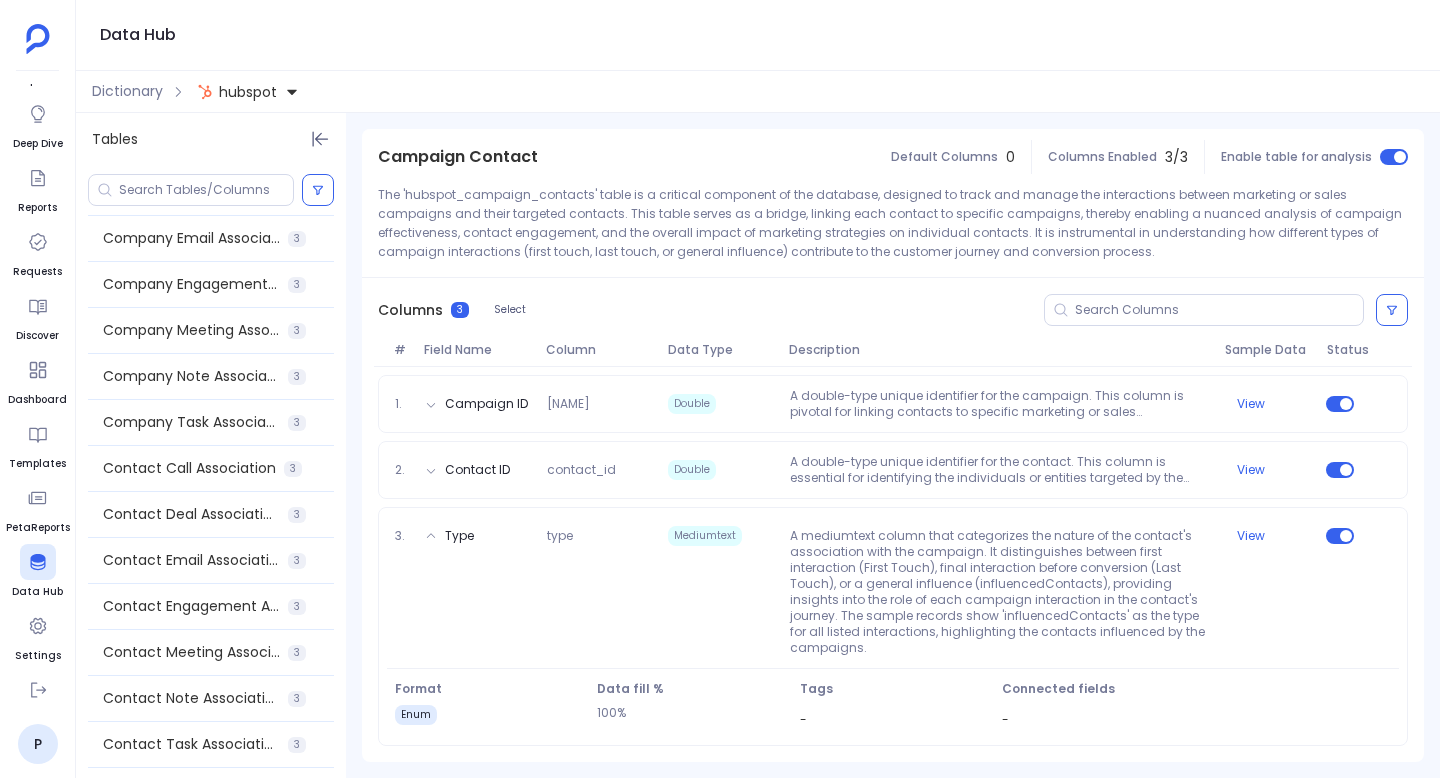scroll, scrollTop: 460, scrollLeft: 0, axis: vertical 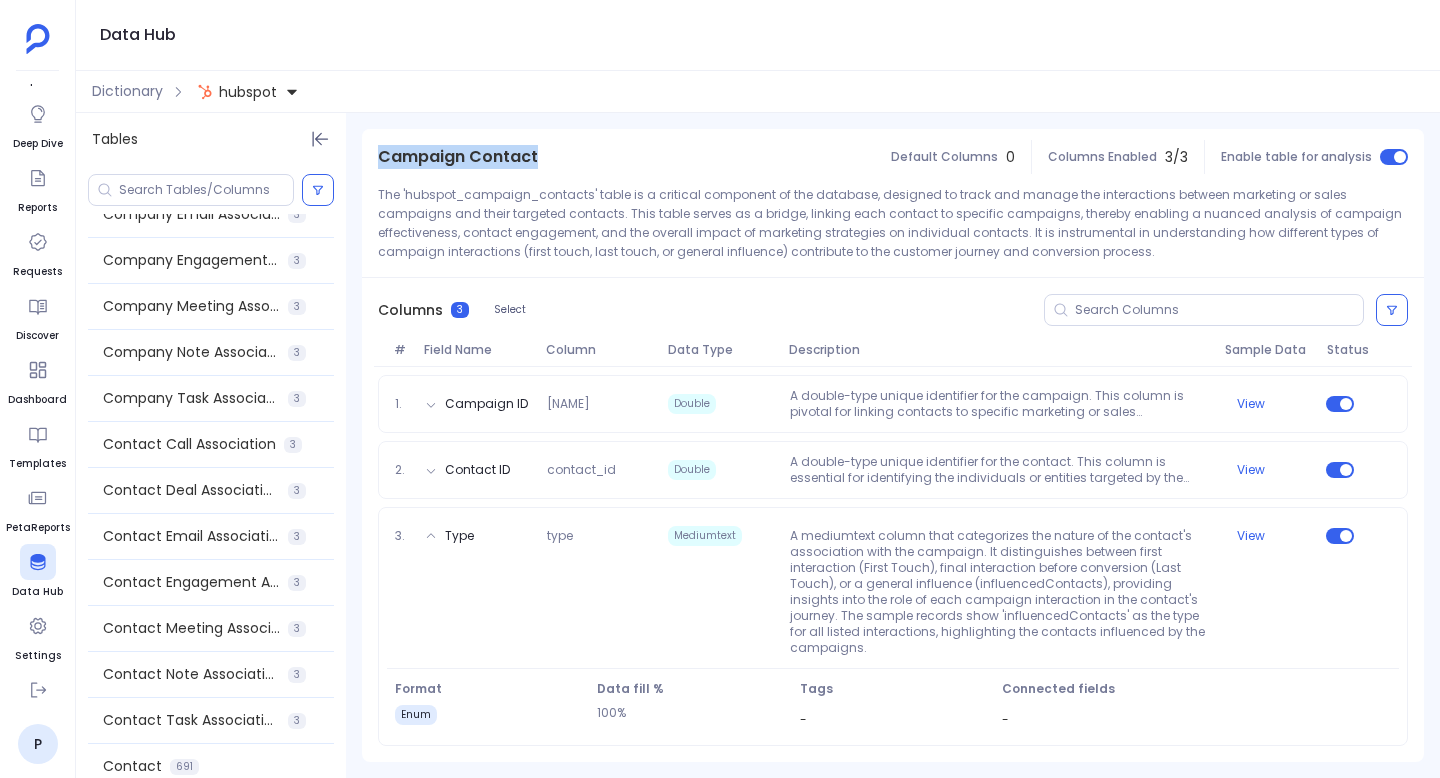 drag, startPoint x: 375, startPoint y: 157, endPoint x: 569, endPoint y: 164, distance: 194.12625 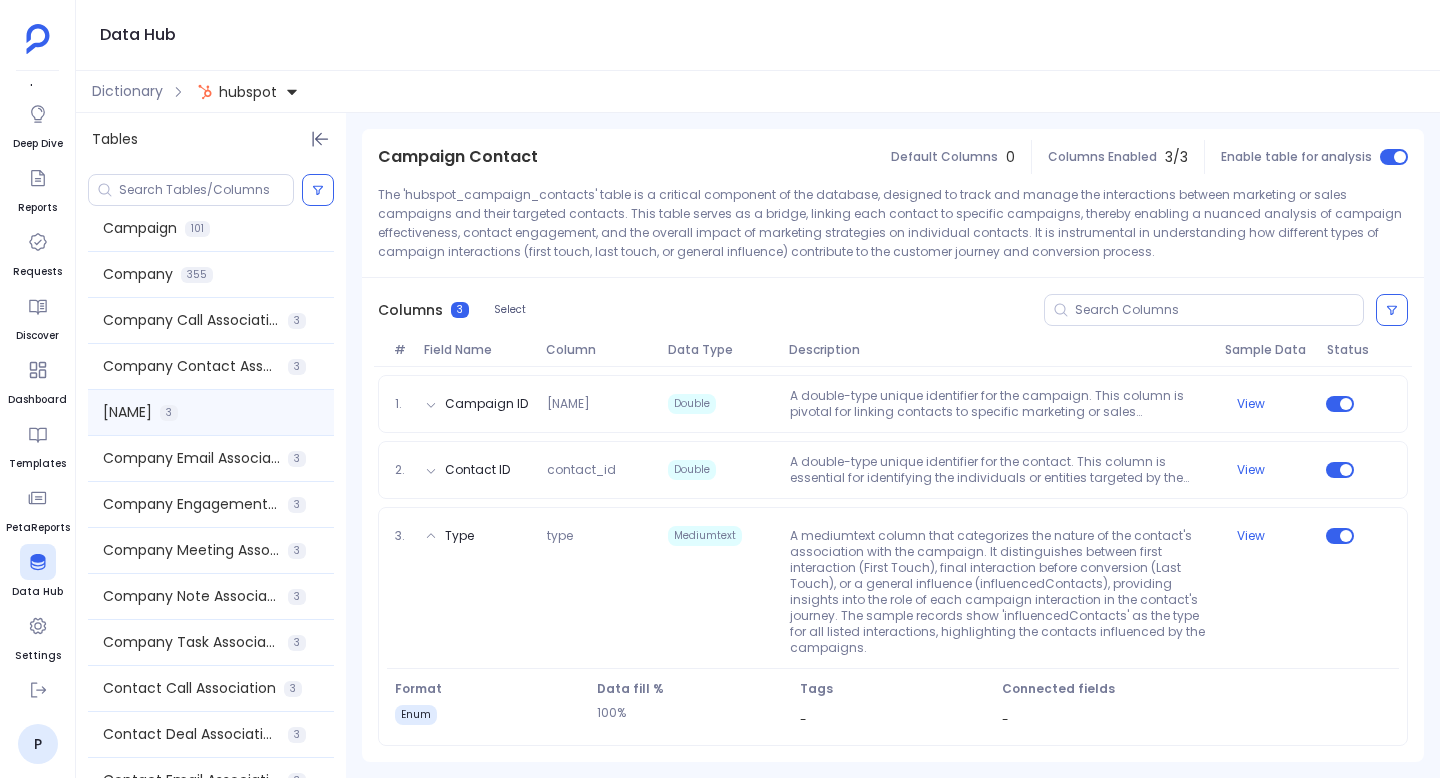 scroll, scrollTop: 228, scrollLeft: 0, axis: vertical 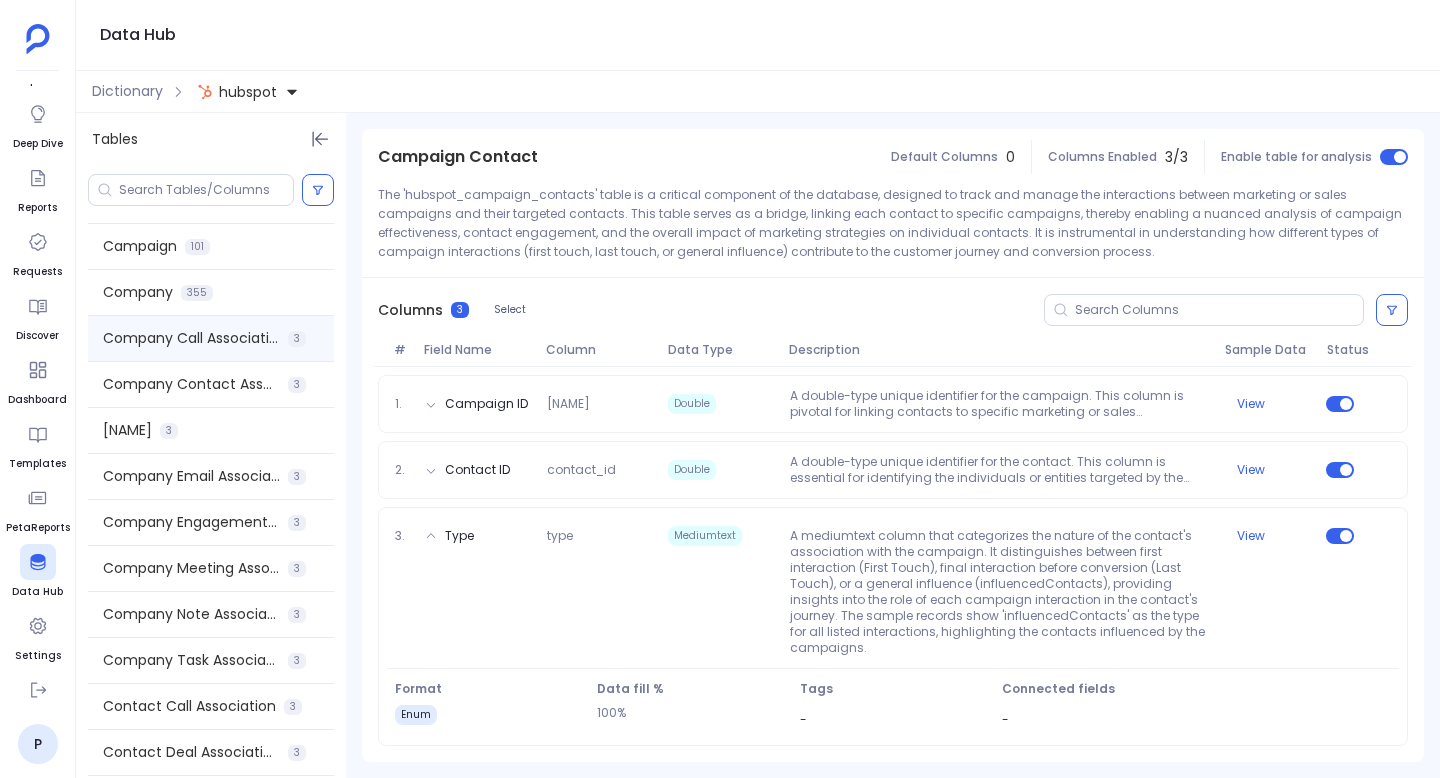 click on "[NAME]" at bounding box center (211, 338) 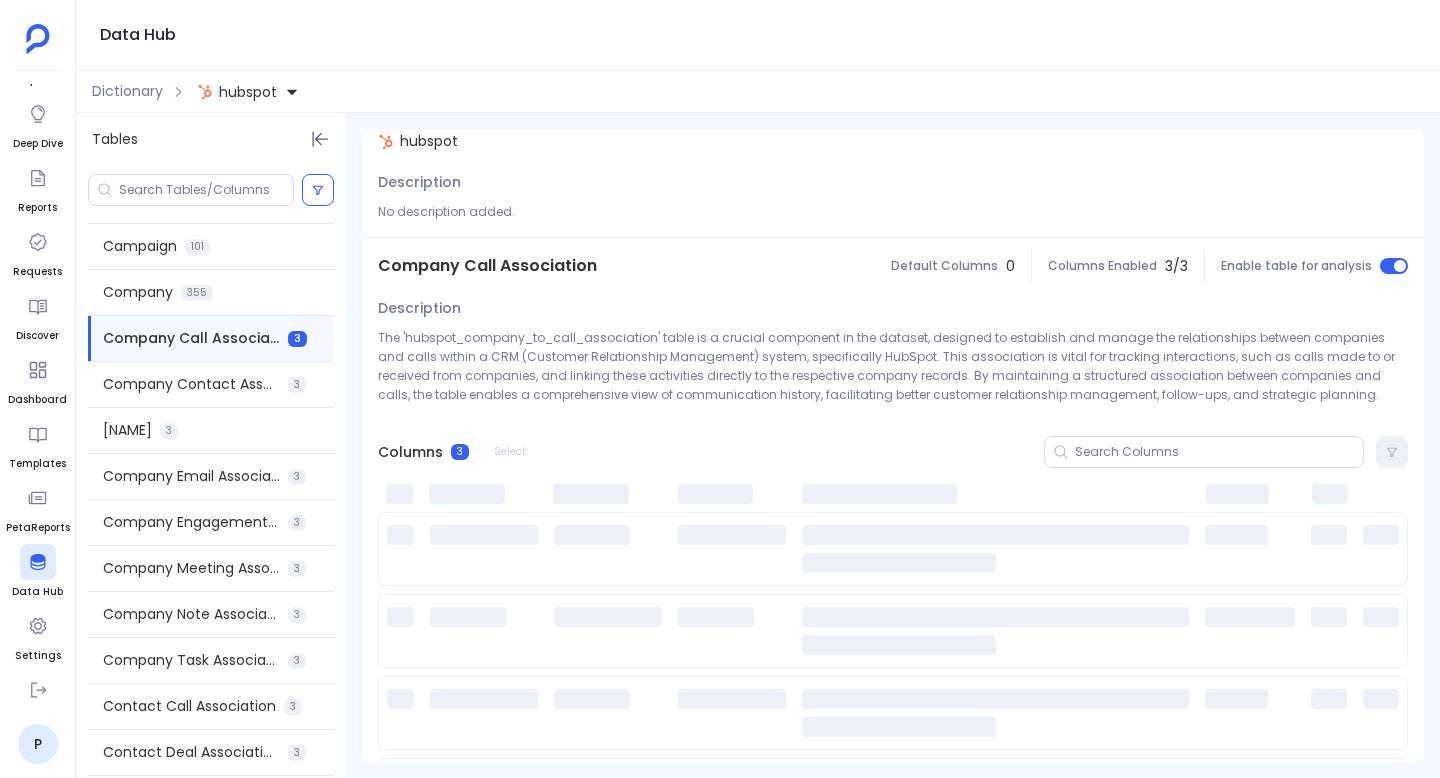 scroll, scrollTop: 0, scrollLeft: 0, axis: both 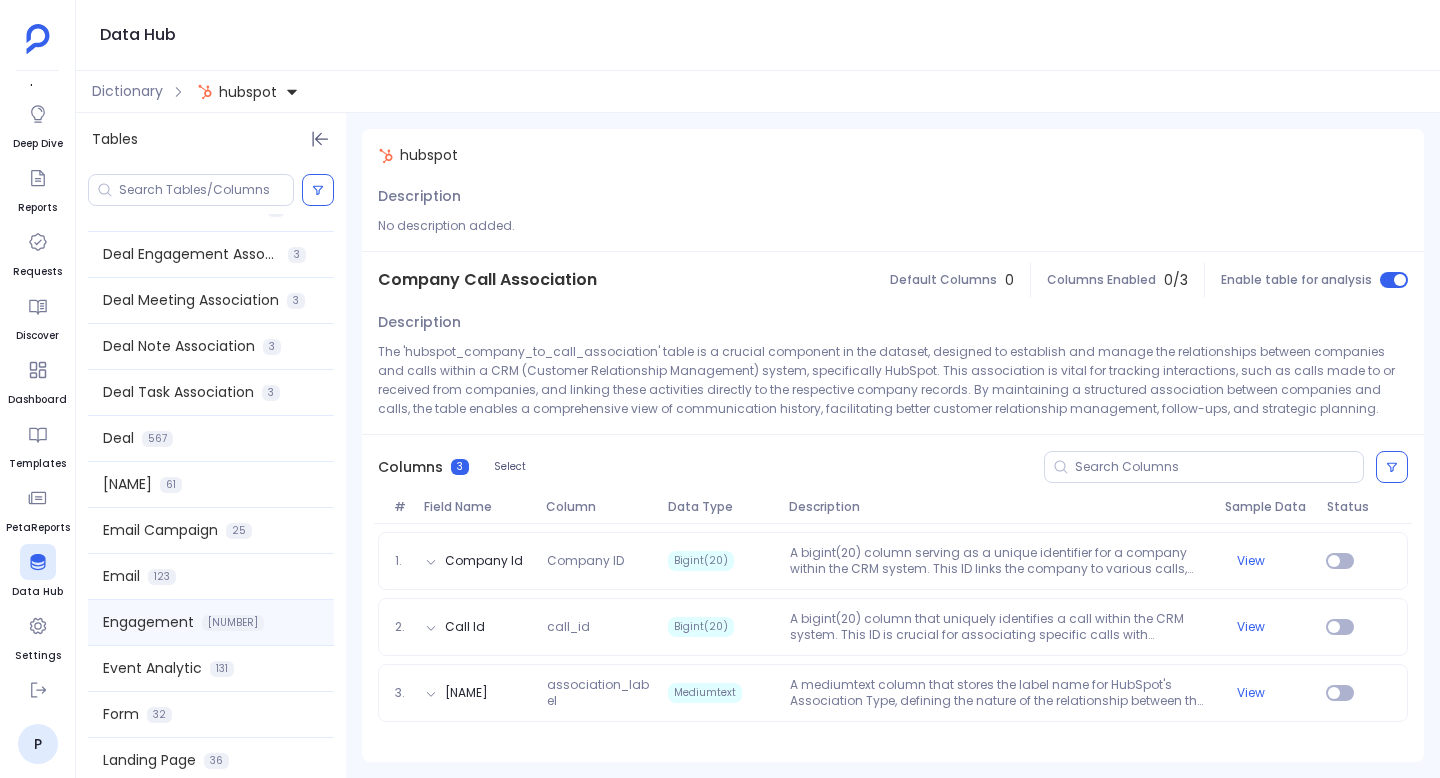 click on "Engagement 298" at bounding box center (211, 622) 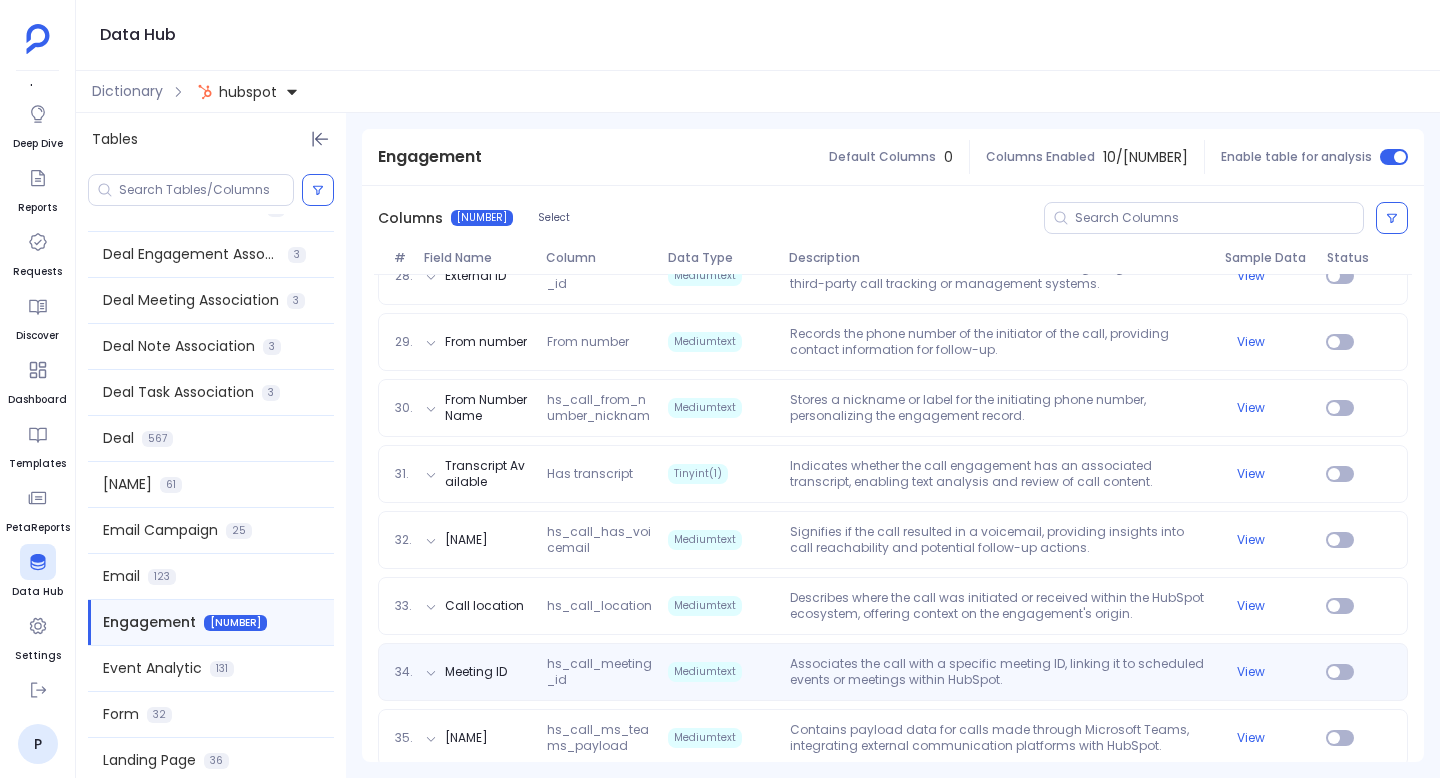 scroll, scrollTop: 2152, scrollLeft: 0, axis: vertical 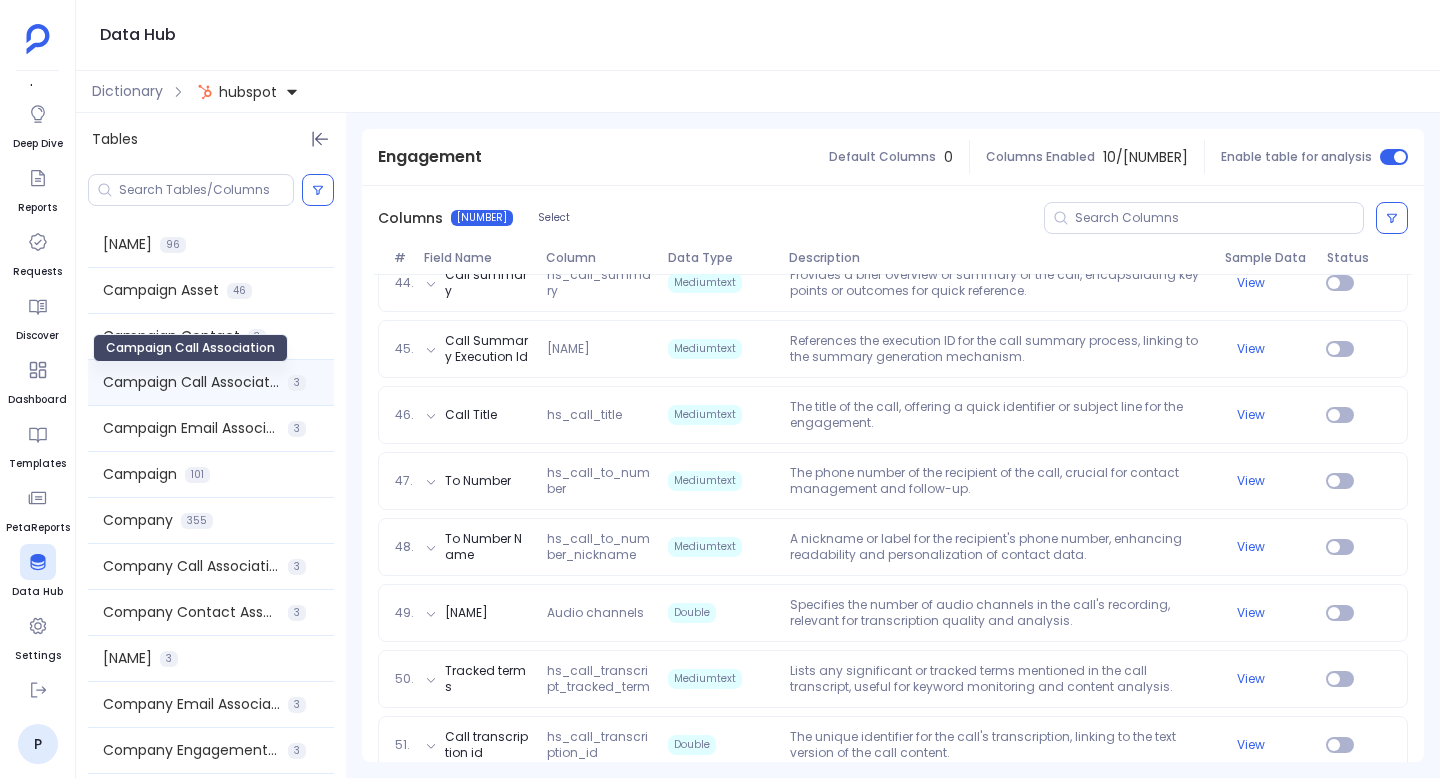 click on "Campaign Call Association" at bounding box center [191, 382] 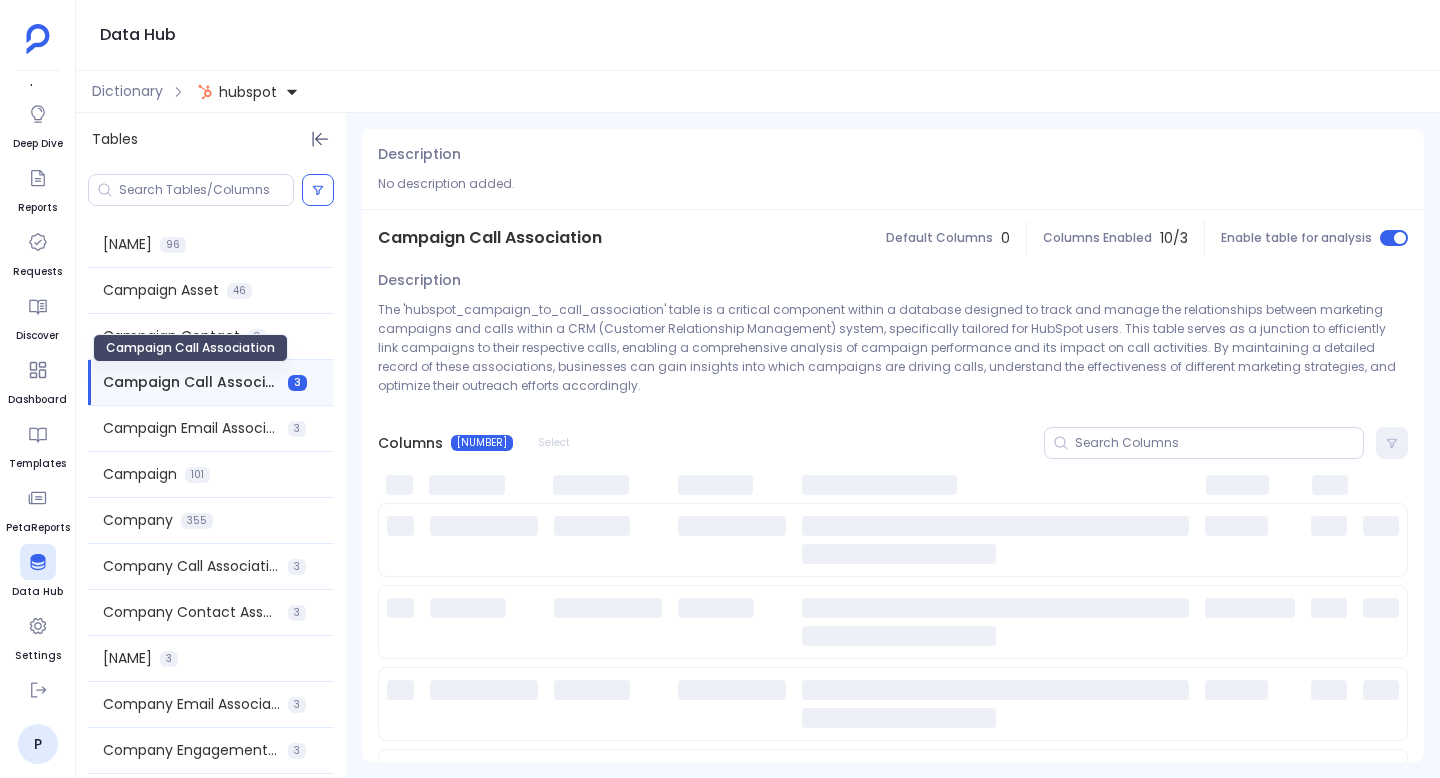 scroll, scrollTop: 0, scrollLeft: 0, axis: both 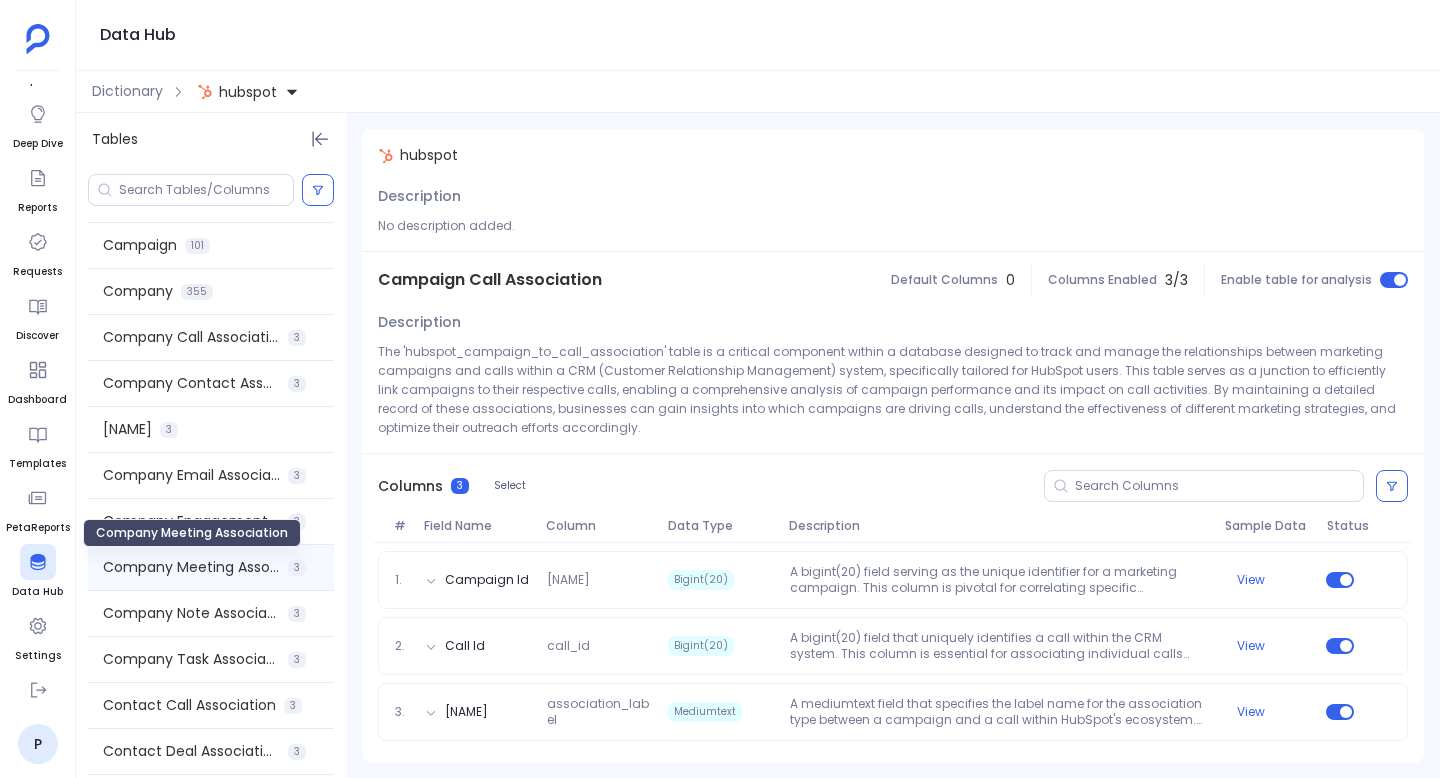 click on "Company Meeting Association" at bounding box center (191, 567) 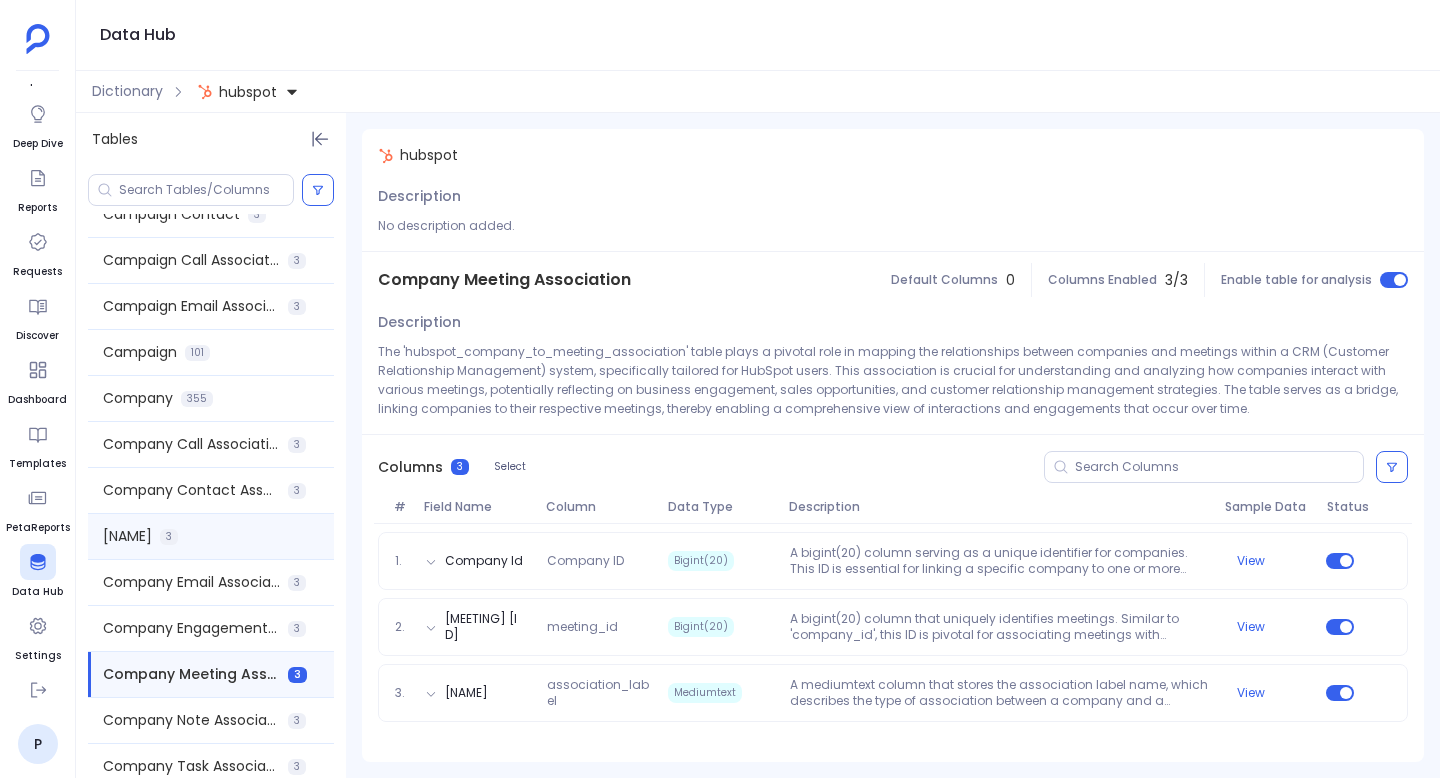 scroll, scrollTop: 119, scrollLeft: 0, axis: vertical 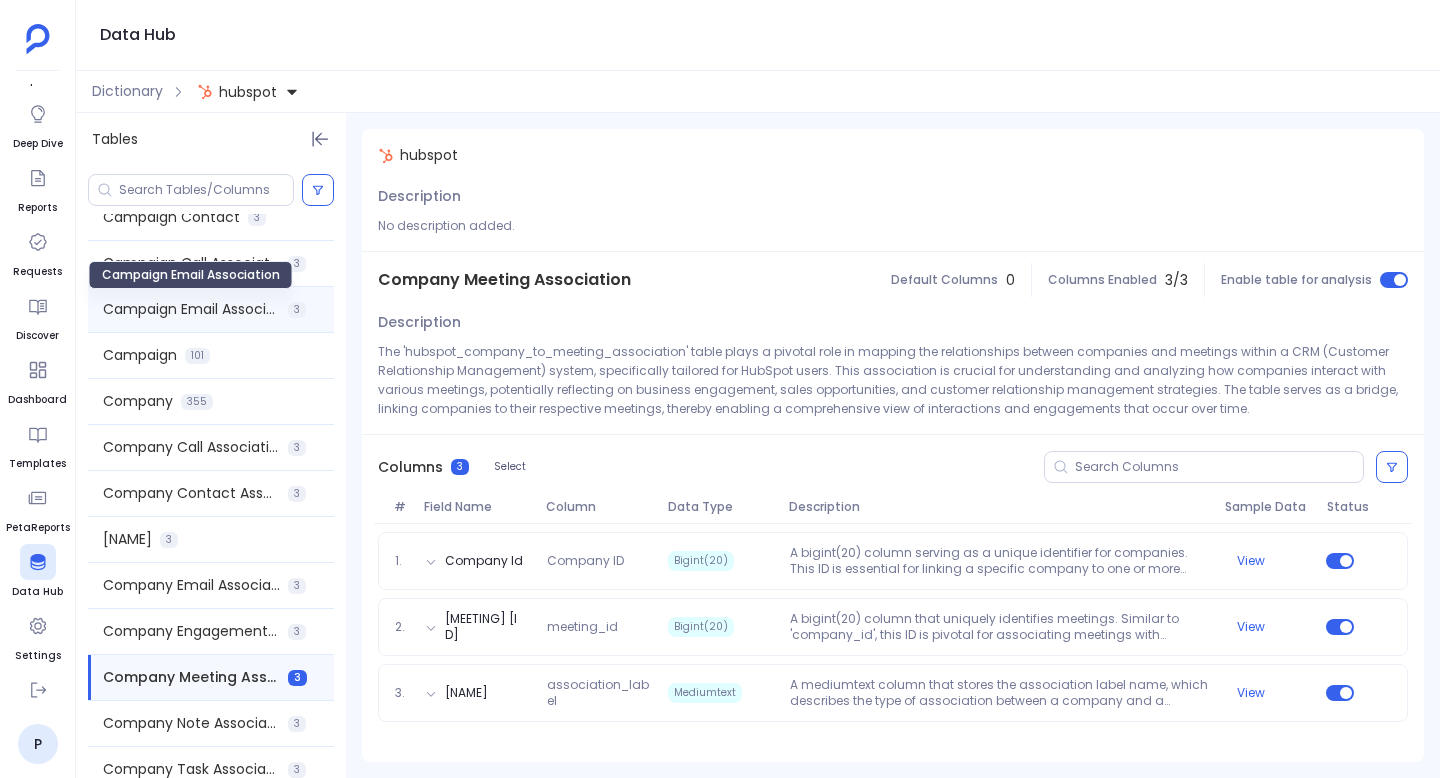 click on "Campaign Email Association" at bounding box center (191, 309) 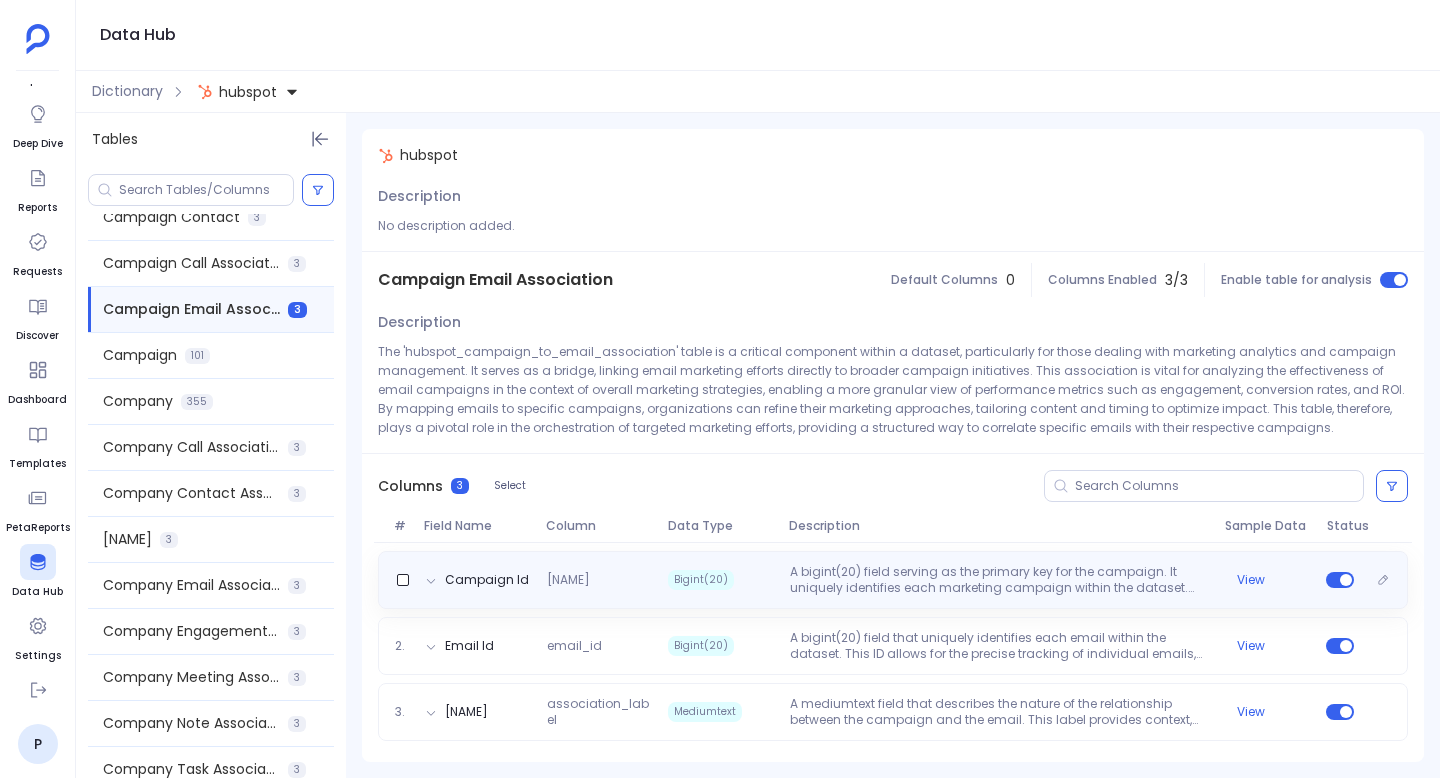 scroll, scrollTop: 0, scrollLeft: 0, axis: both 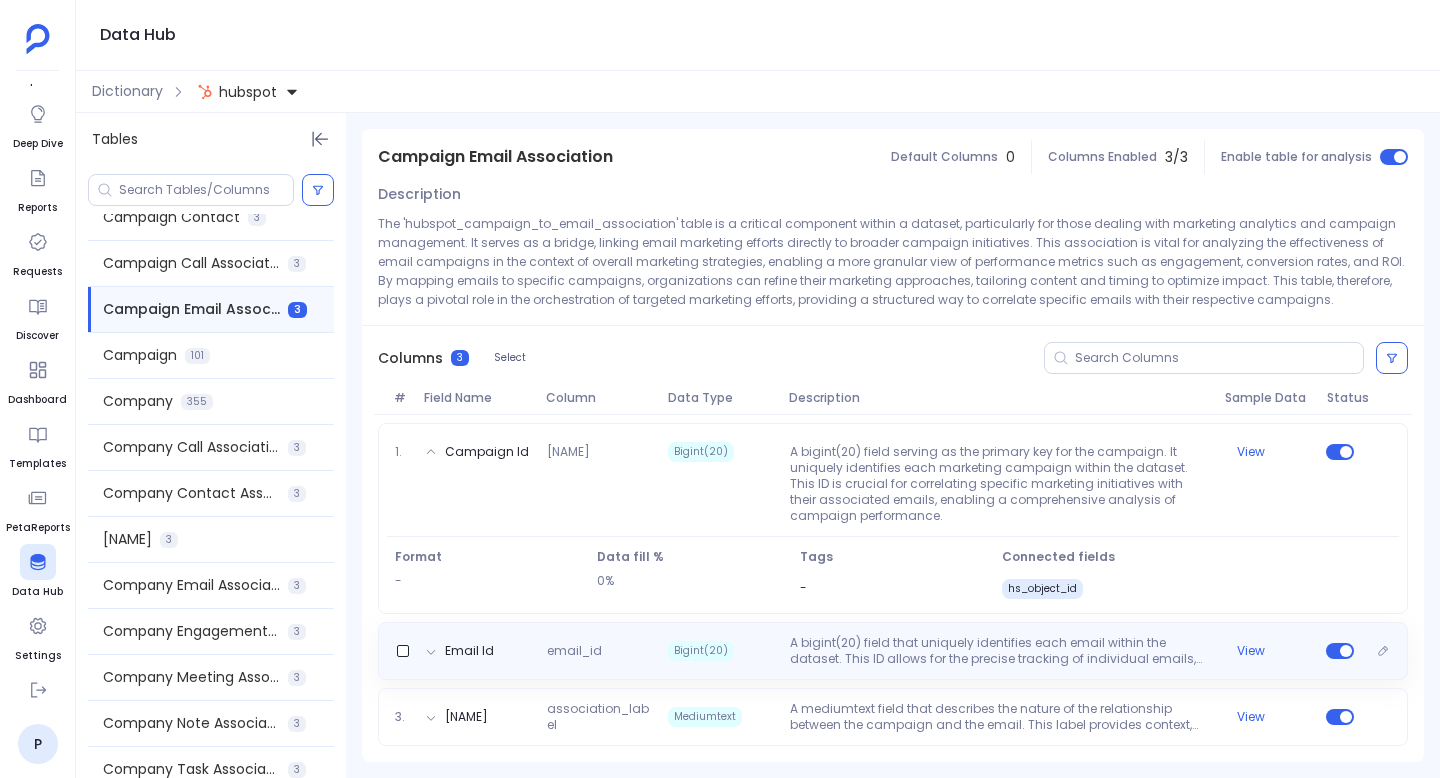 click on "Email Id email_id Bigint(20) A bigint(20) field that uniquely identifies each email within the dataset. This ID allows for the precise tracking of individual emails, linking them to their respective marketing campaigns. It's essential for evaluating the effectiveness of email marketing strategies in the context of broader campaign objectives. View" at bounding box center [893, 651] 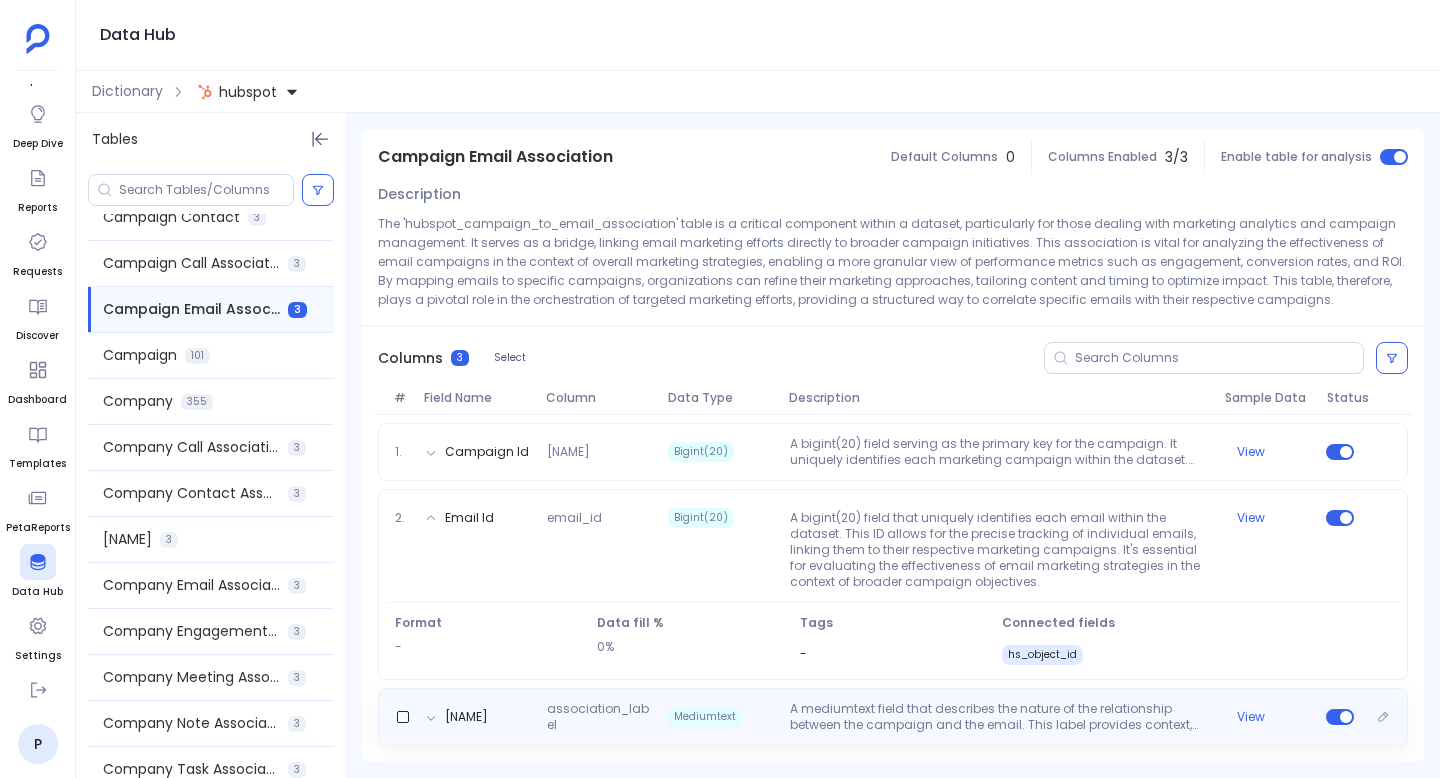 click on "Association Label association_label Mediumtext A mediumtext field that describes the nature of the relationship between the campaign and the email. This label provides context, detailing the role or purpose of the email within the campaign (e.g., 'newsletter', 'promotion', 'announcement'). It's a qualitative insight that enriches the quantitative data, offering a deeper understanding of campaign strategies. View" at bounding box center [893, 717] 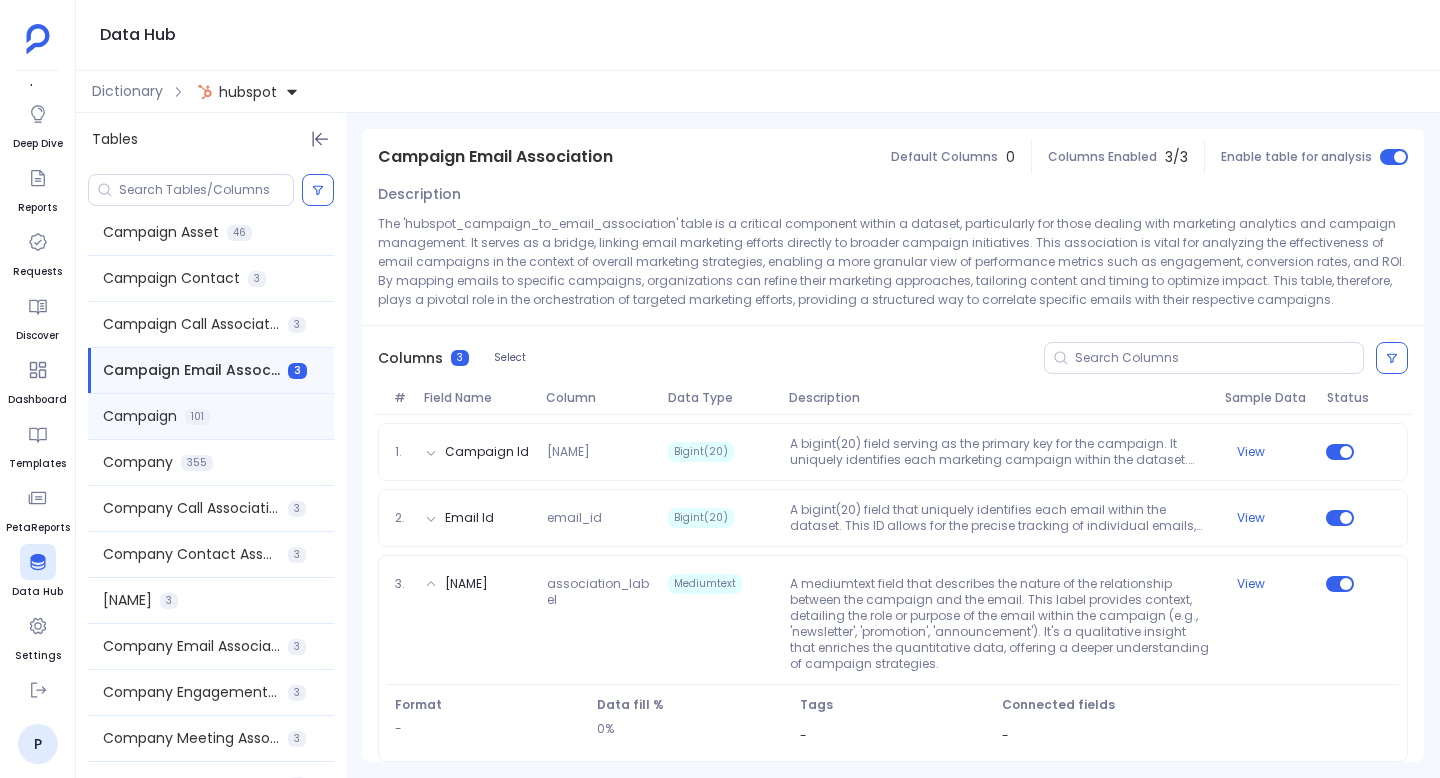 scroll, scrollTop: 40, scrollLeft: 0, axis: vertical 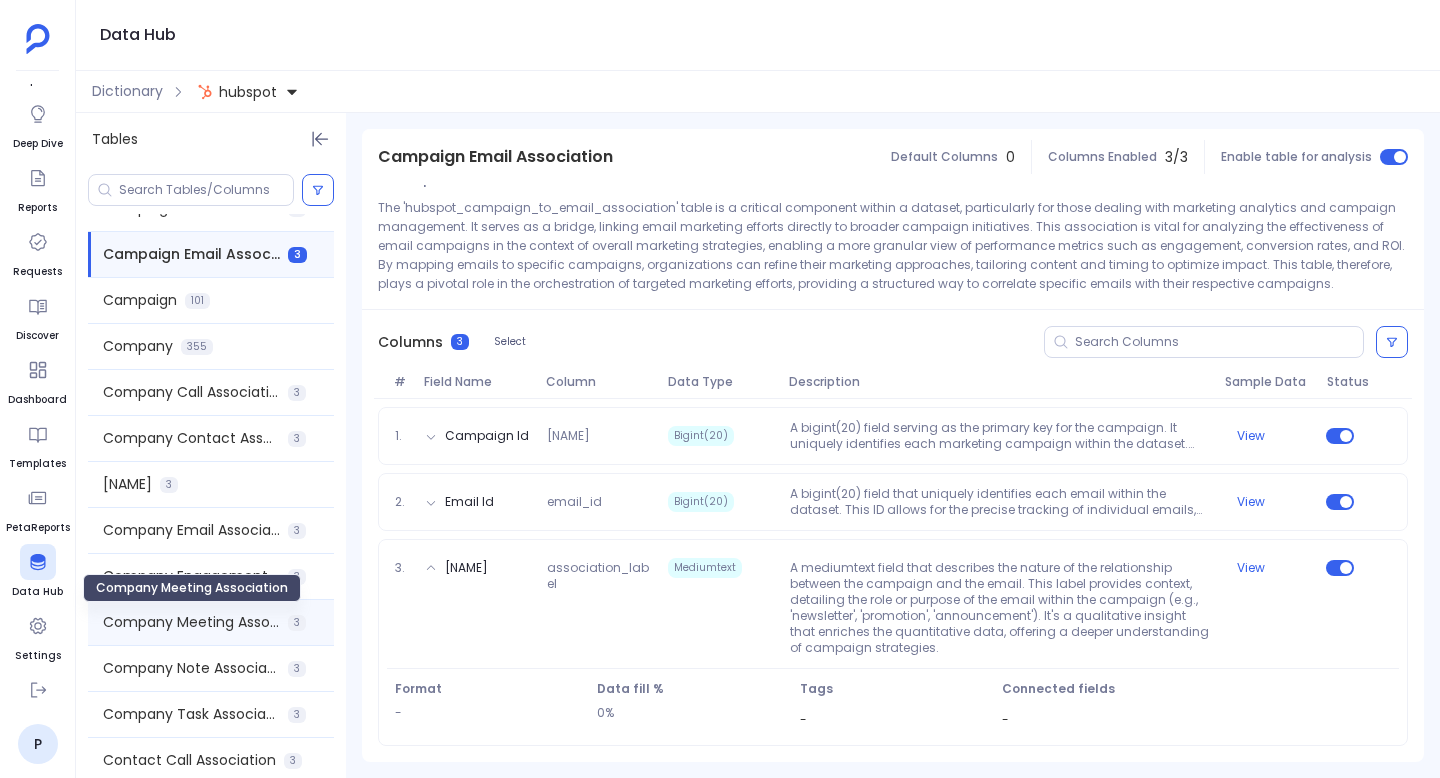 click on "Company Meeting Association" at bounding box center (191, 622) 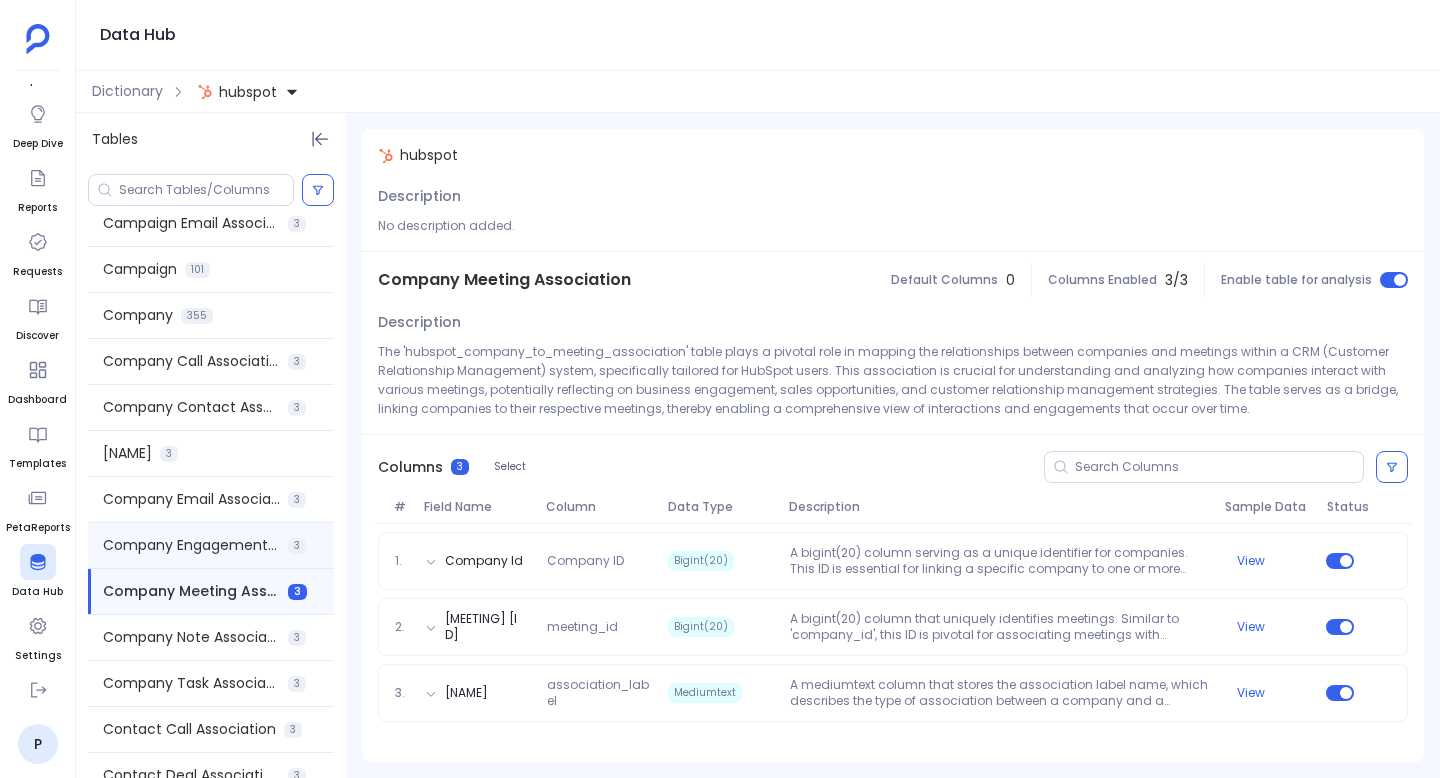 scroll, scrollTop: 212, scrollLeft: 0, axis: vertical 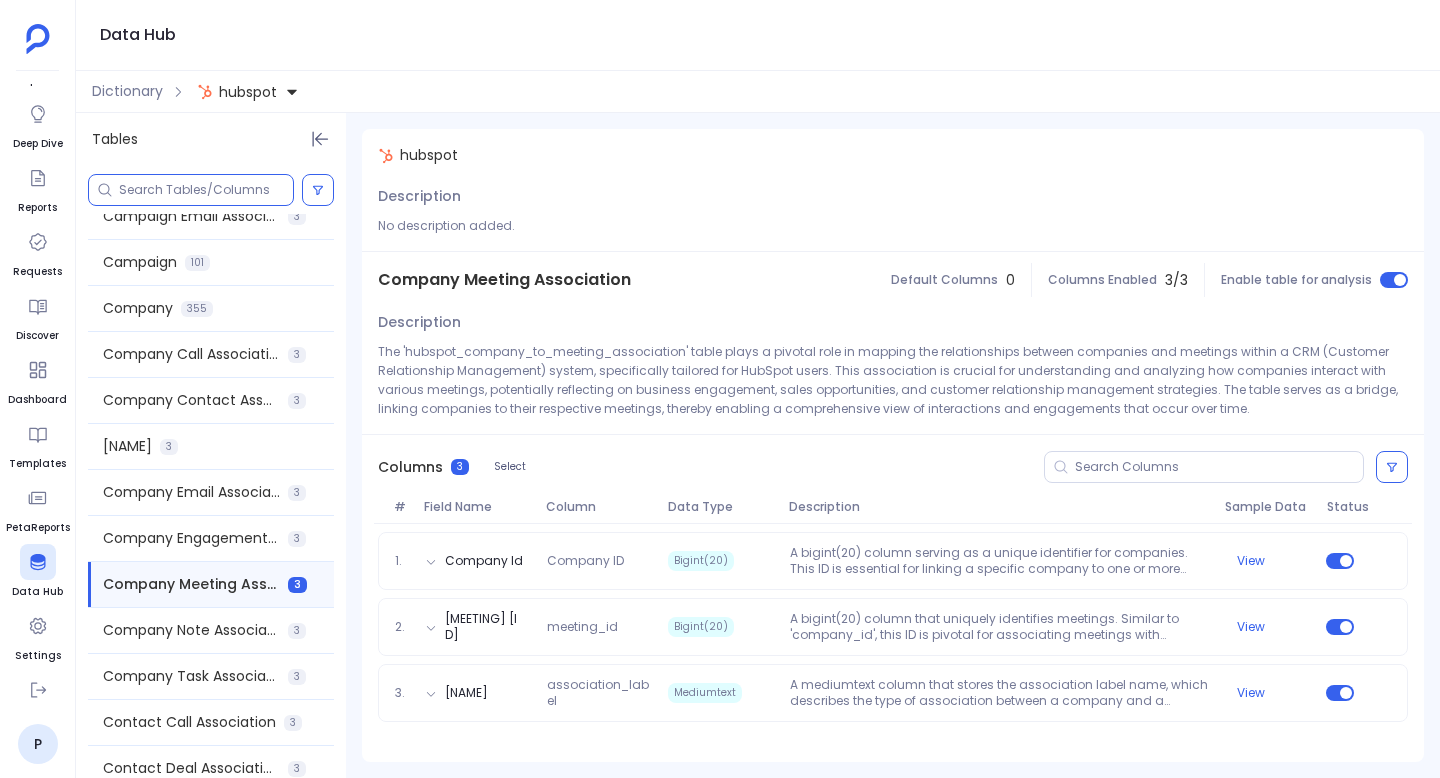 click at bounding box center (206, 190) 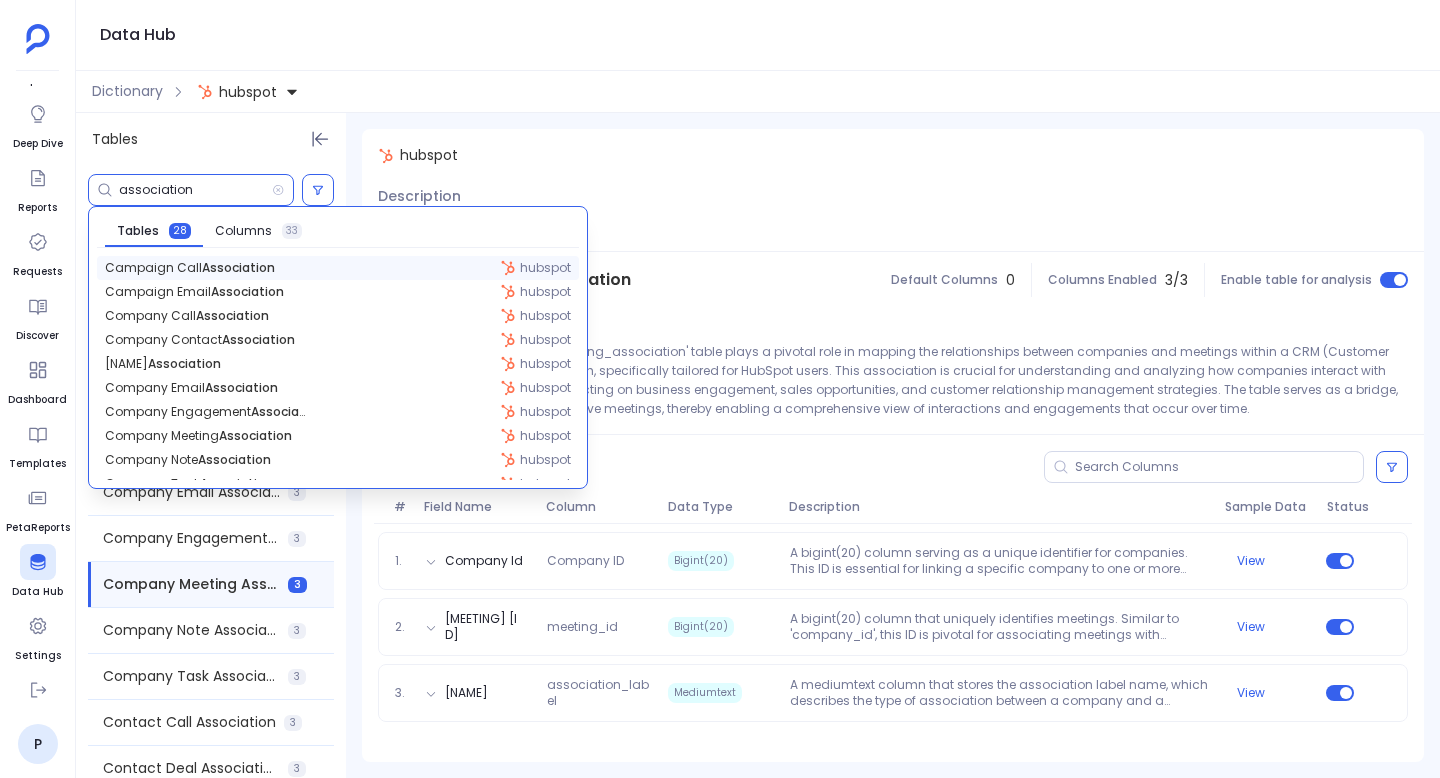 type on "association" 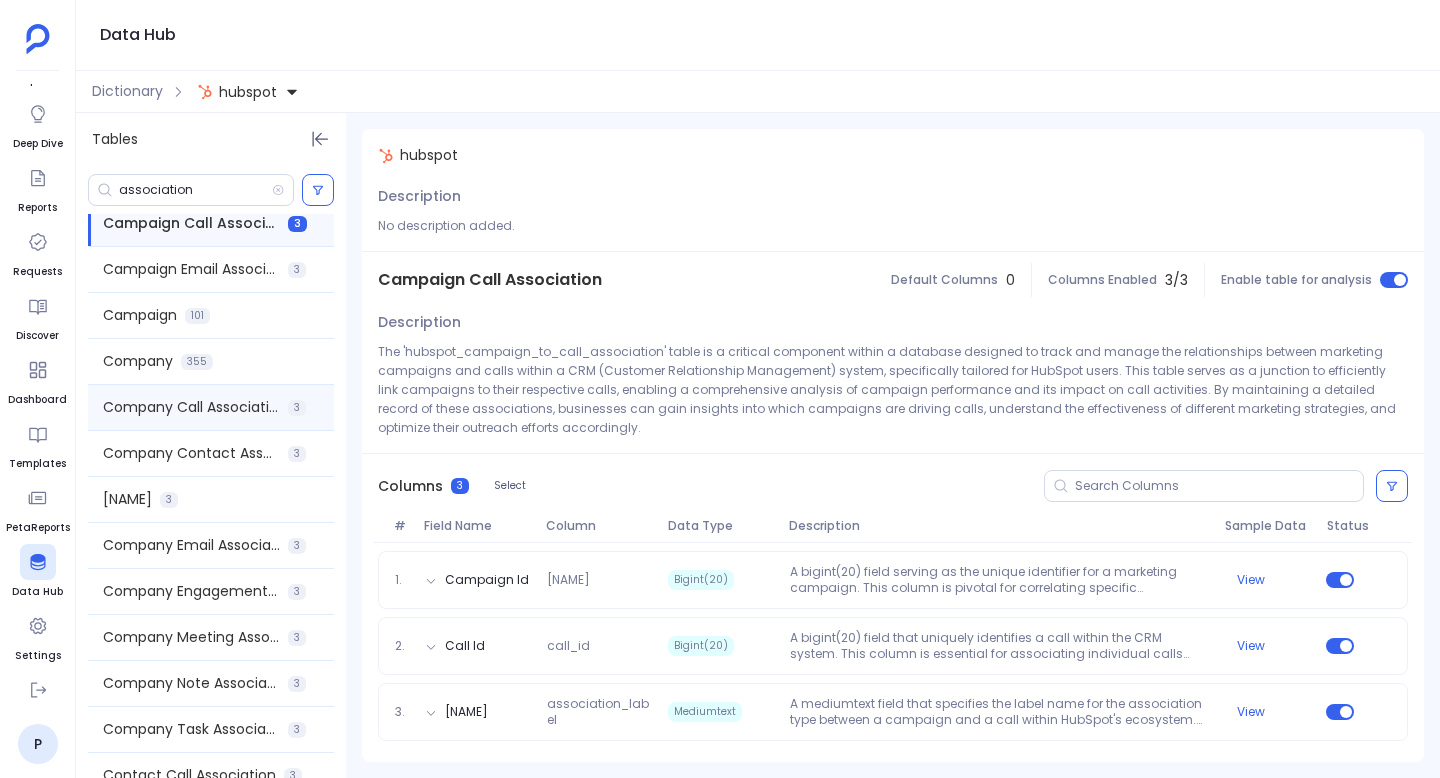 scroll, scrollTop: 132, scrollLeft: 0, axis: vertical 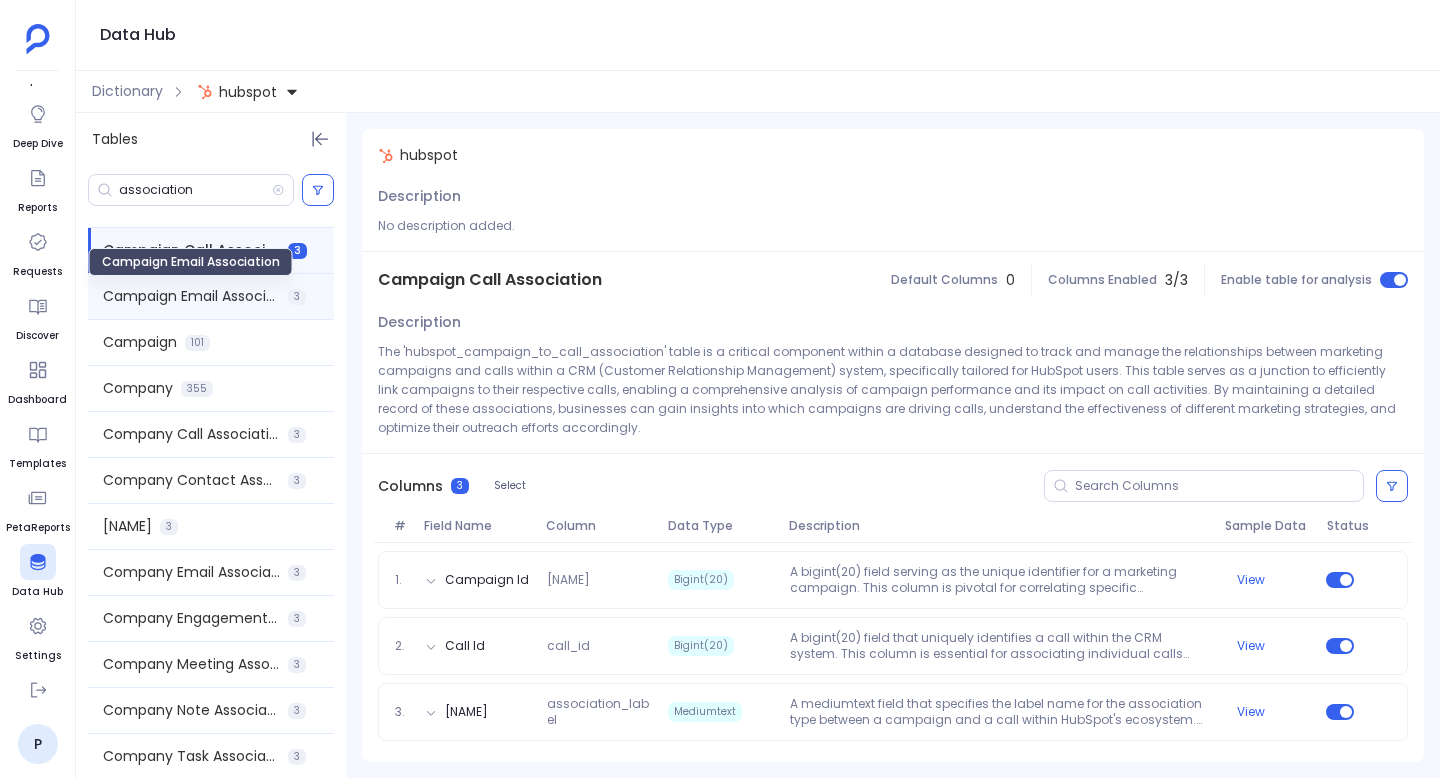 click on "Campaign Email Association" at bounding box center [191, 296] 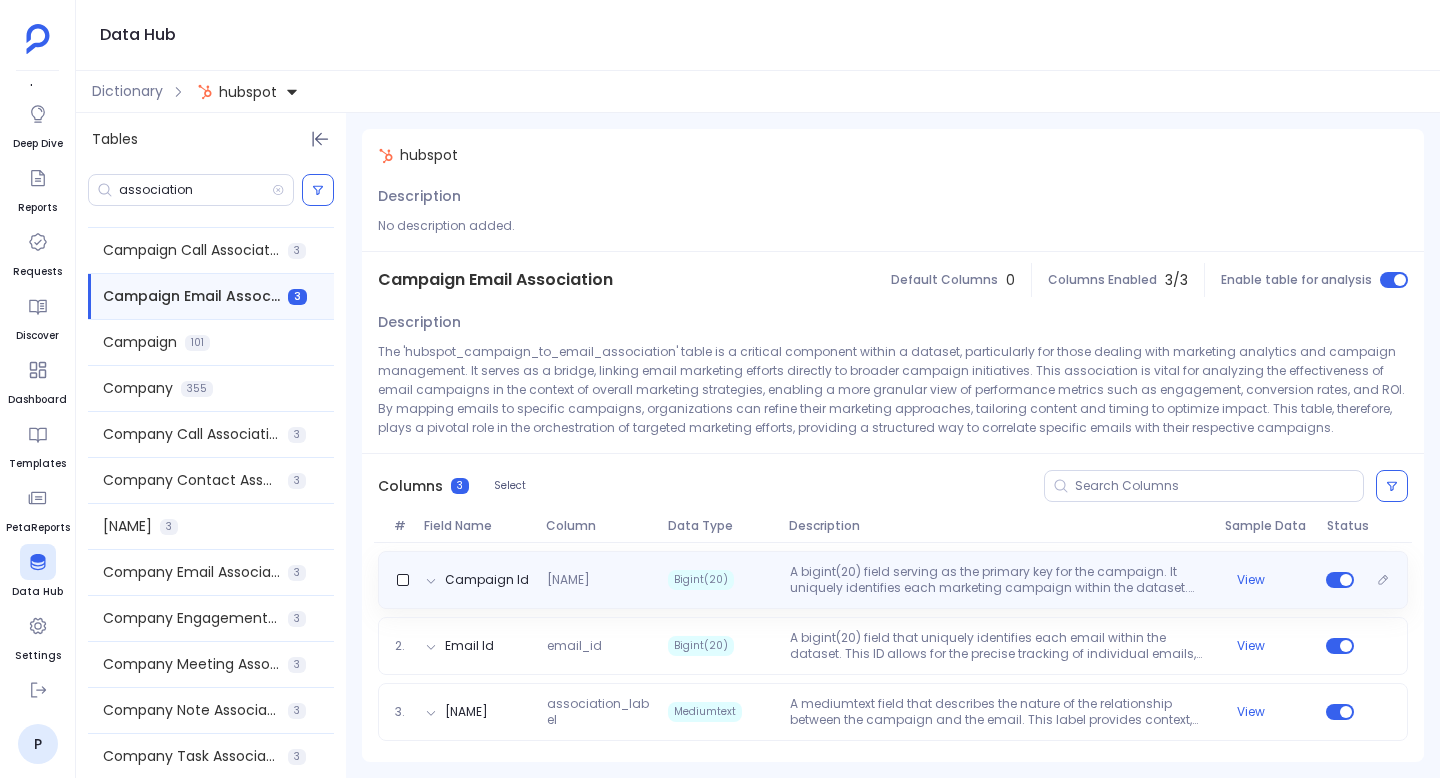 click on "Bigint(20)" at bounding box center (701, 580) 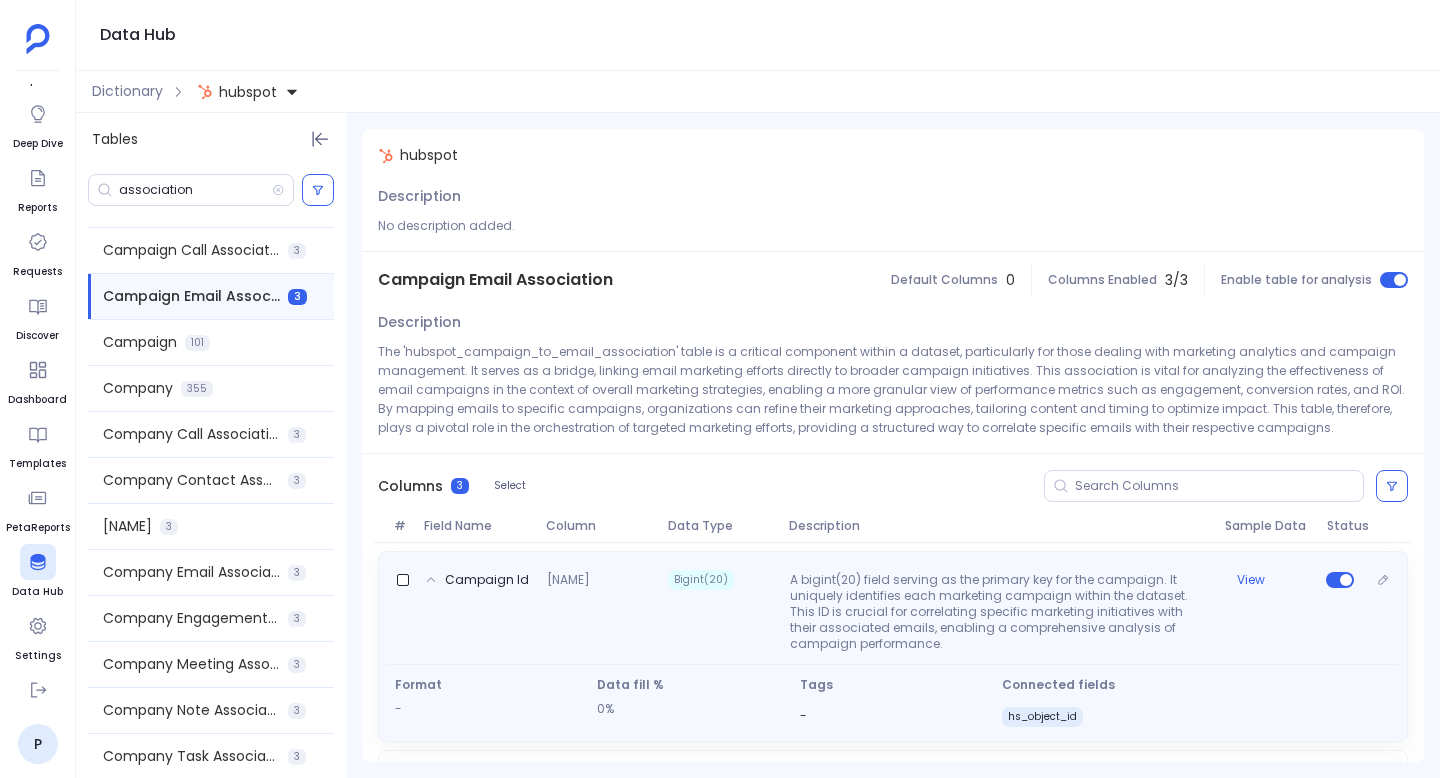 scroll, scrollTop: 128, scrollLeft: 0, axis: vertical 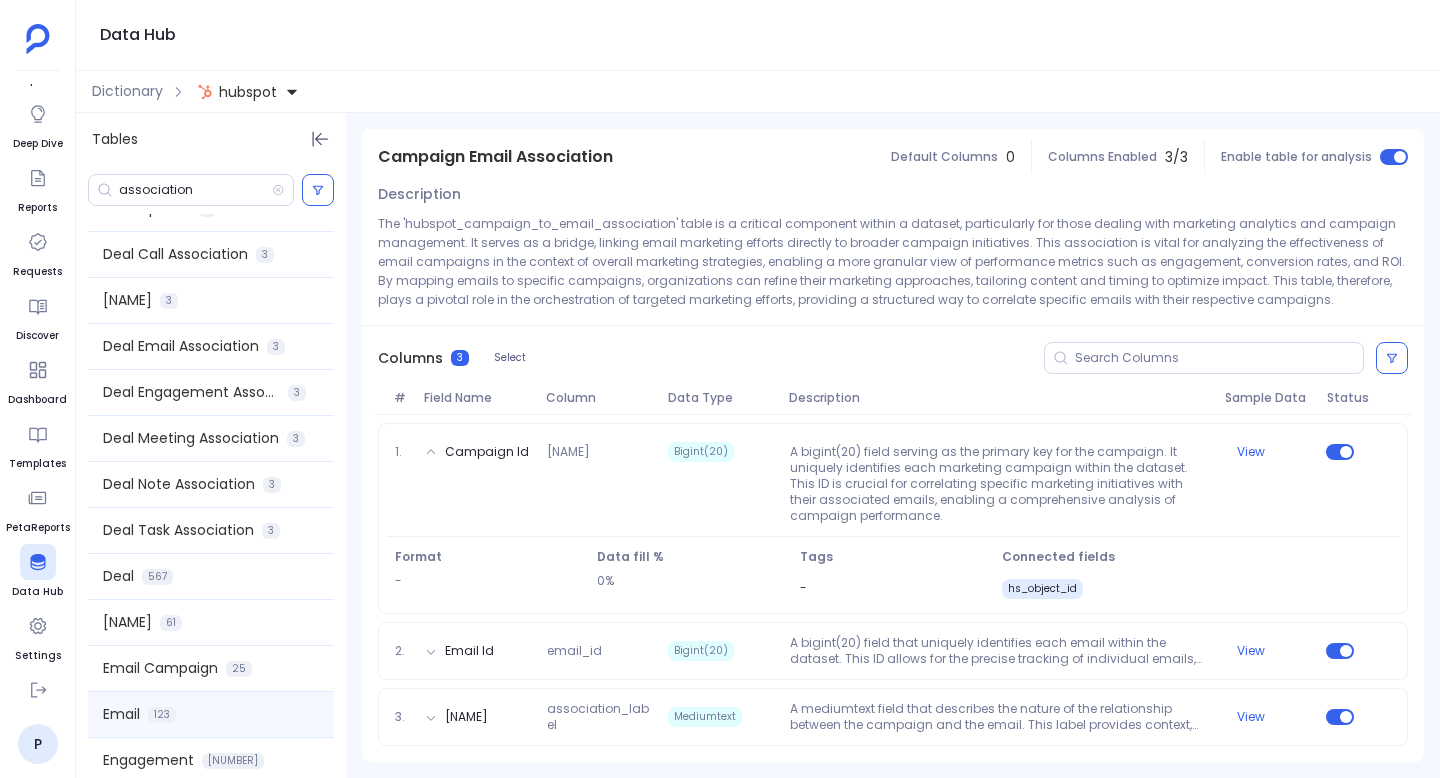 click on "Email 123" at bounding box center (211, 714) 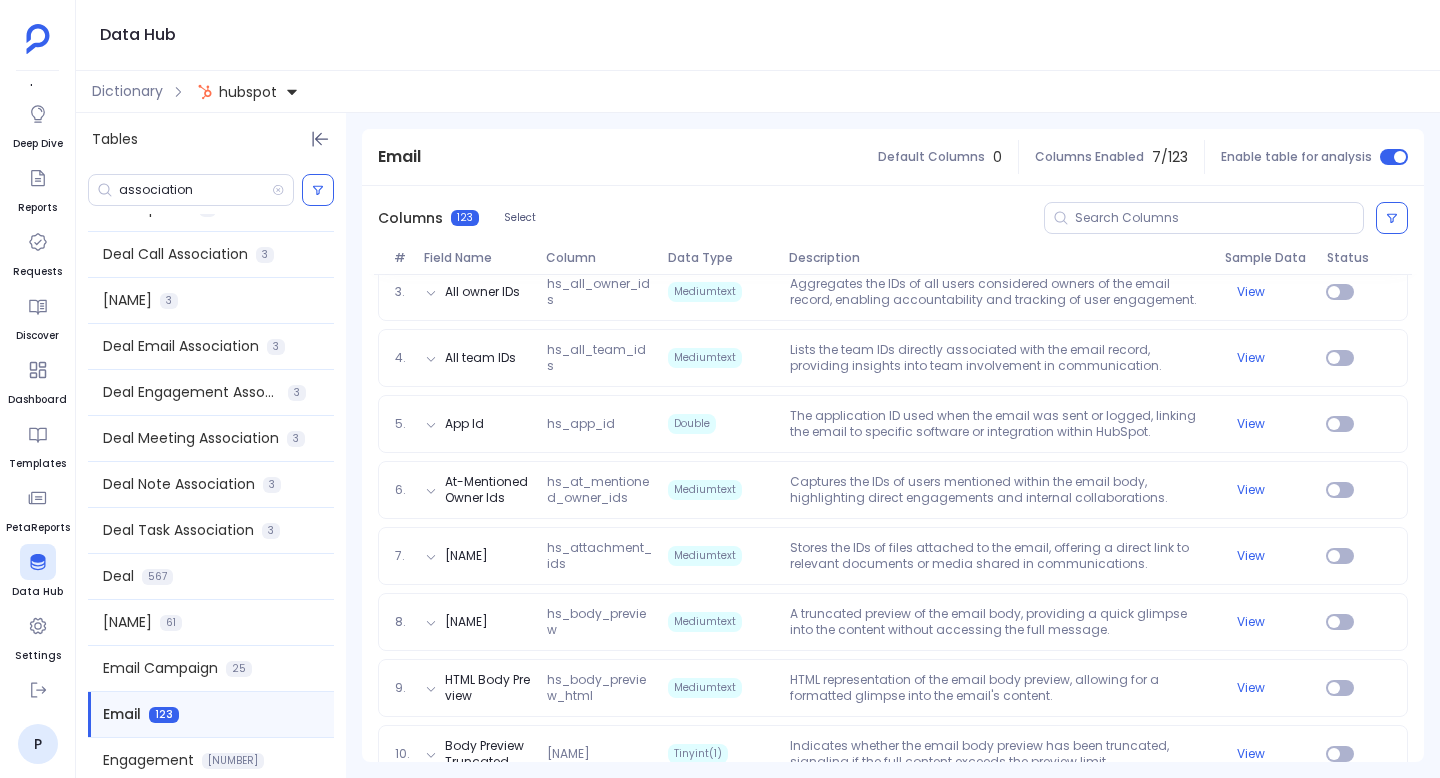 scroll, scrollTop: 423, scrollLeft: 0, axis: vertical 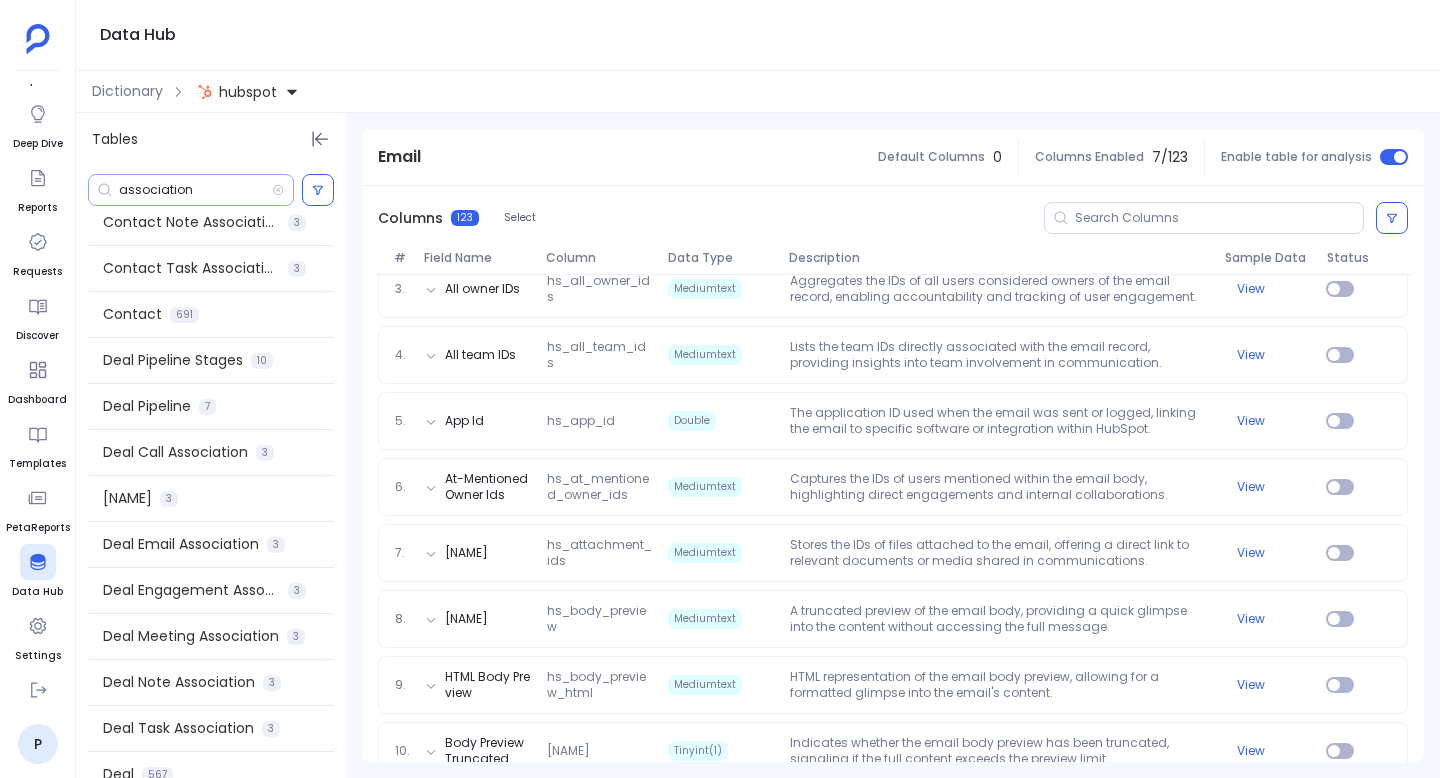 click on "association" at bounding box center (191, 190) 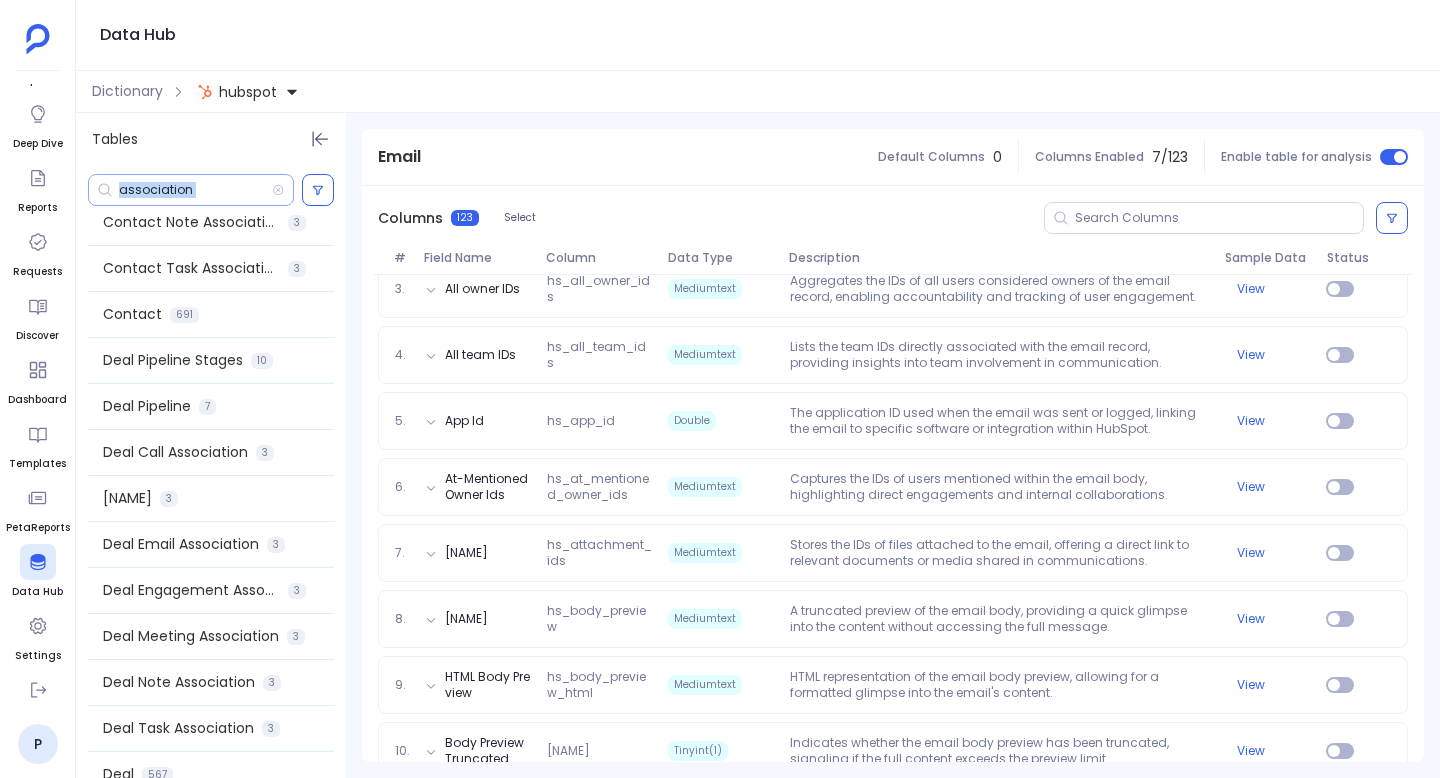 click on "association" at bounding box center [191, 190] 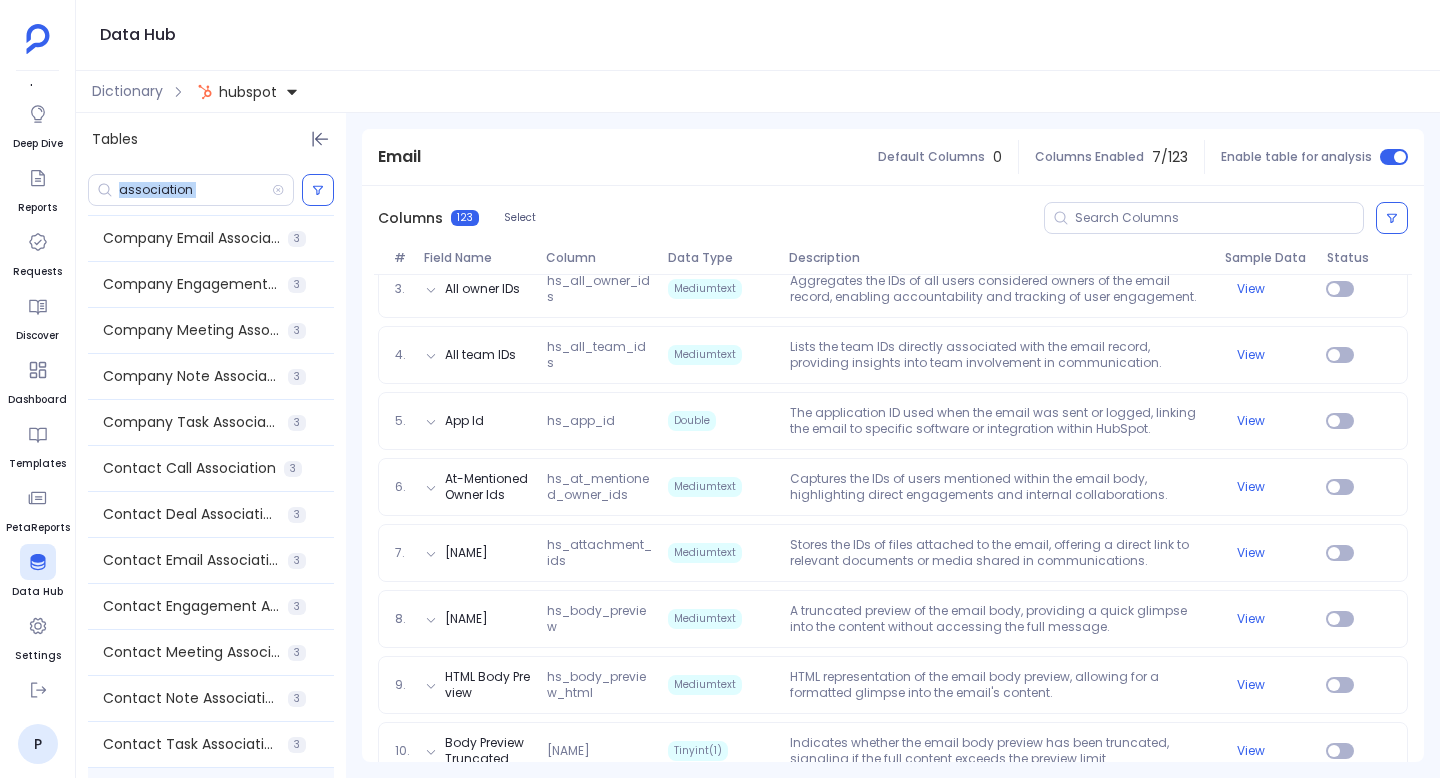 scroll, scrollTop: 0, scrollLeft: 0, axis: both 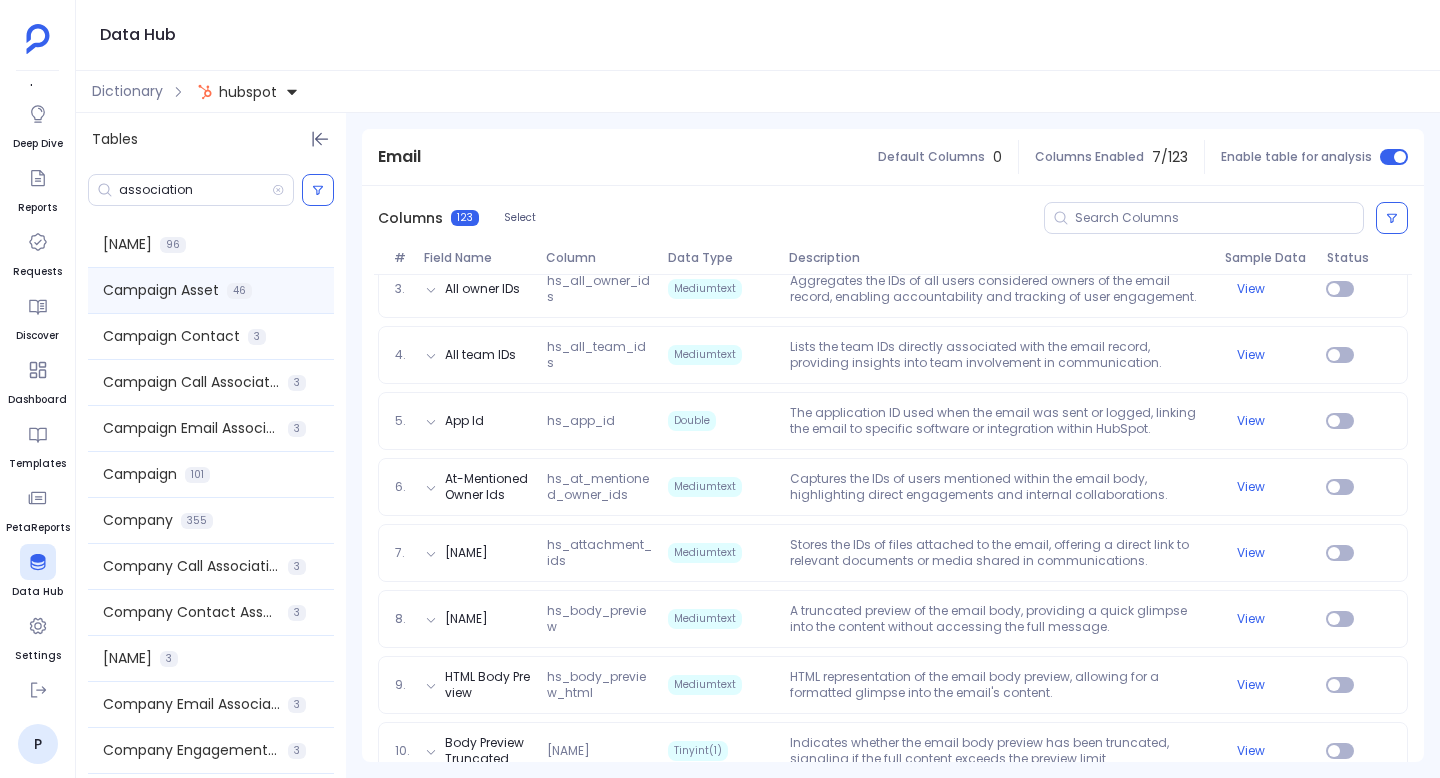 click on "Campaign Asset" at bounding box center [161, 290] 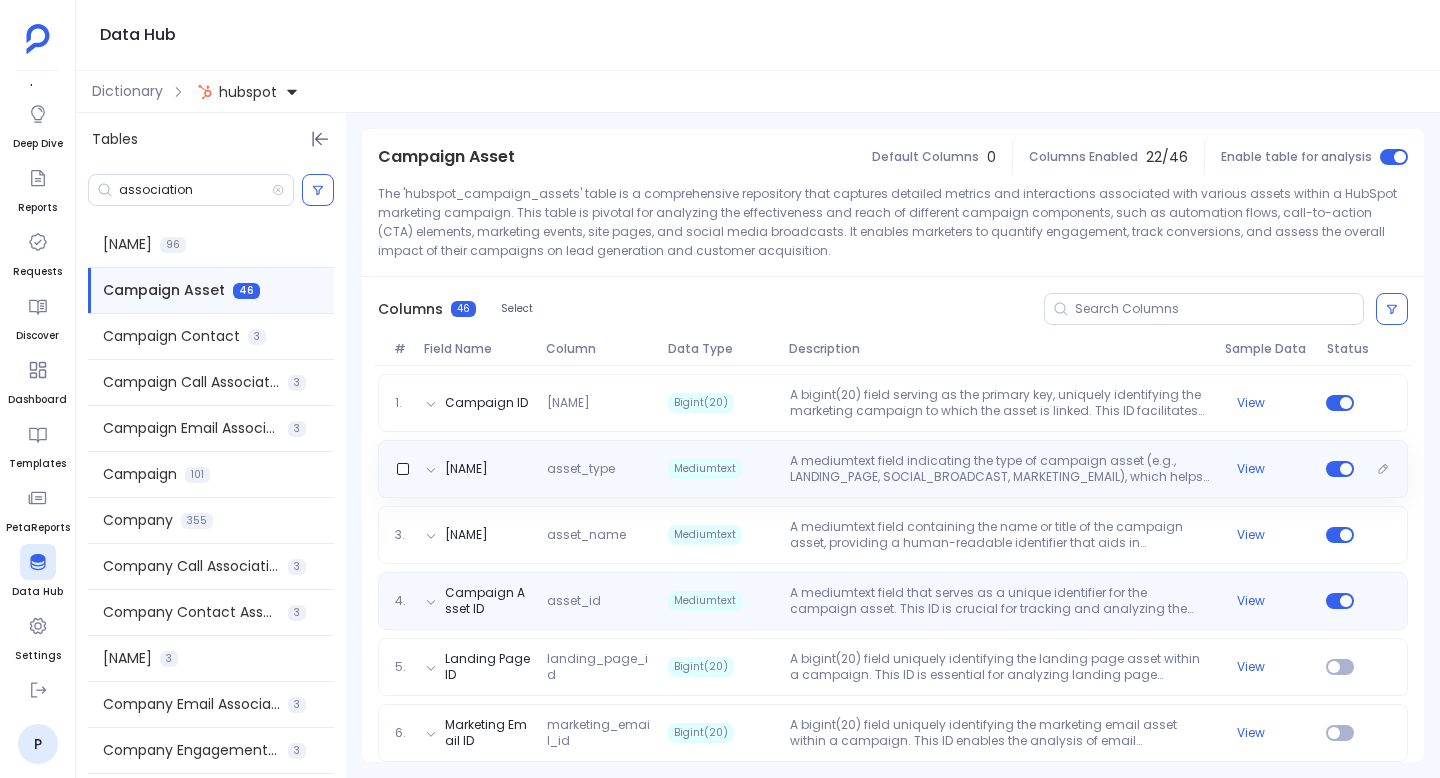 scroll, scrollTop: 224, scrollLeft: 0, axis: vertical 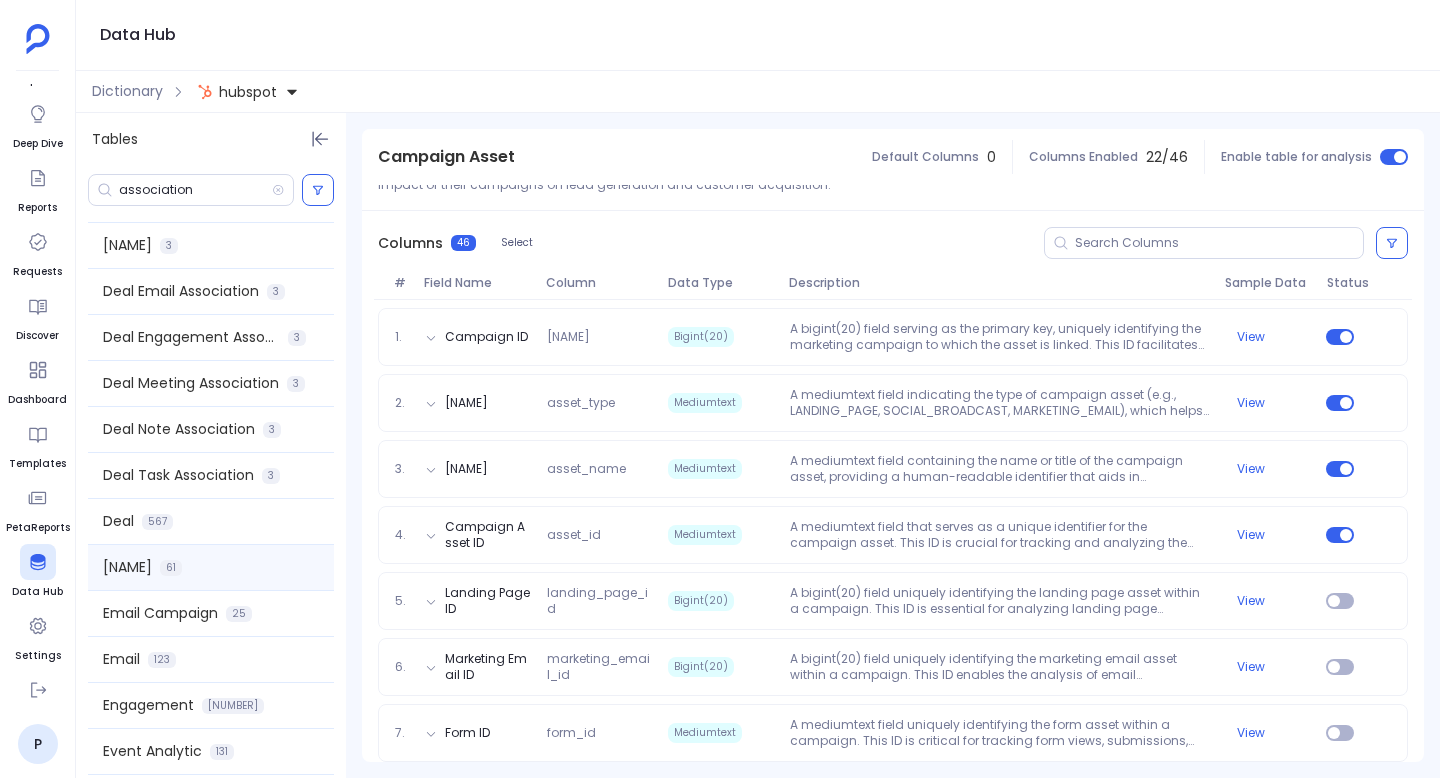 click on "[NAME]" at bounding box center (127, 567) 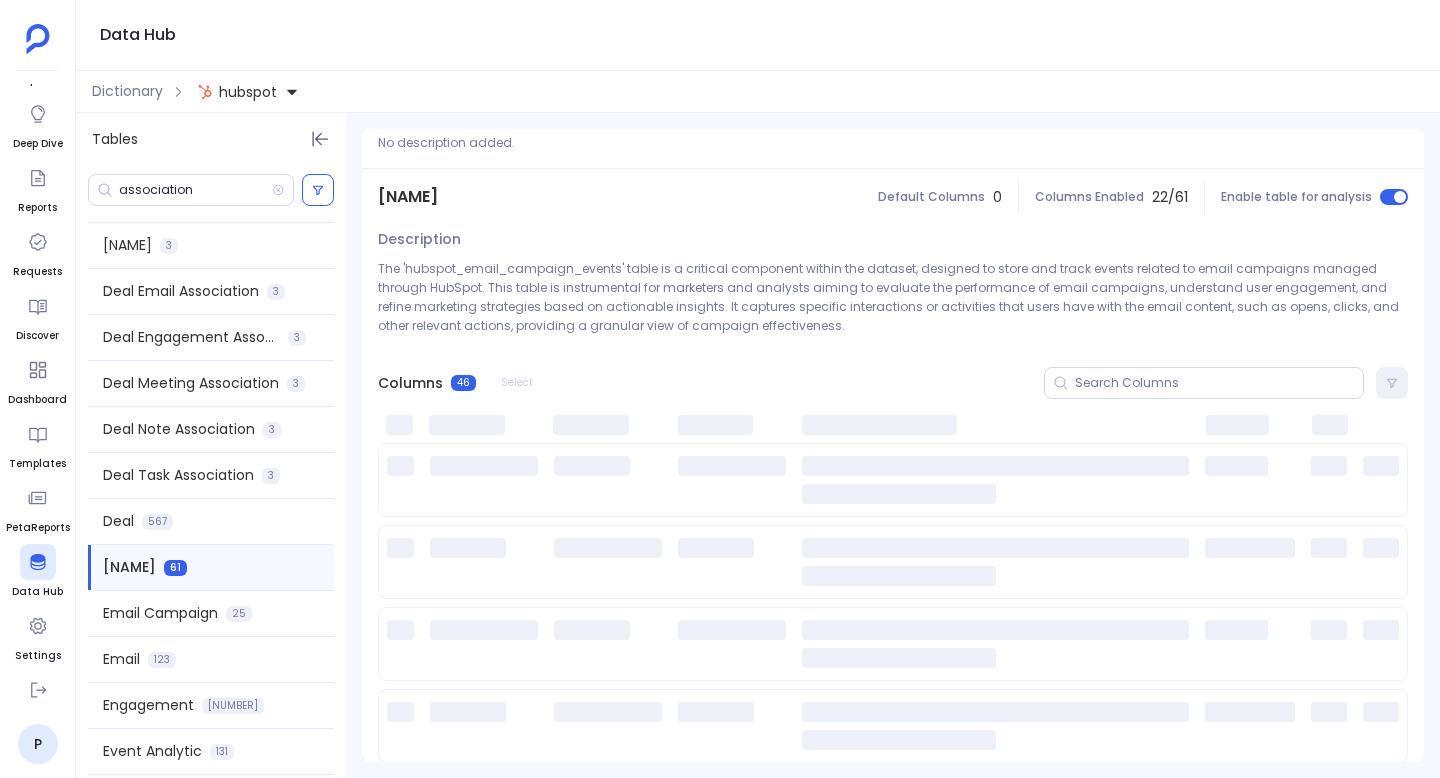 scroll, scrollTop: 166, scrollLeft: 0, axis: vertical 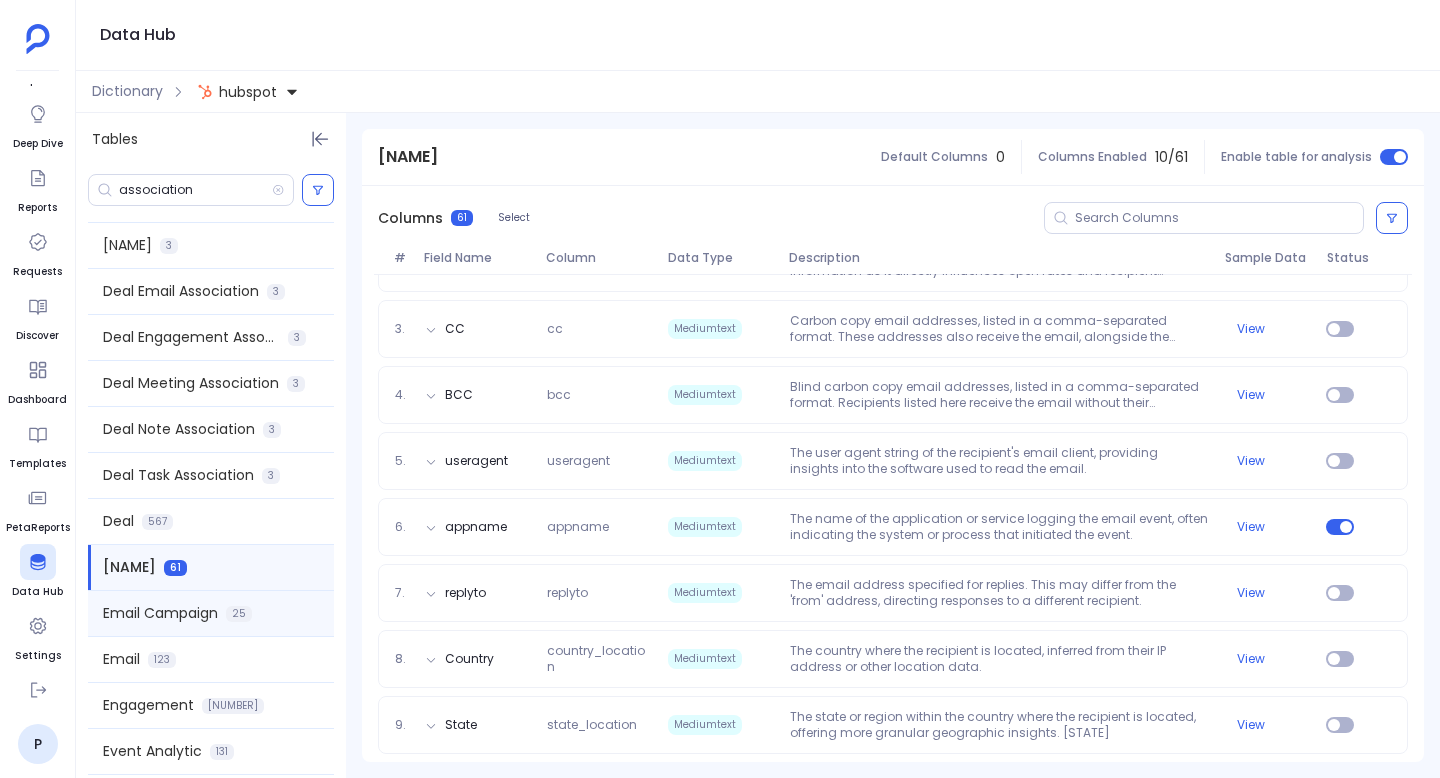 click on "Email Campaign 25" at bounding box center [211, 613] 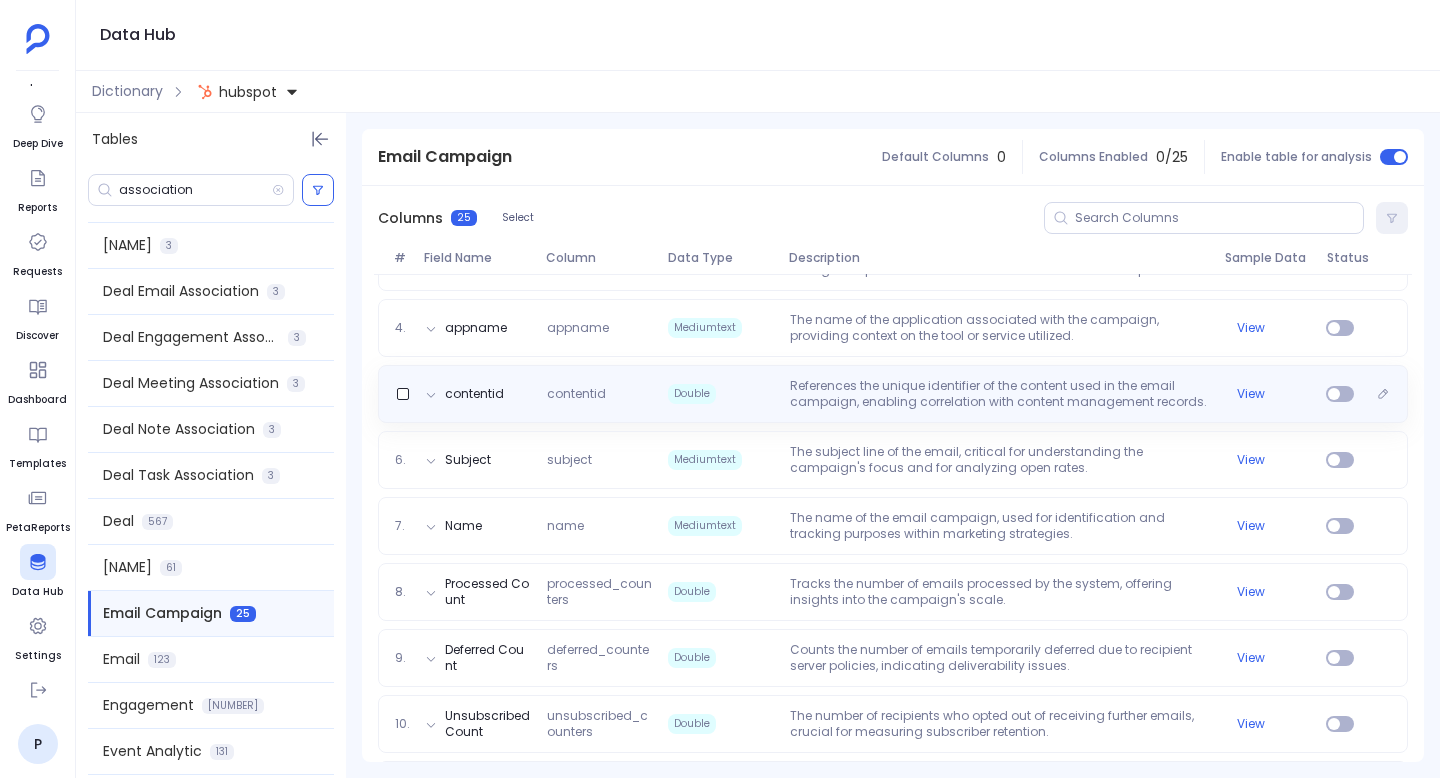 scroll, scrollTop: 501, scrollLeft: 0, axis: vertical 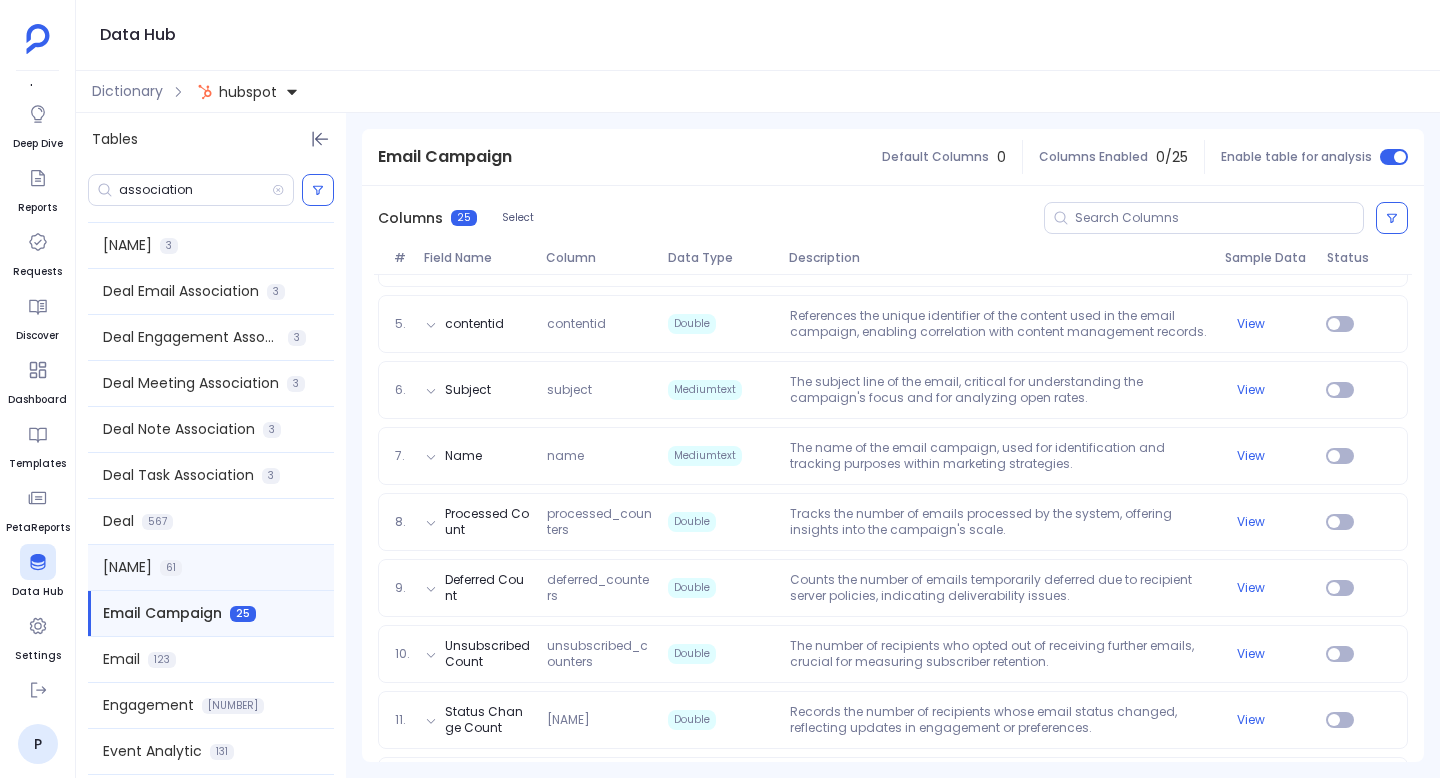 click on "[NAME]" at bounding box center (127, 567) 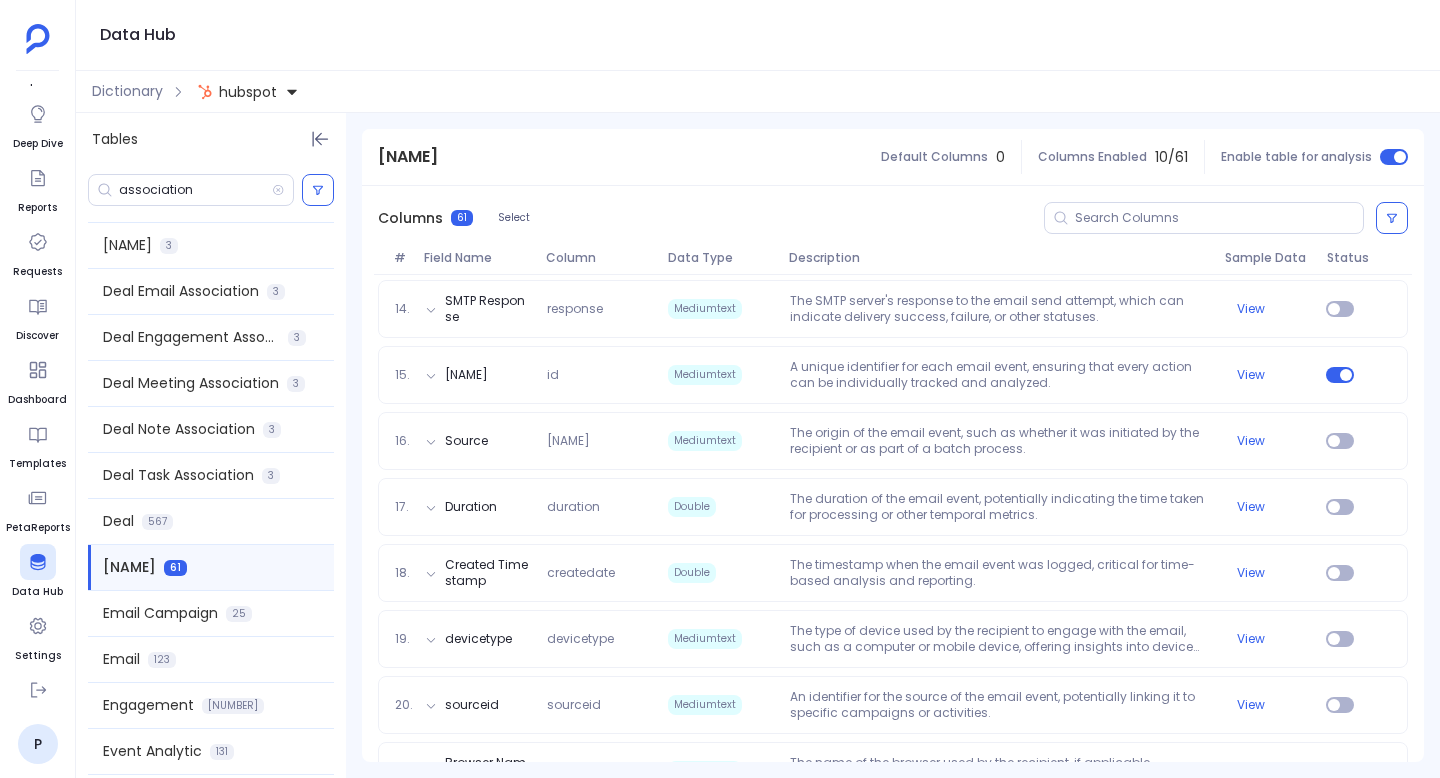 scroll, scrollTop: 1187, scrollLeft: 0, axis: vertical 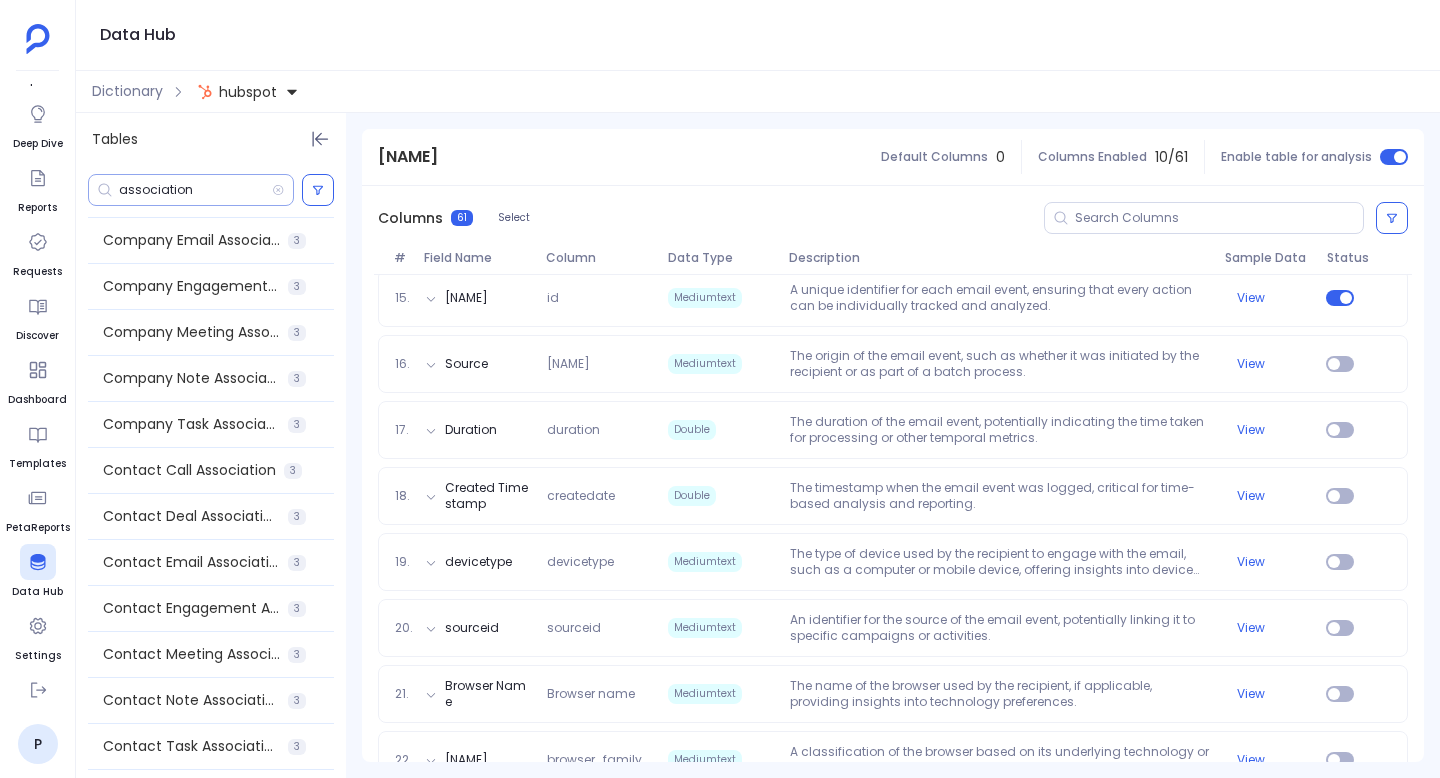 click on "association" at bounding box center (195, 190) 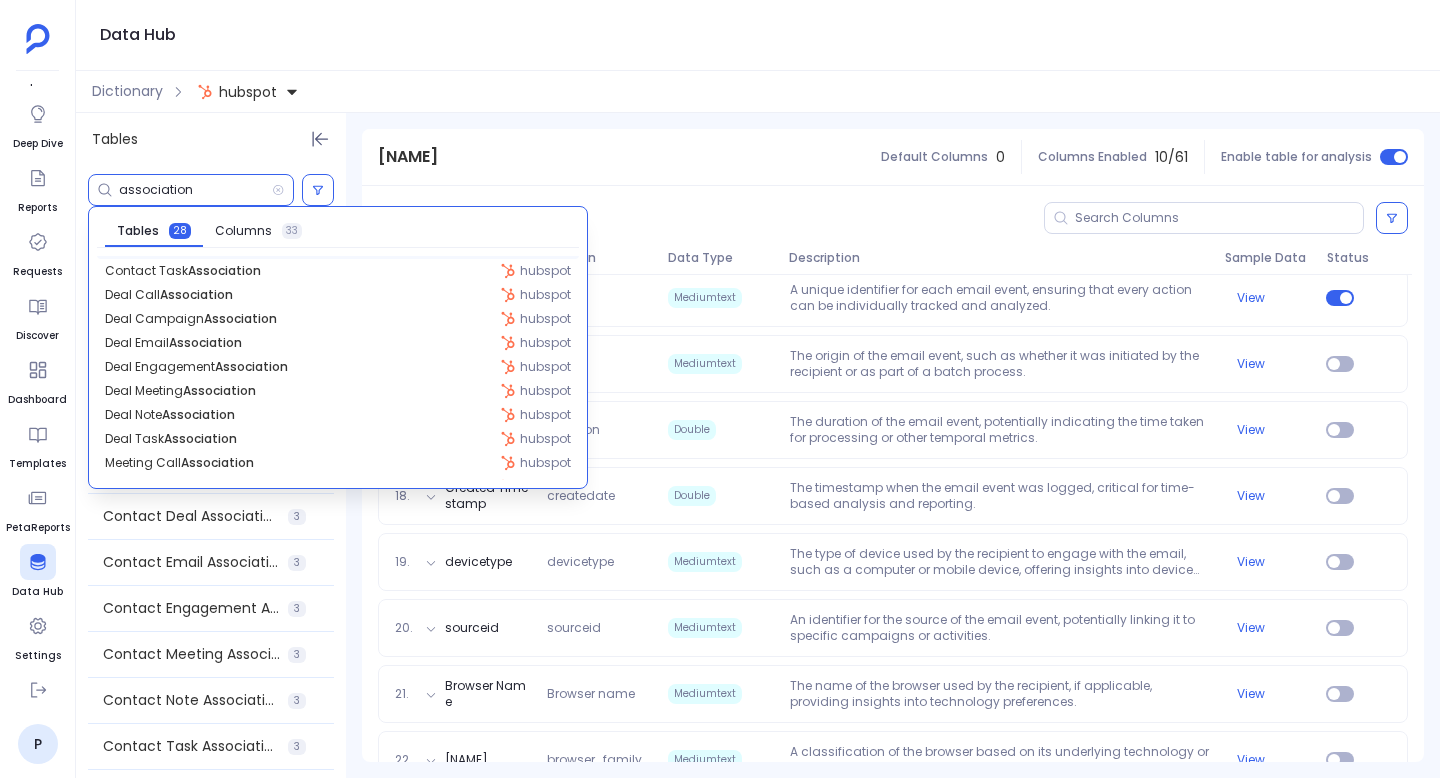 scroll, scrollTop: 382, scrollLeft: 0, axis: vertical 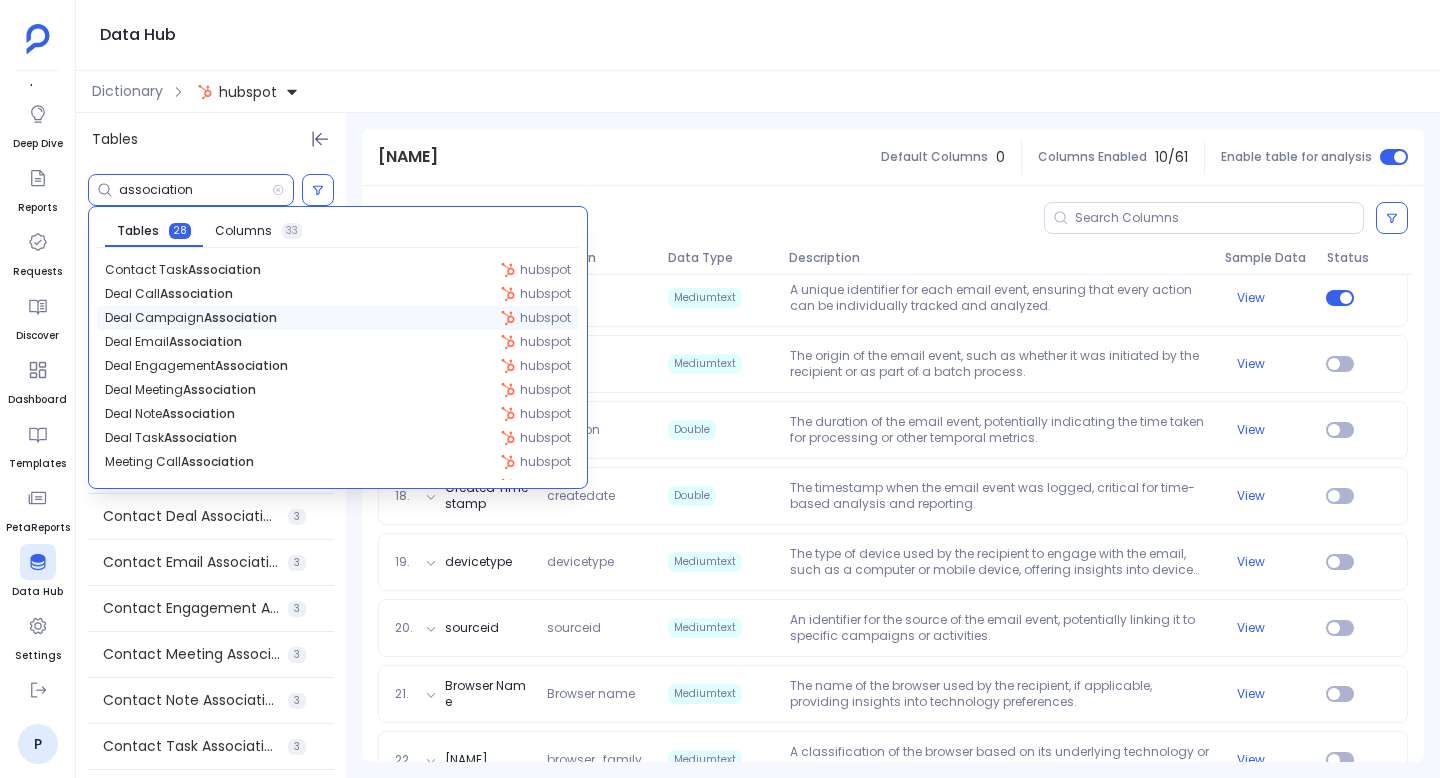click on "Deal Campaign  Association" at bounding box center (191, 318) 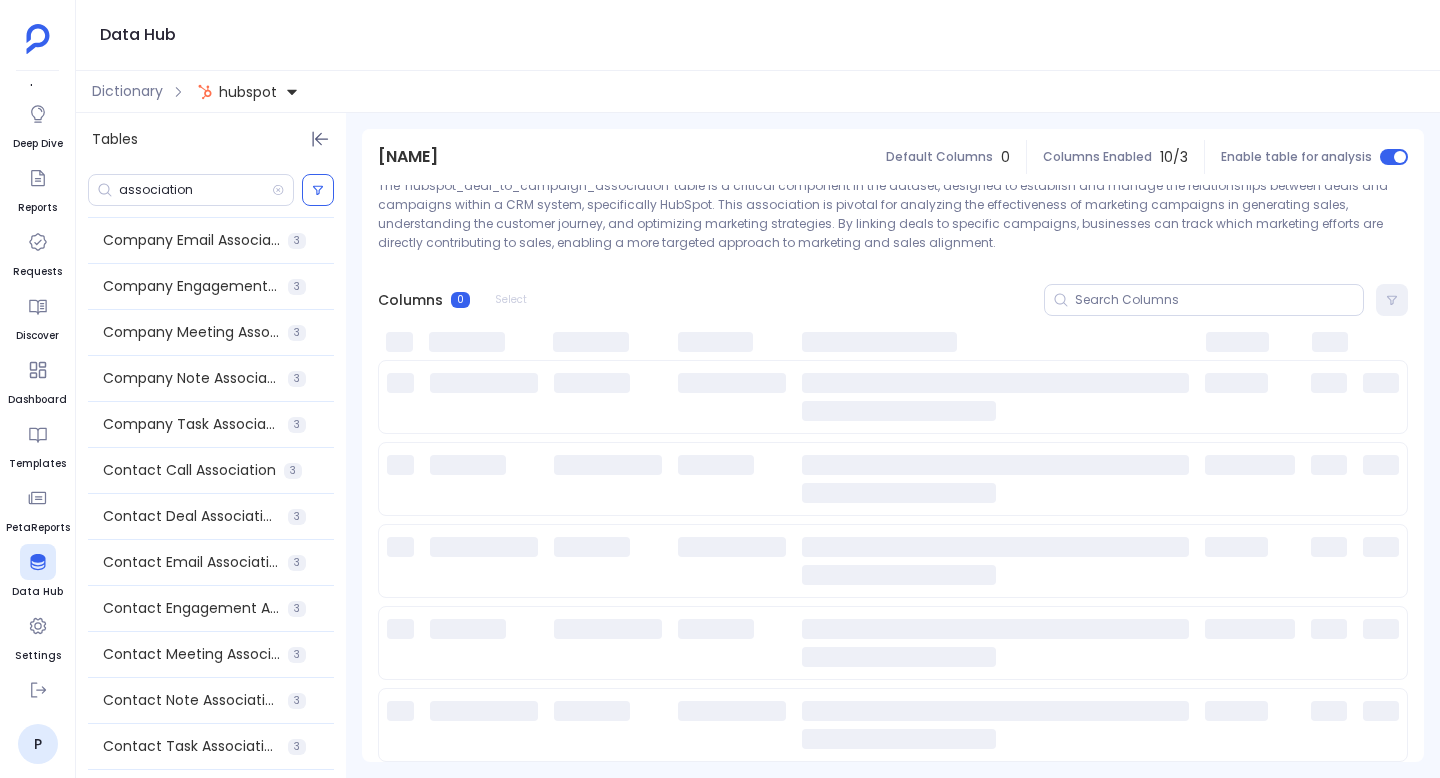 scroll, scrollTop: 40, scrollLeft: 0, axis: vertical 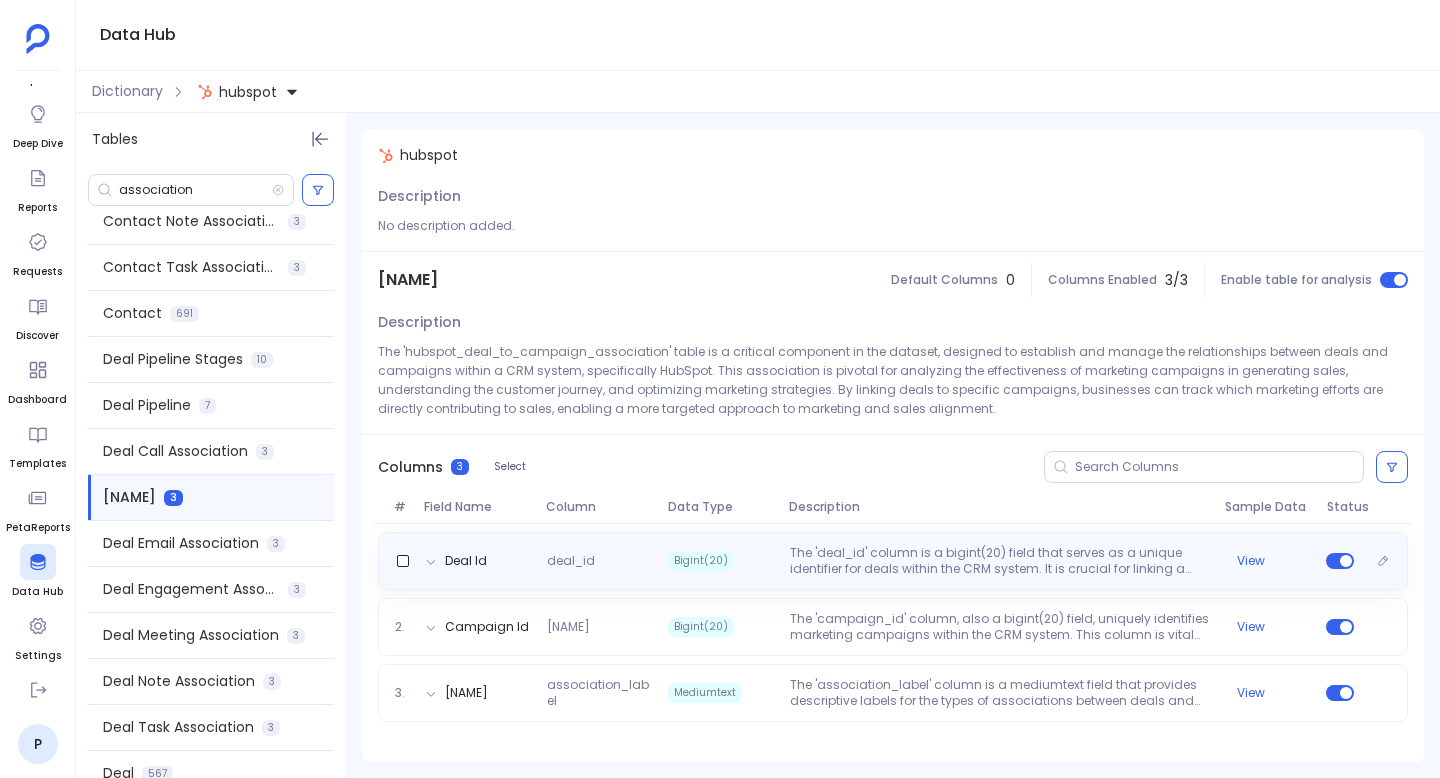 click on "The 'deal_id' column is a bigint(20) field that serves as a unique identifier for deals within the CRM system. It is crucial for linking a specific deal to one or more campaigns, allowing for a detailed analysis of how individual marketing efforts impact sales outcomes. This identifier is essential for tracking the performance of deals and understanding their contribution to overall business goals." at bounding box center [999, 561] 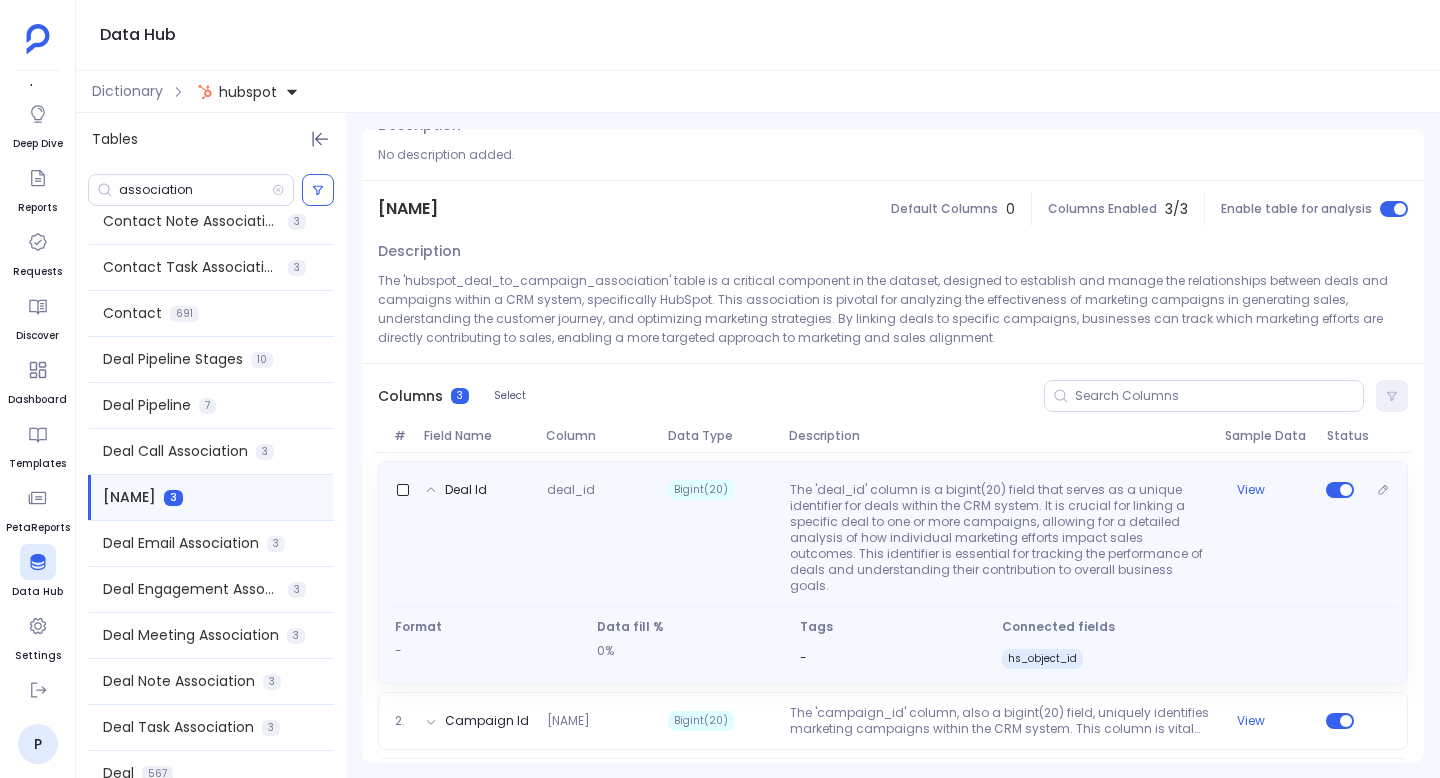 scroll, scrollTop: 125, scrollLeft: 0, axis: vertical 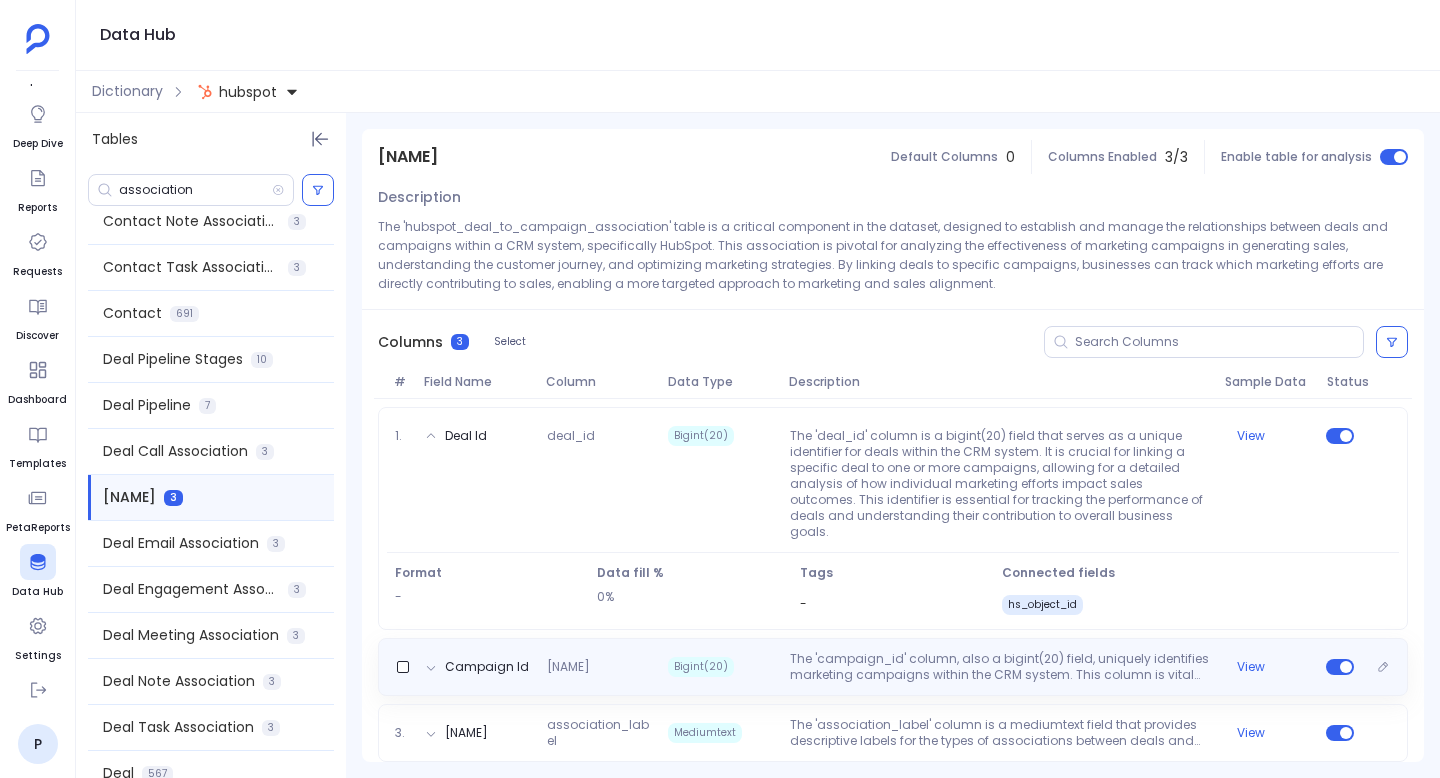 click on "Campaign Id campaign_id Bigint(20) The 'campaign_id' column, also a bigint(20) field, uniquely identifies marketing campaigns within the CRM system. This column is vital for associating deals with the specific campaigns that influenced or generated them. By understanding which campaigns are connected to successful deals, businesses can allocate resources more efficiently and refine their marketing strategies for better ROI. View" at bounding box center [893, 667] 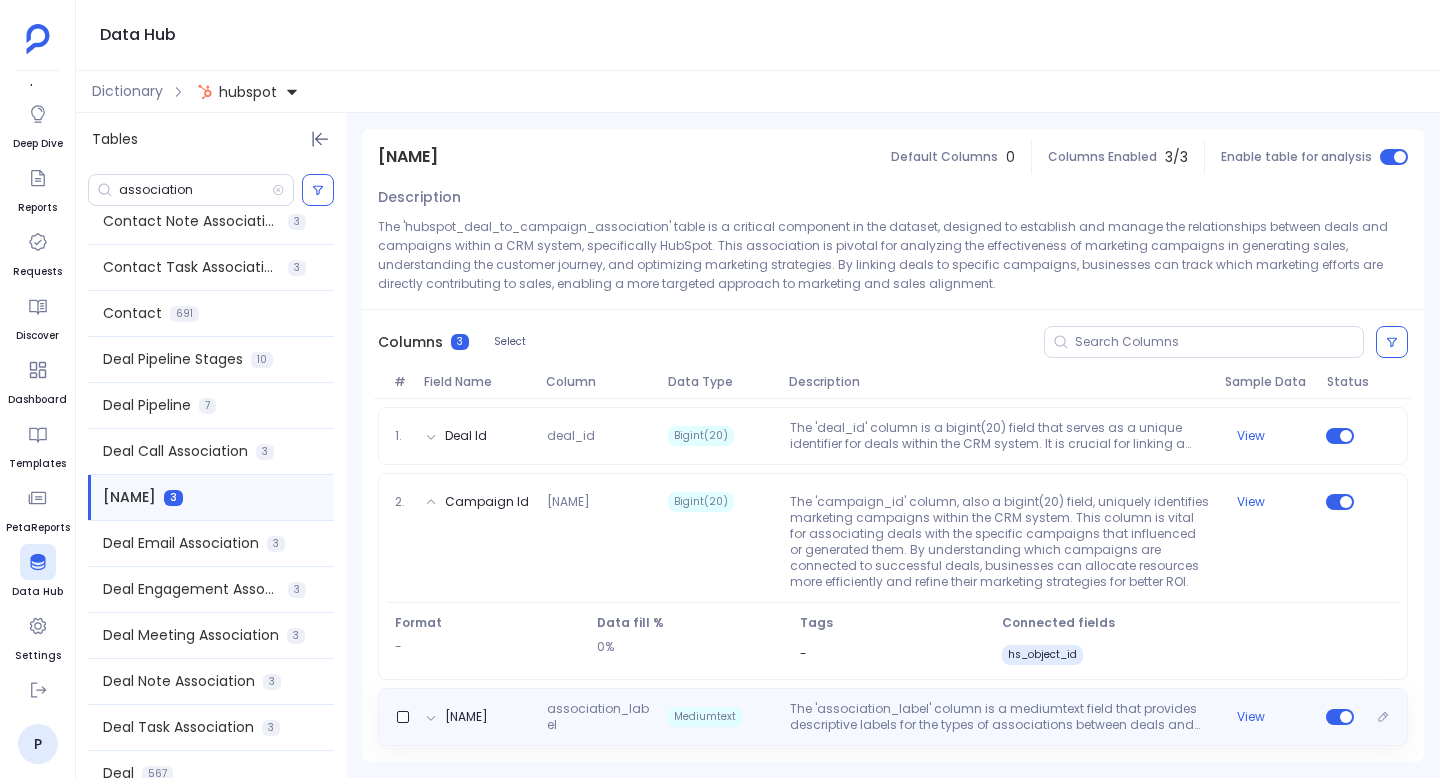 click on "association_label" at bounding box center [599, 717] 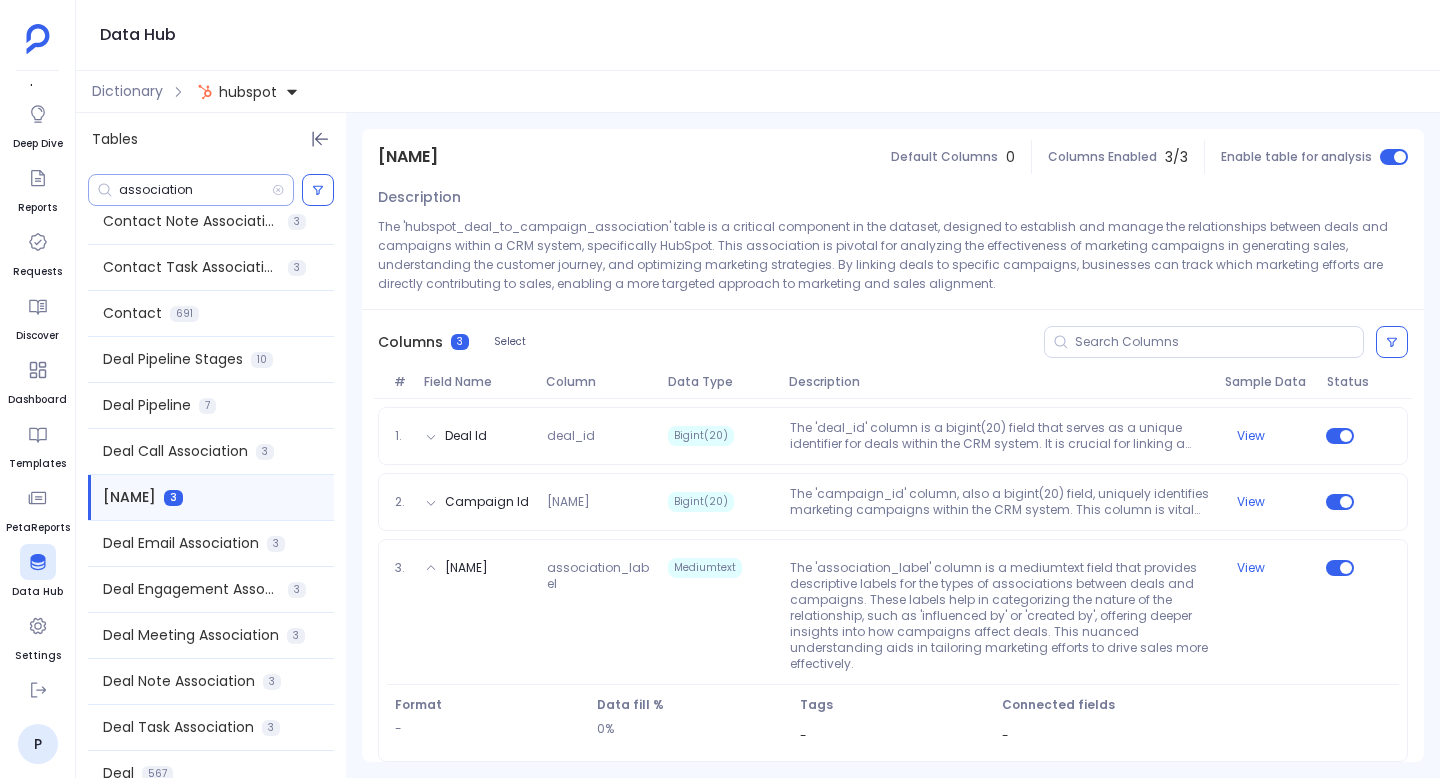 click on "association" at bounding box center (195, 190) 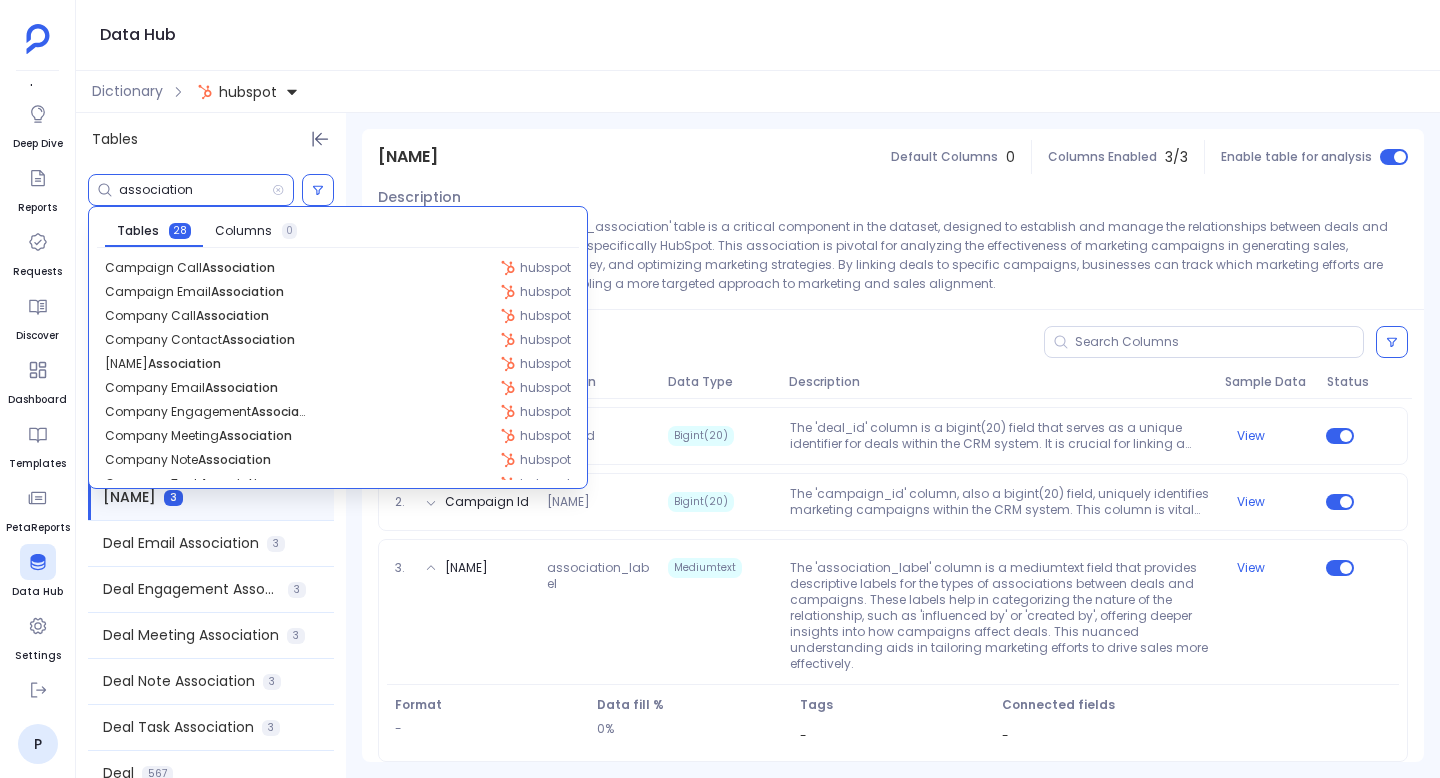 click on "association" at bounding box center [195, 190] 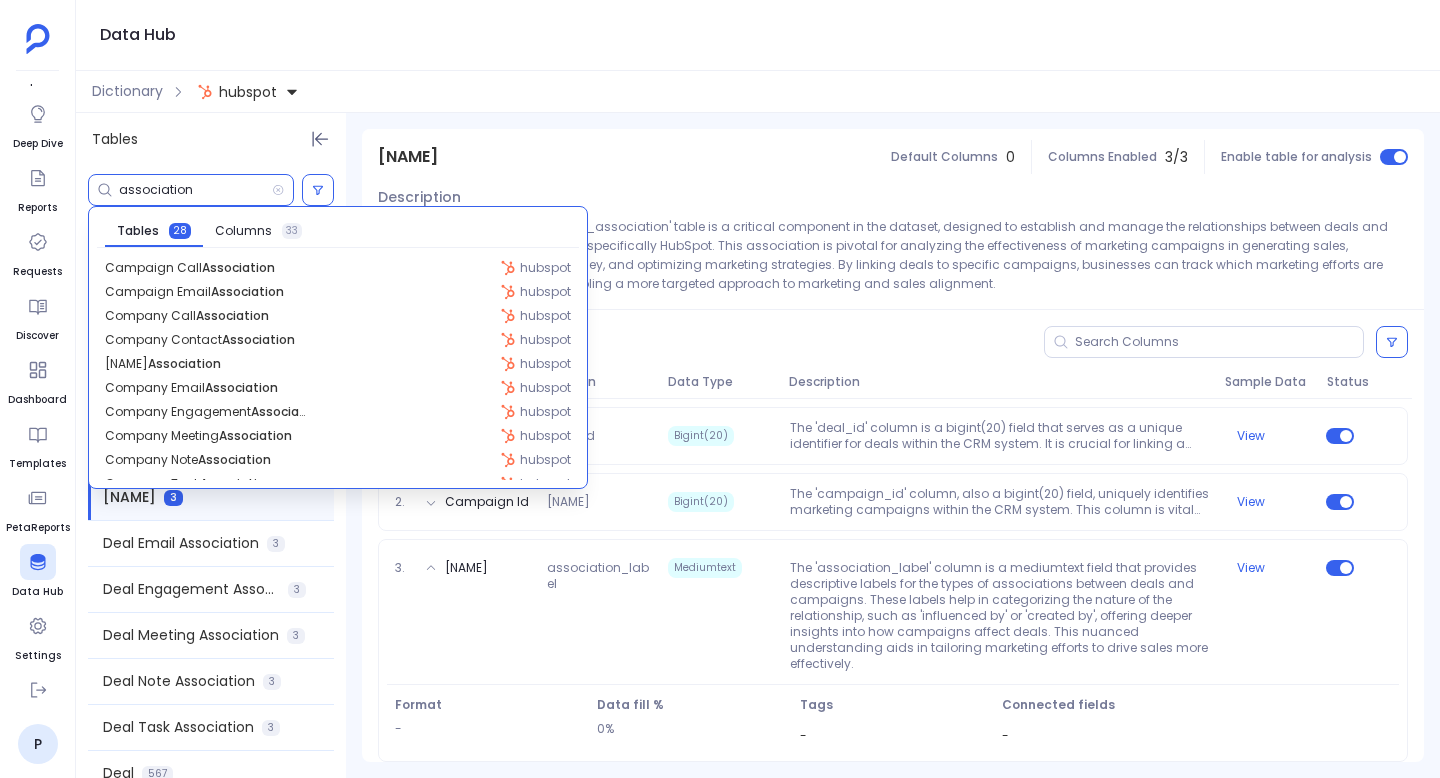 click on "association" at bounding box center [195, 190] 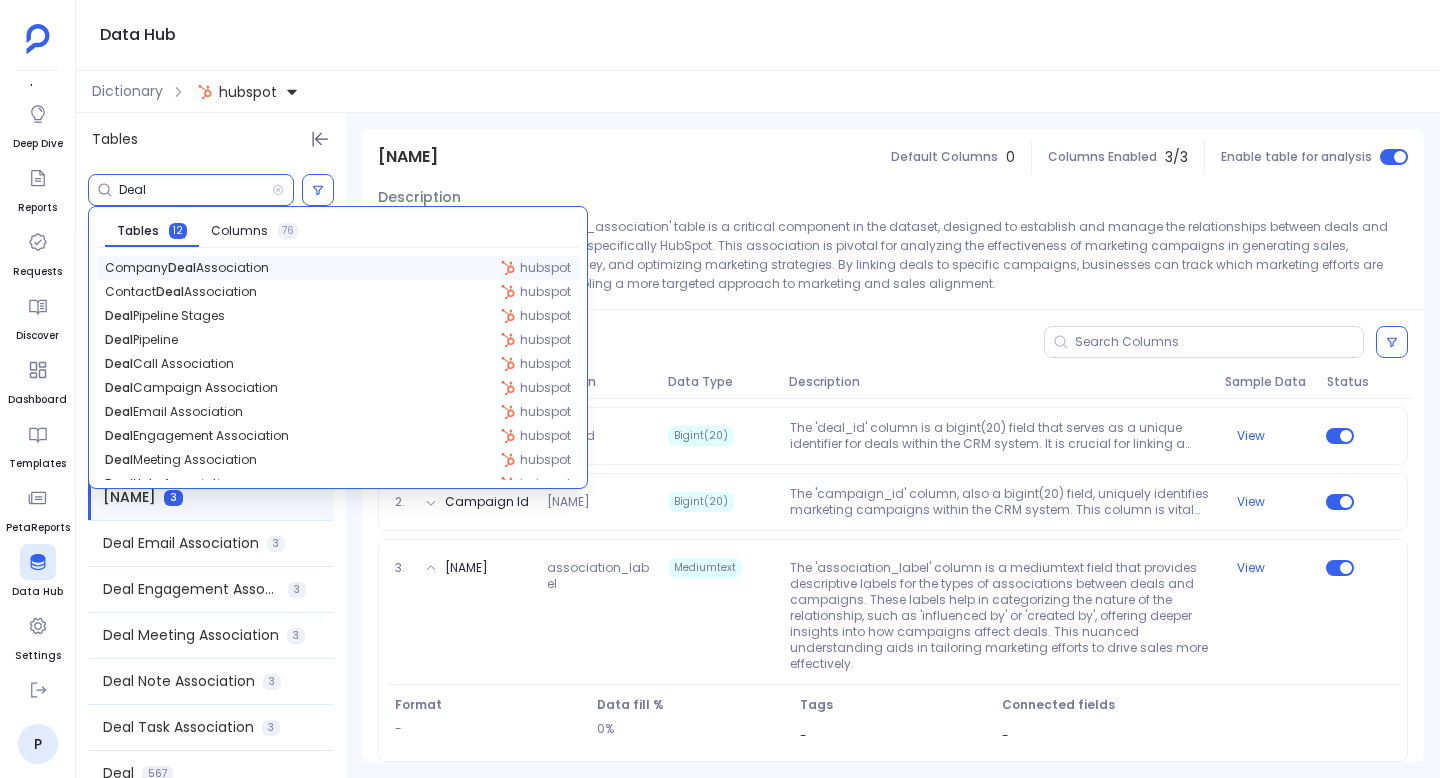 type on "Deal" 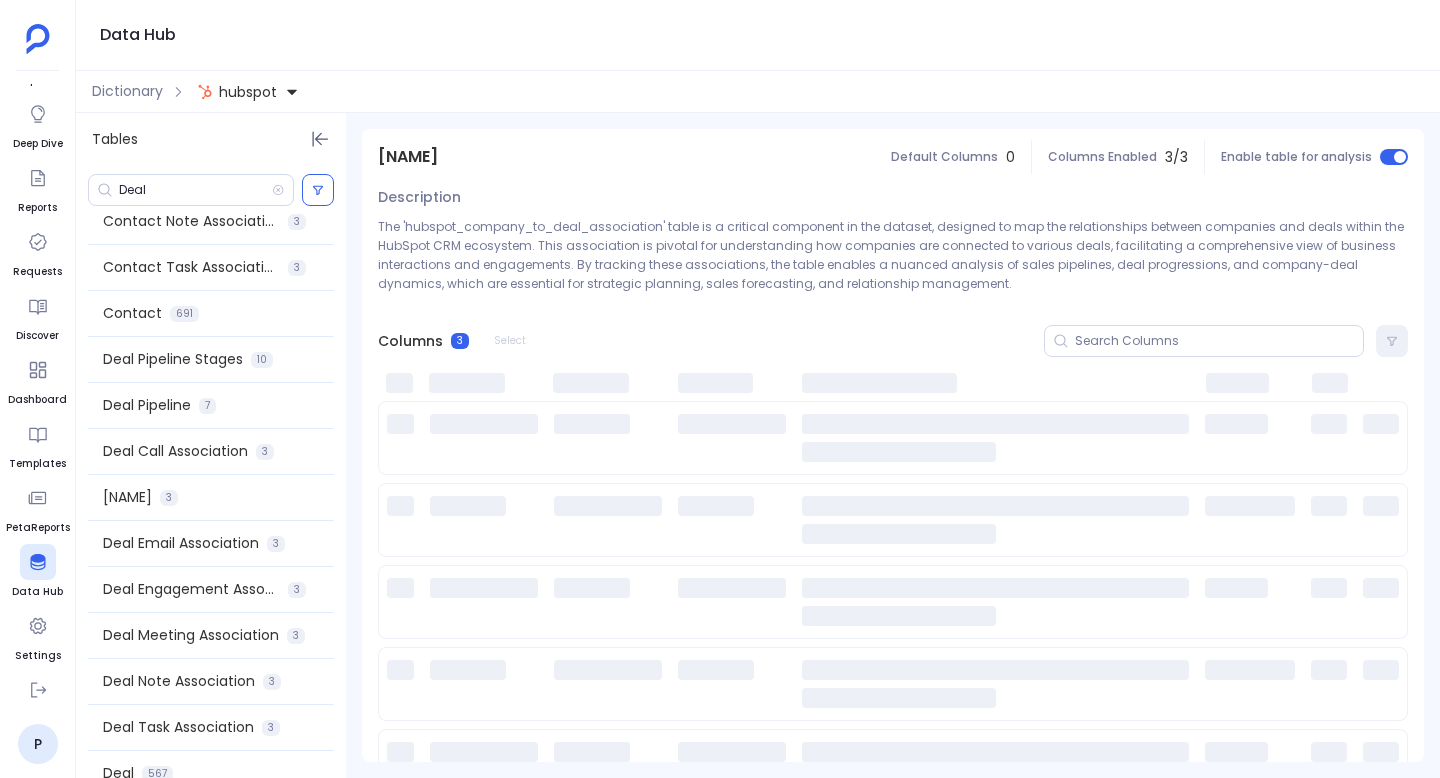 scroll, scrollTop: 3, scrollLeft: 0, axis: vertical 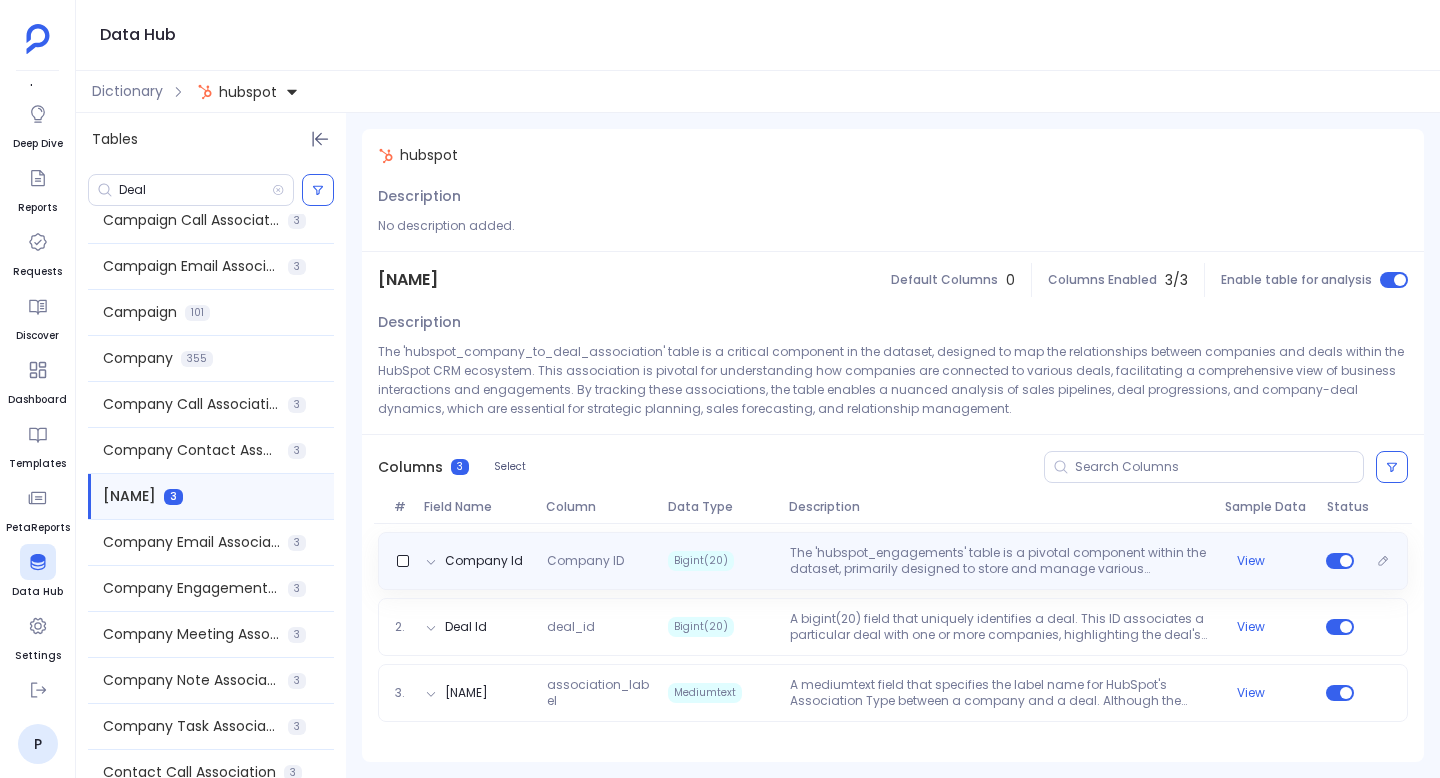 click on "Company ID" at bounding box center [599, 561] 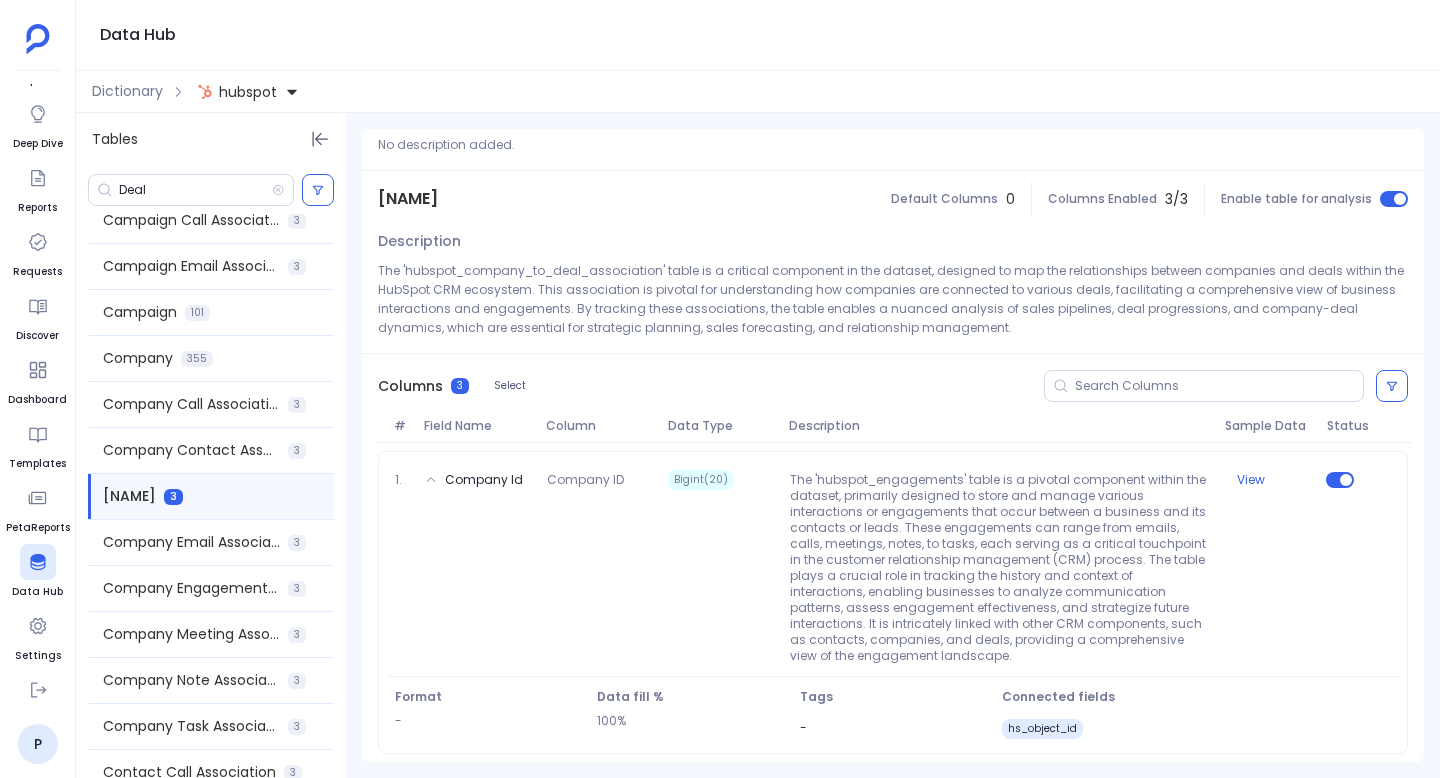 scroll, scrollTop: 109, scrollLeft: 0, axis: vertical 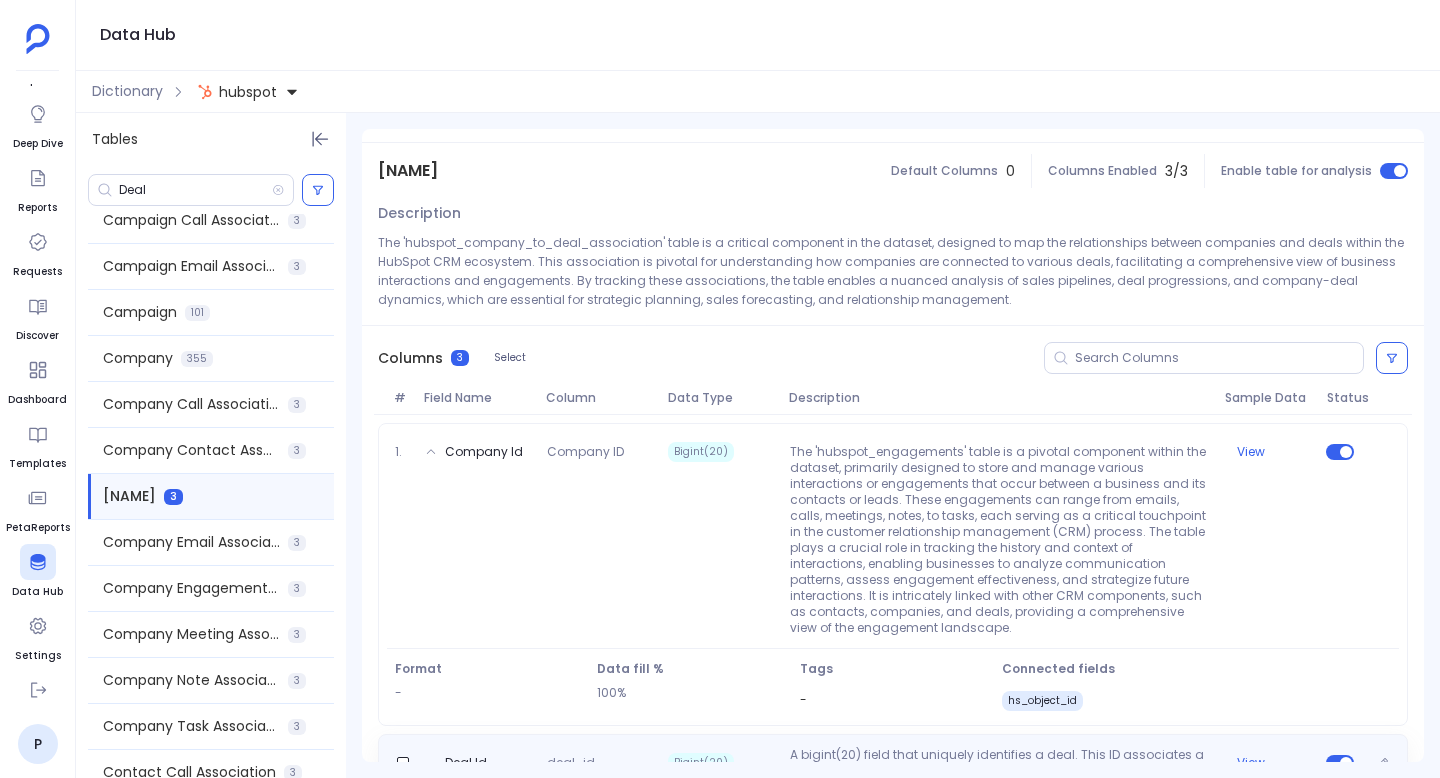 click on "deal_id" at bounding box center (599, 763) 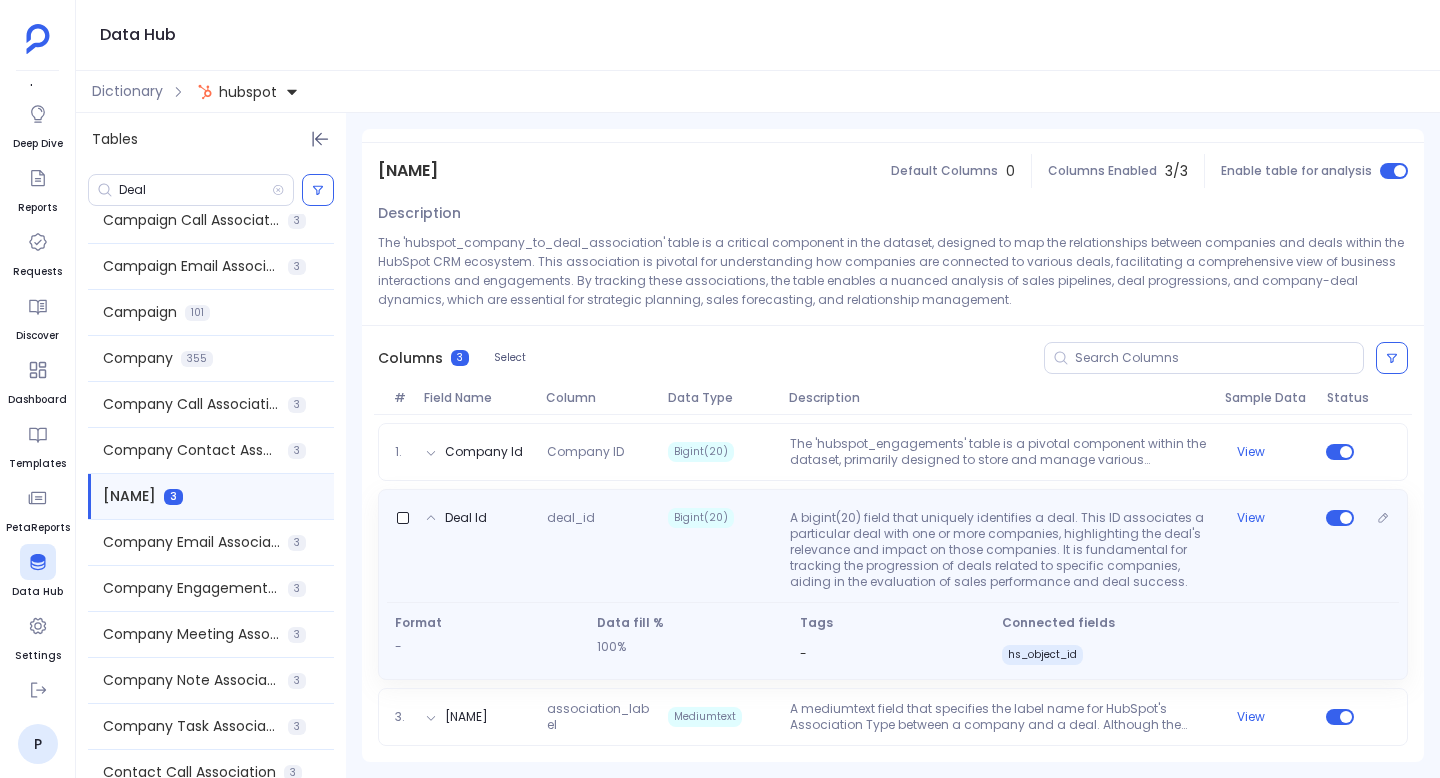 scroll, scrollTop: 125, scrollLeft: 0, axis: vertical 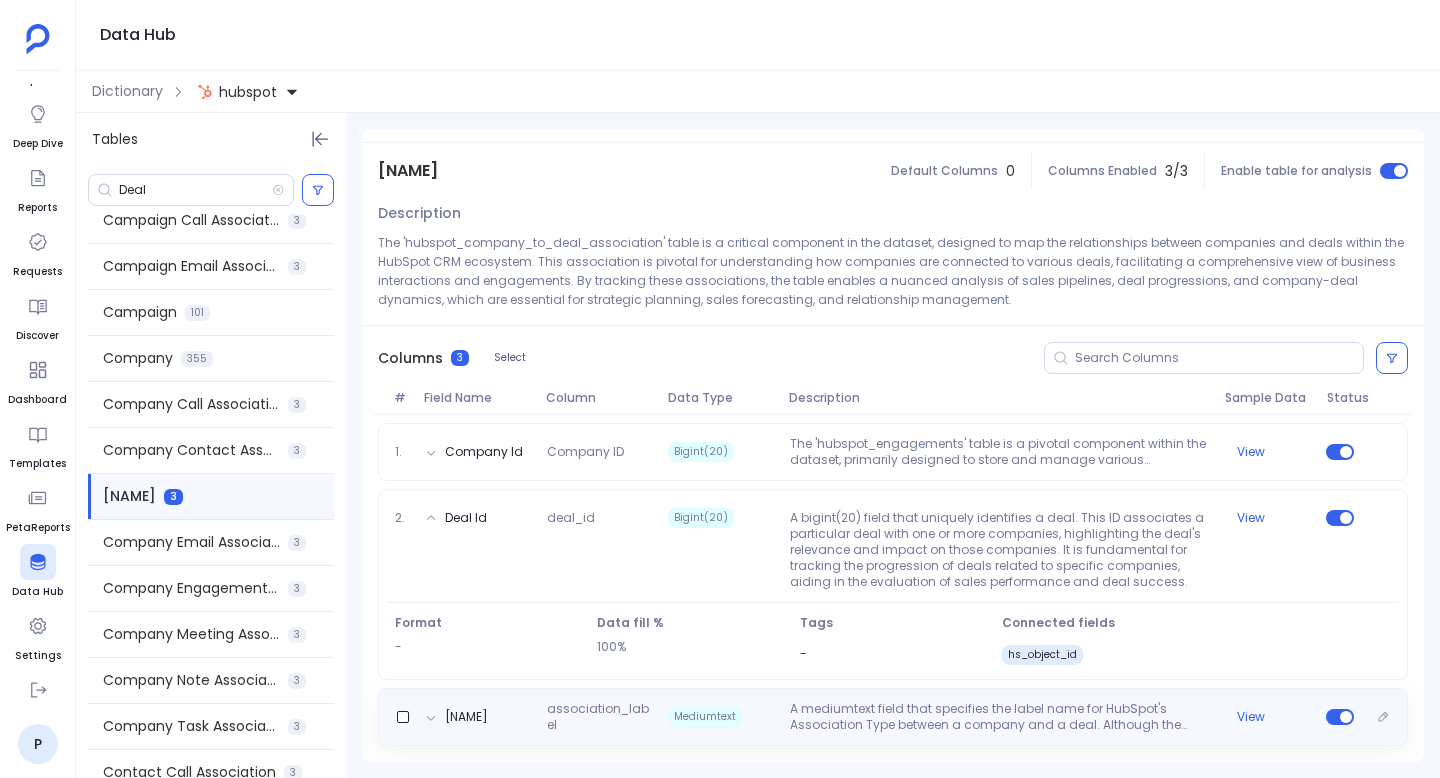 click on "association_label" at bounding box center (599, 717) 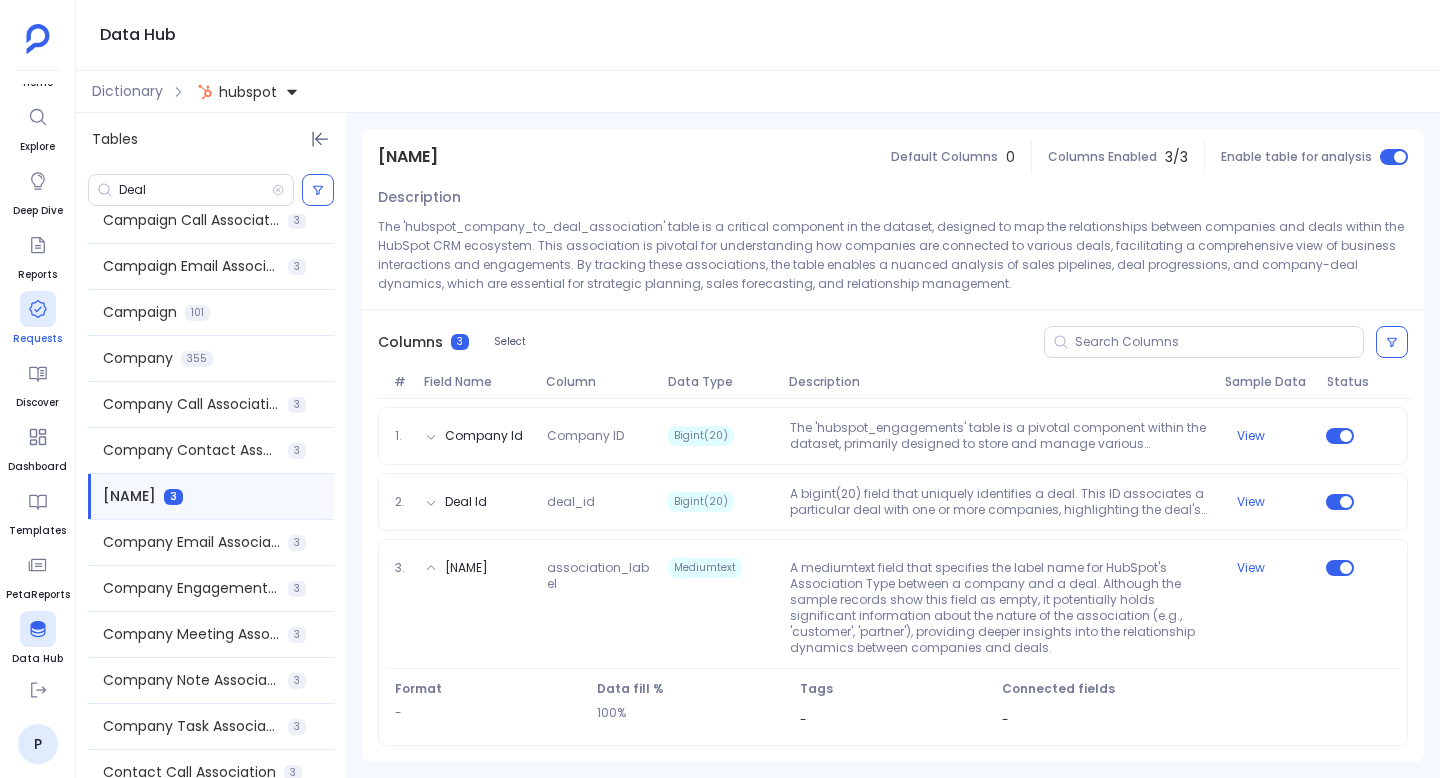 scroll, scrollTop: 0, scrollLeft: 0, axis: both 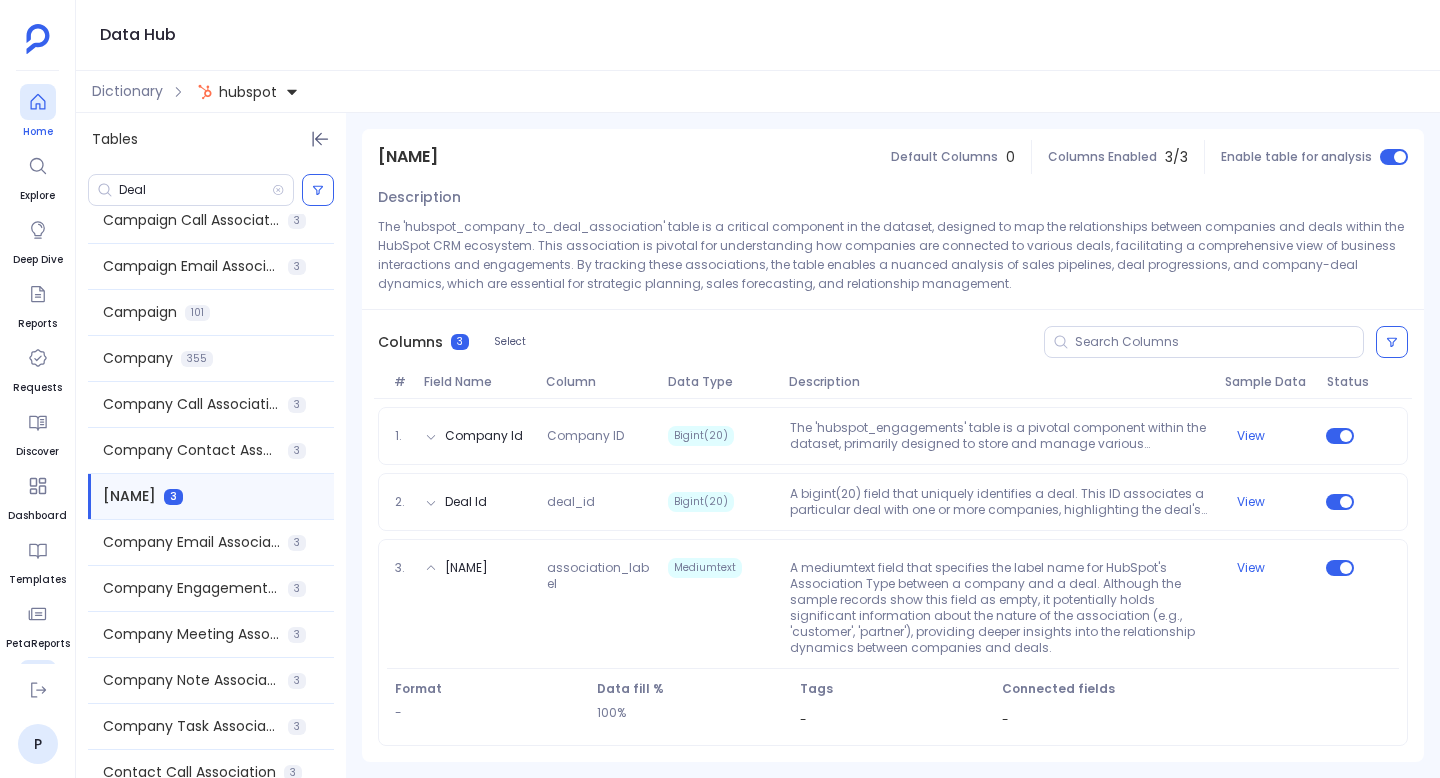 click 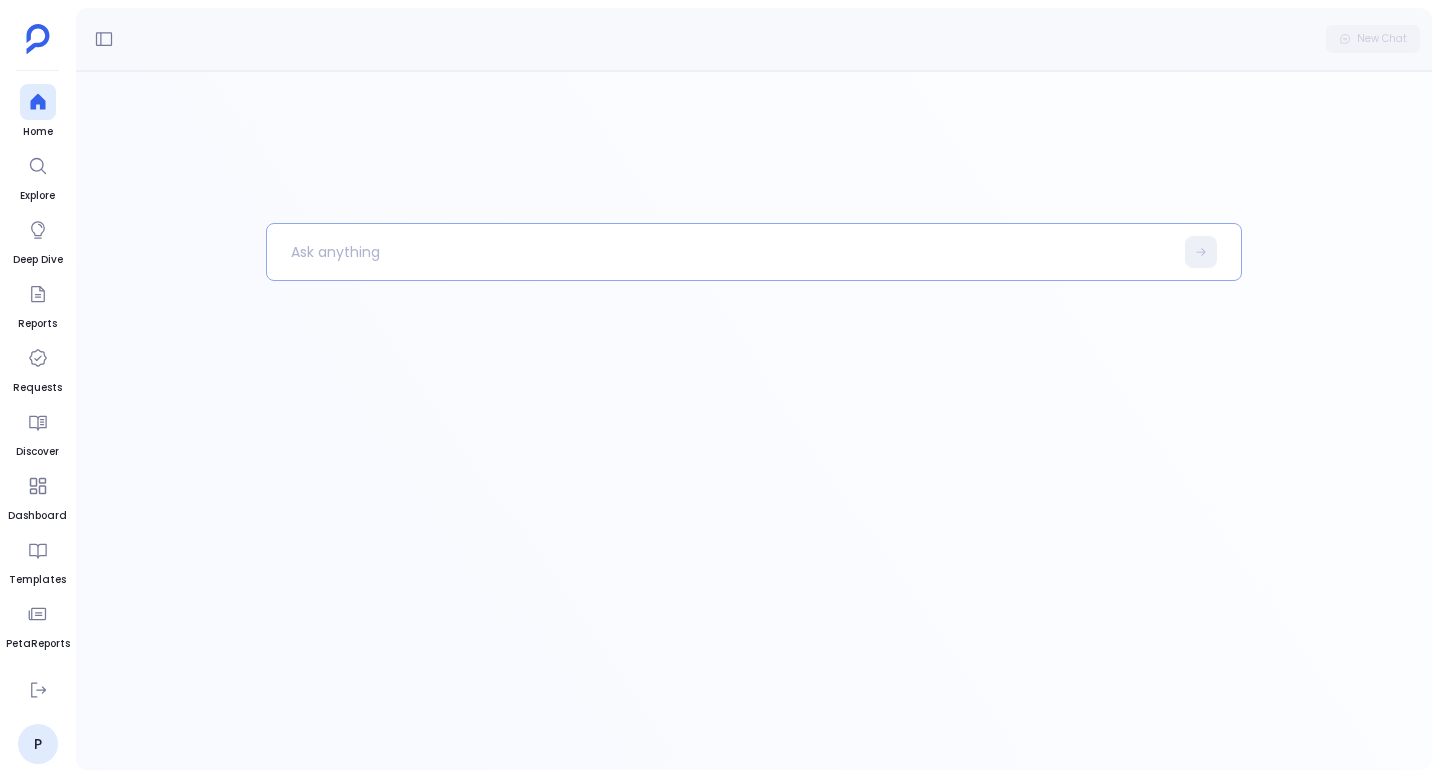 click at bounding box center (720, 252) 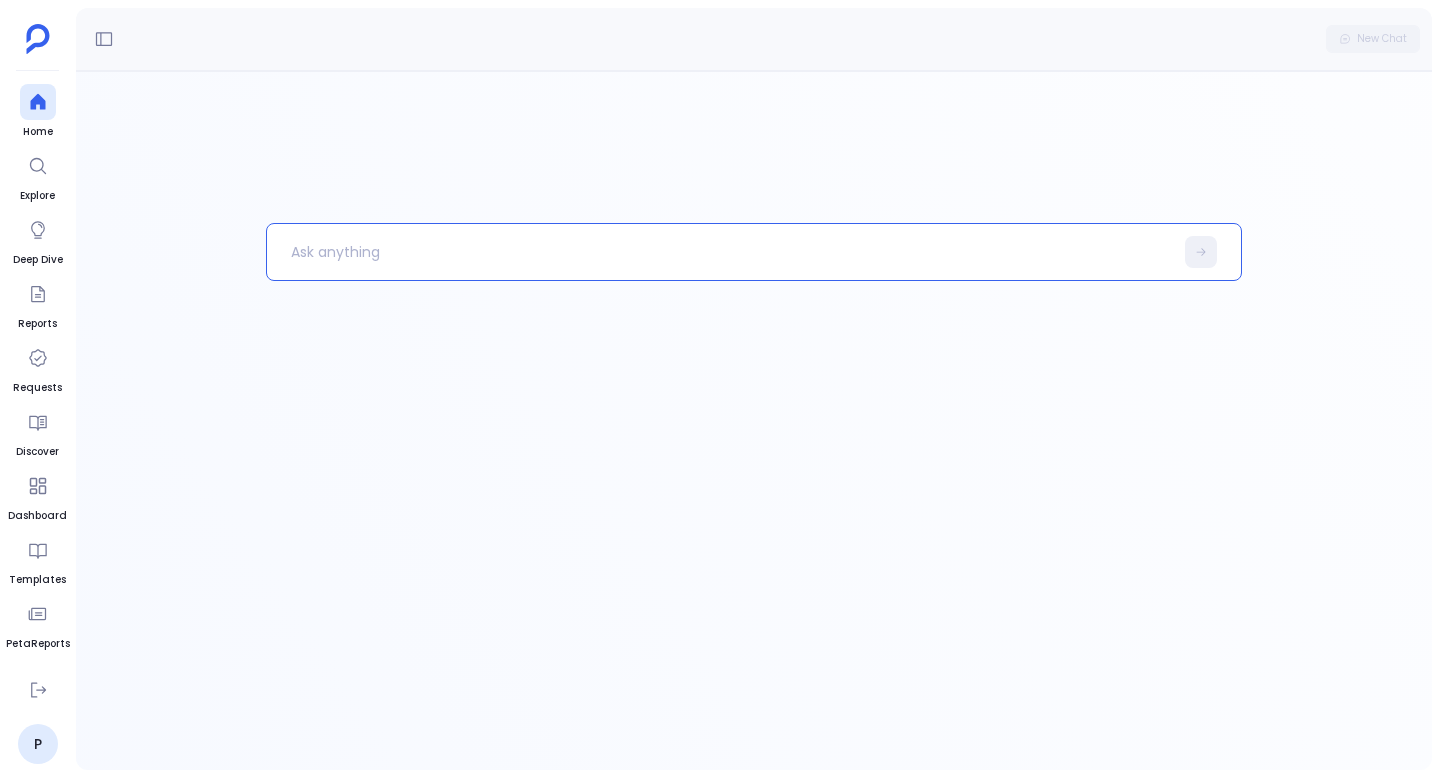 type 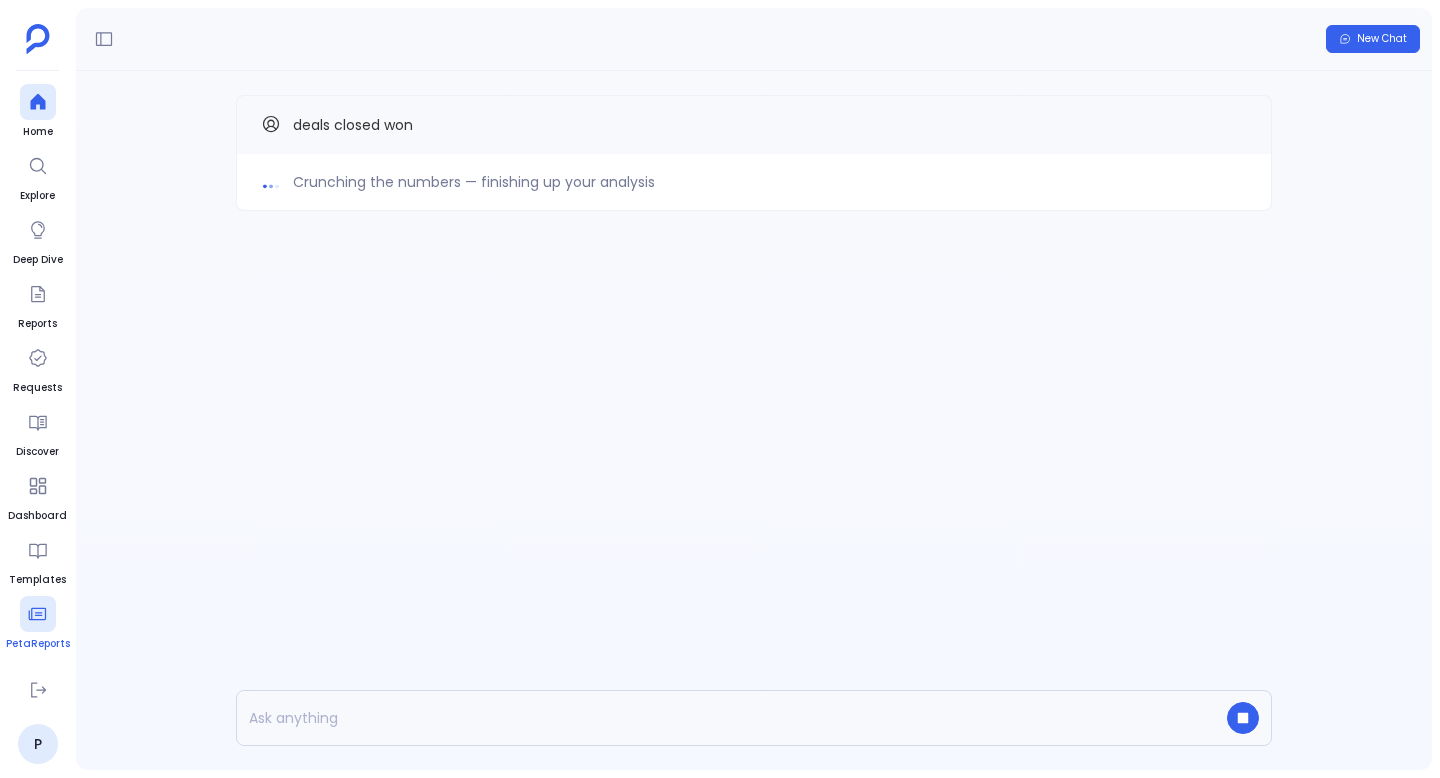 scroll, scrollTop: 116, scrollLeft: 0, axis: vertical 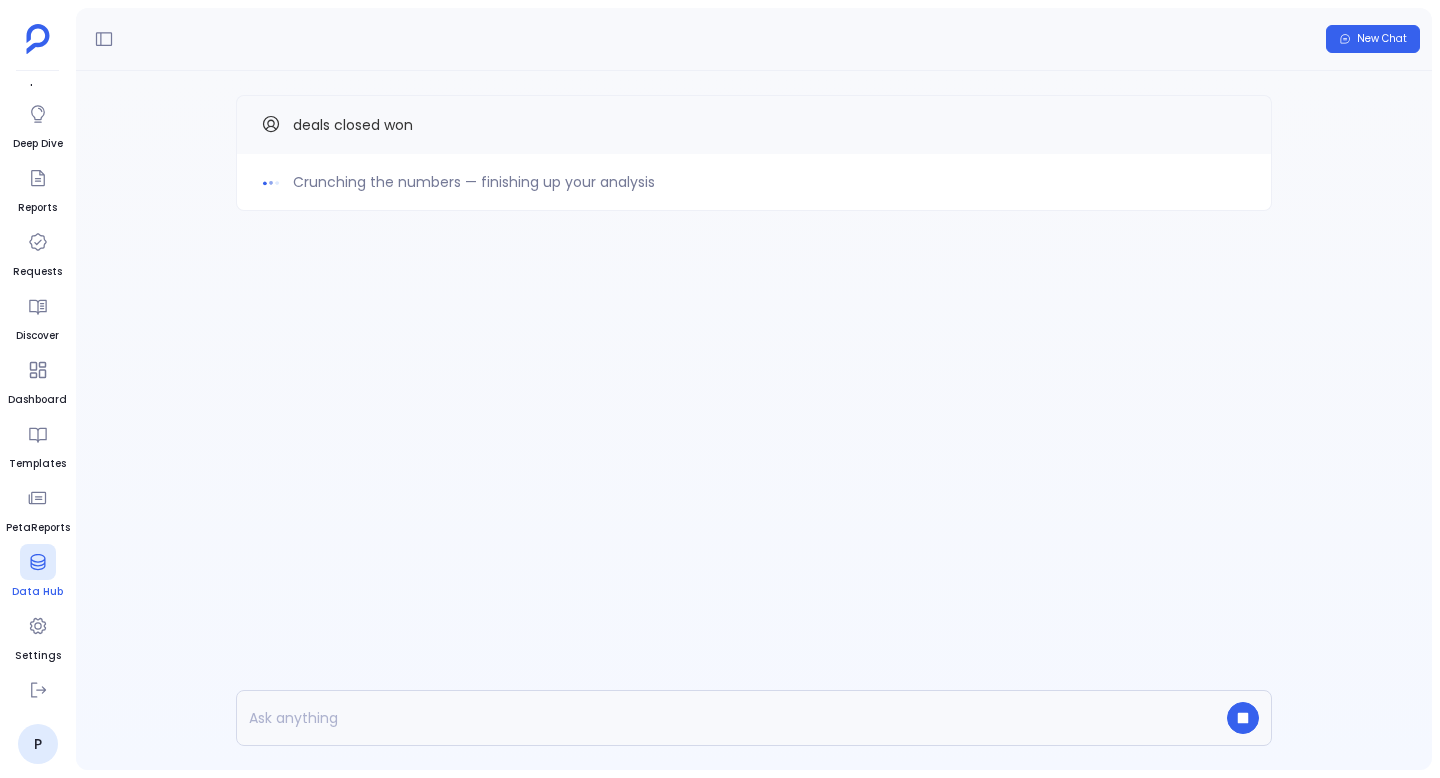 click 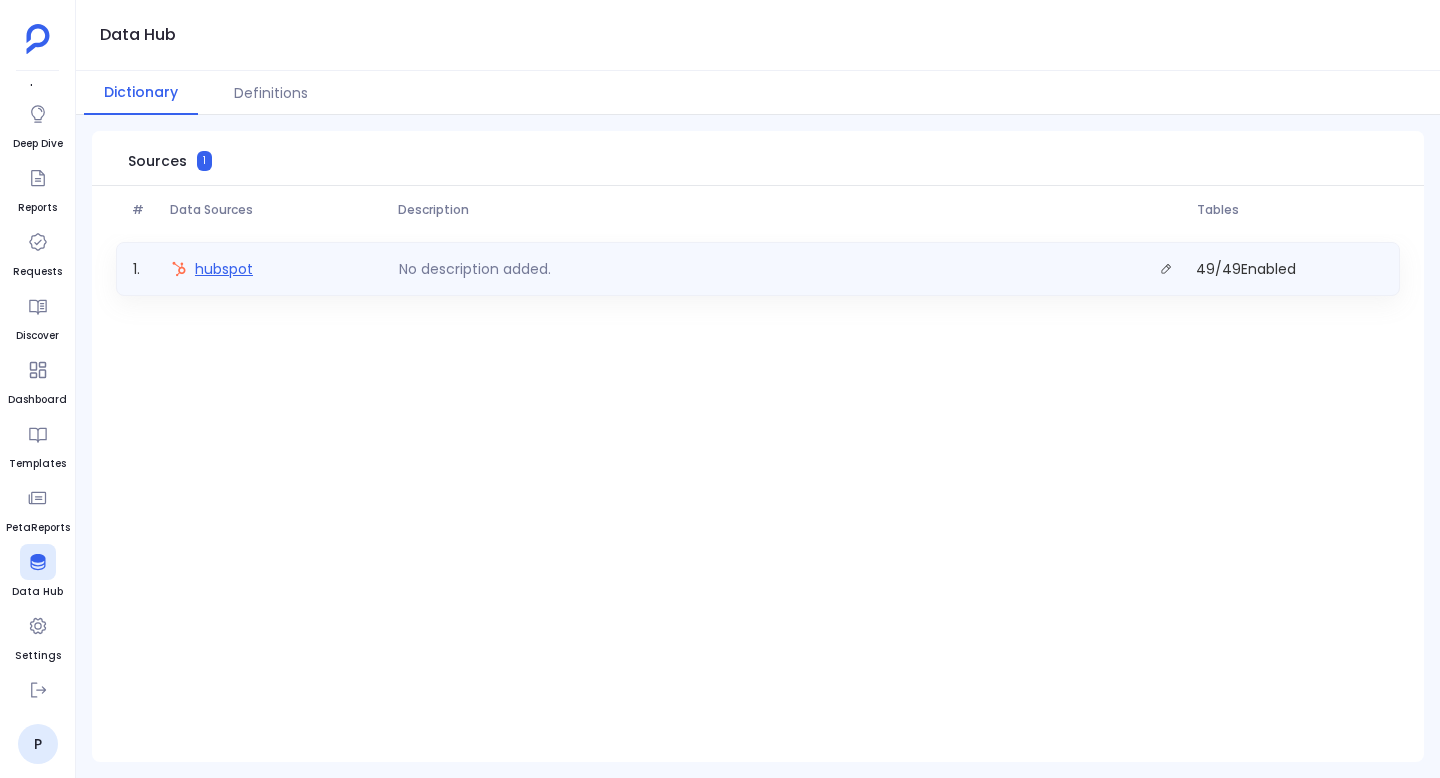 click on "hubspot" at bounding box center [224, 269] 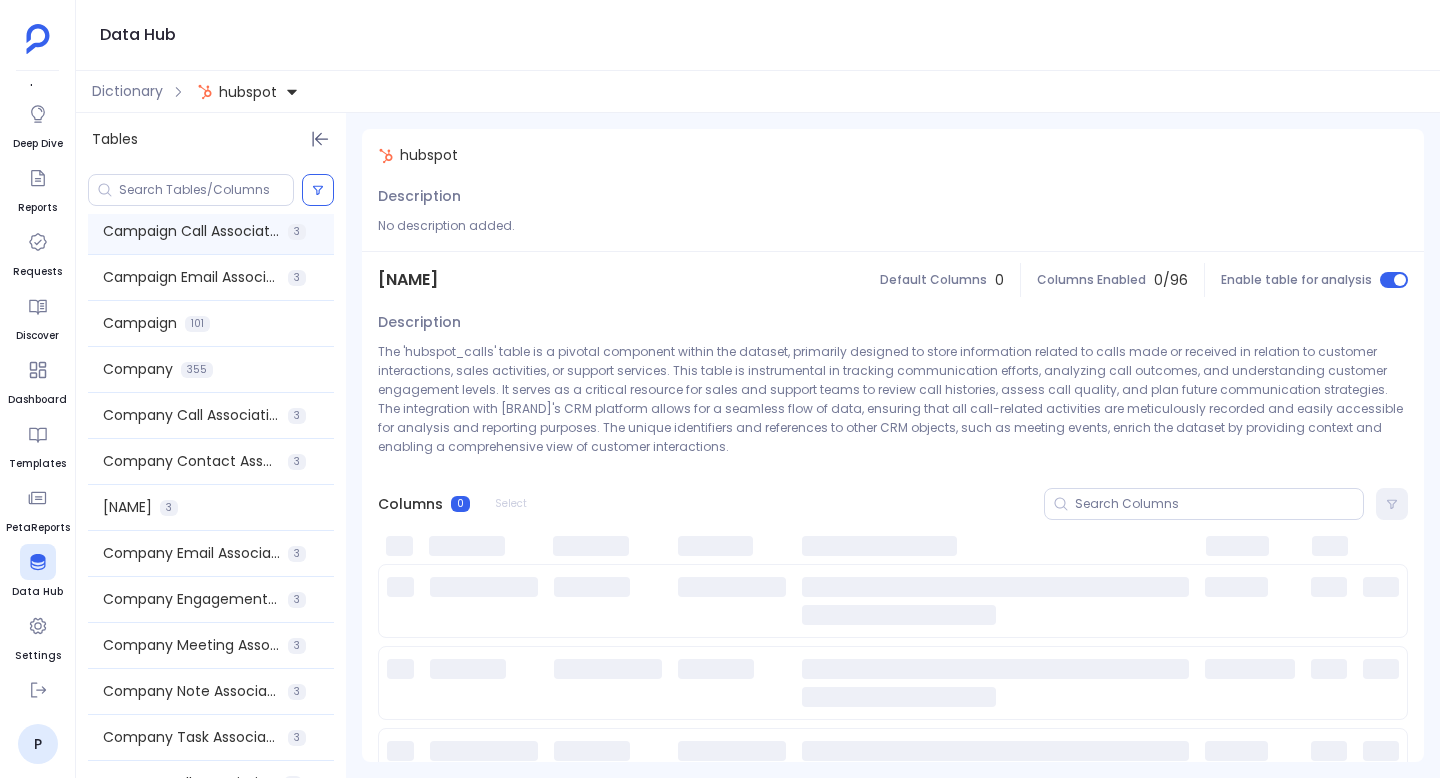 scroll, scrollTop: 162, scrollLeft: 0, axis: vertical 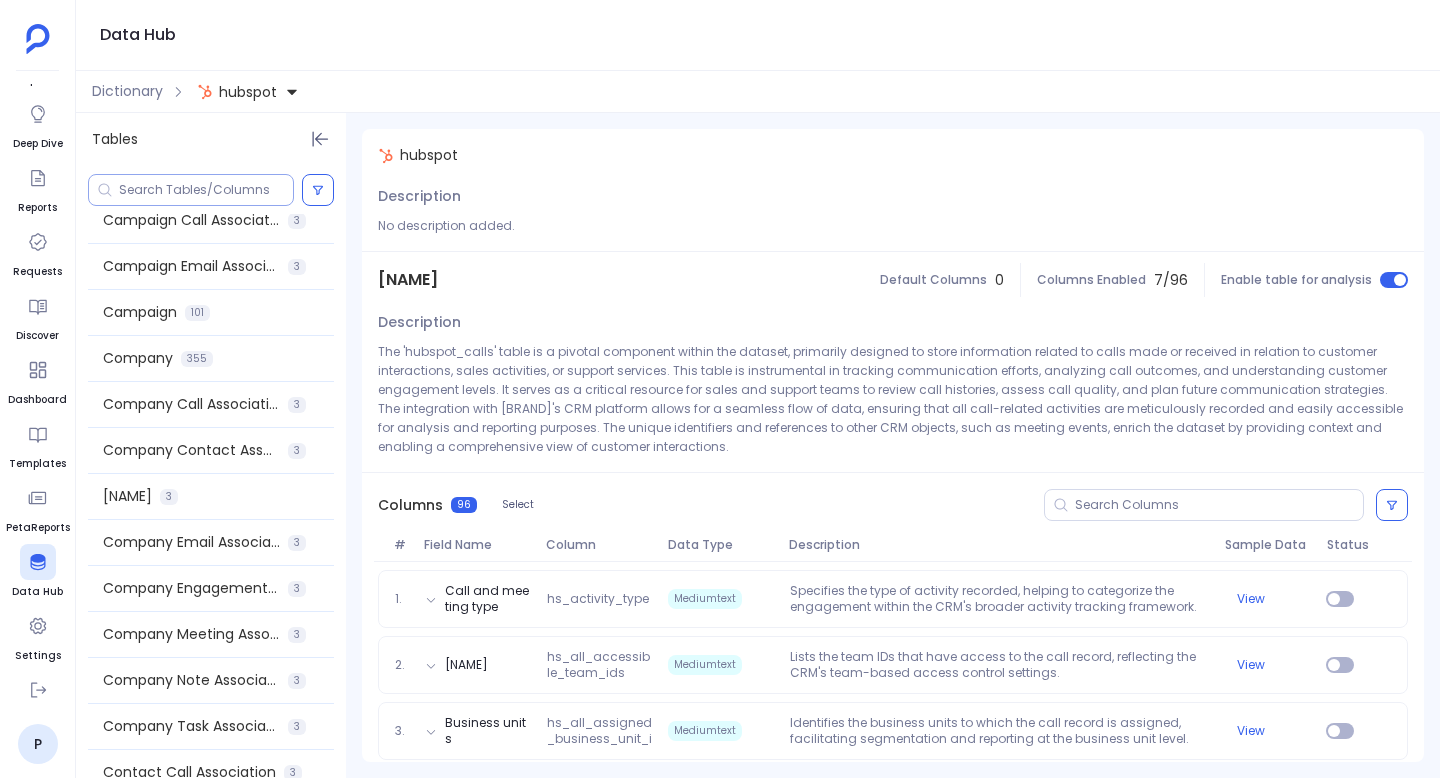click at bounding box center (206, 190) 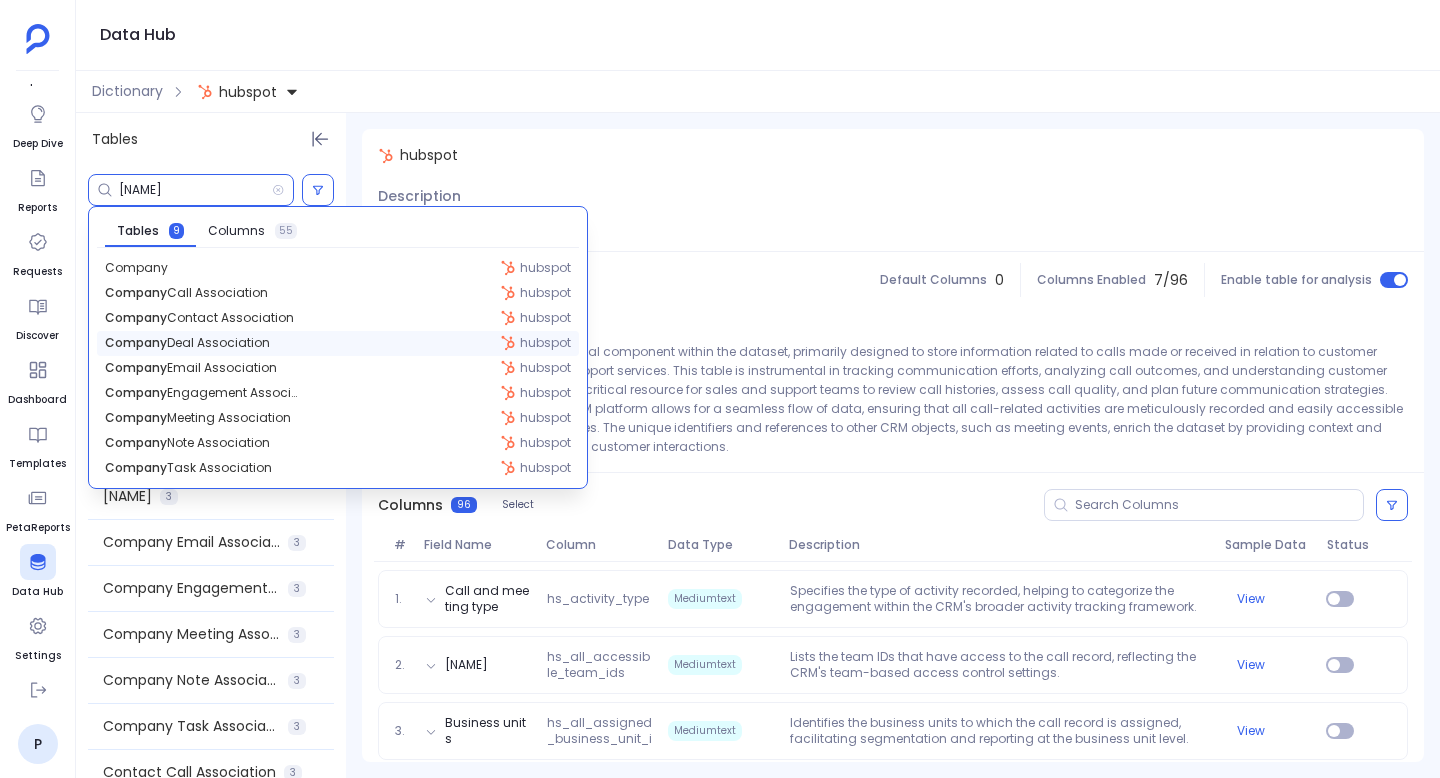type on "[NAME]" 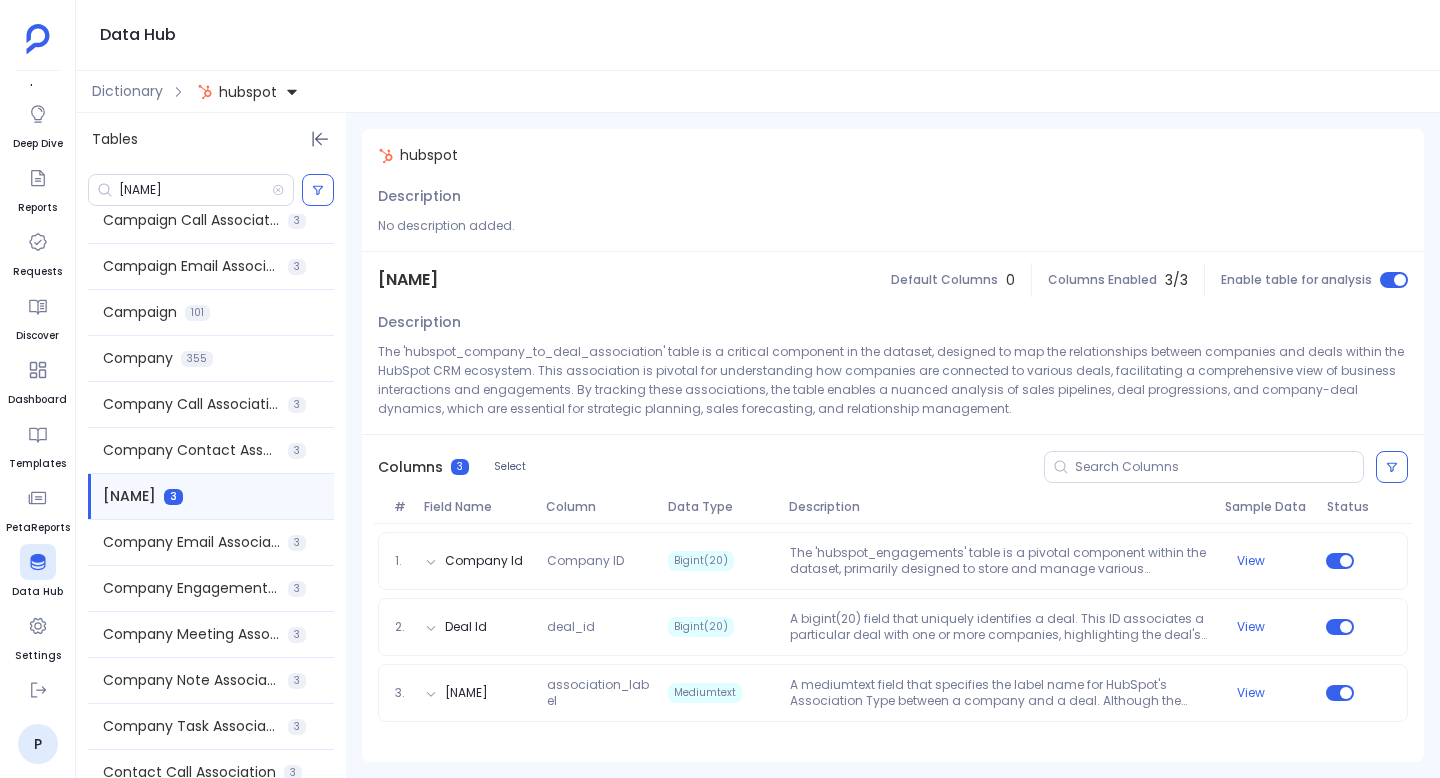 scroll, scrollTop: 162, scrollLeft: 0, axis: vertical 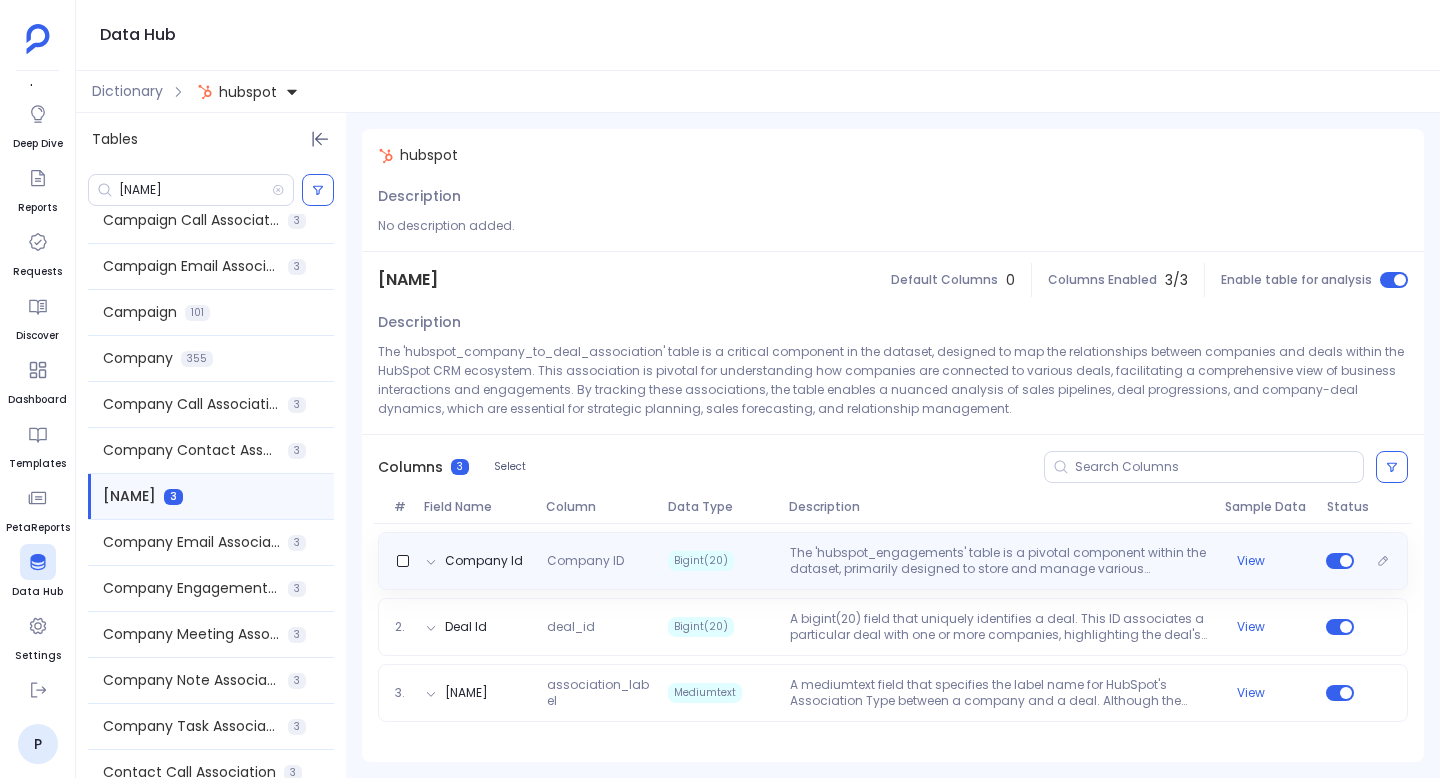 click on "The 'hubspot_engagements' table is a pivotal component within the dataset, primarily designed to store and manage various interactions or engagements that occur between a business and its contacts or leads. These engagements can range from emails, calls, meetings, notes, to tasks, each serving as a critical touchpoint in the customer relationship management (CRM) process. The table plays a crucial role in tracking the history and context of interactions, enabling businesses to analyze communication patterns, assess engagement effectiveness, and strategize future interactions. It is intricately linked with other CRM components, such as contacts, companies, and deals, providing a comprehensive view of the engagement landscape." at bounding box center [999, 561] 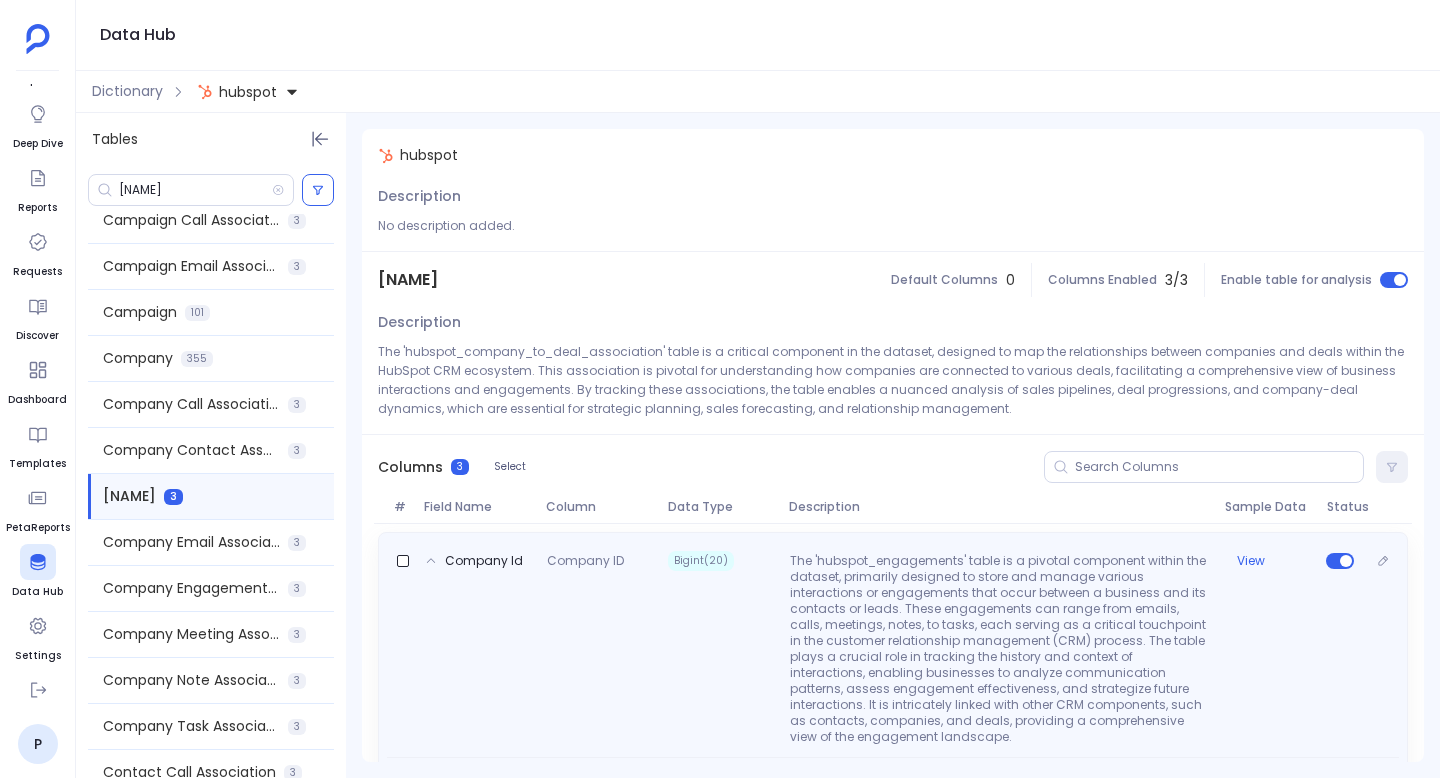 scroll, scrollTop: 109, scrollLeft: 0, axis: vertical 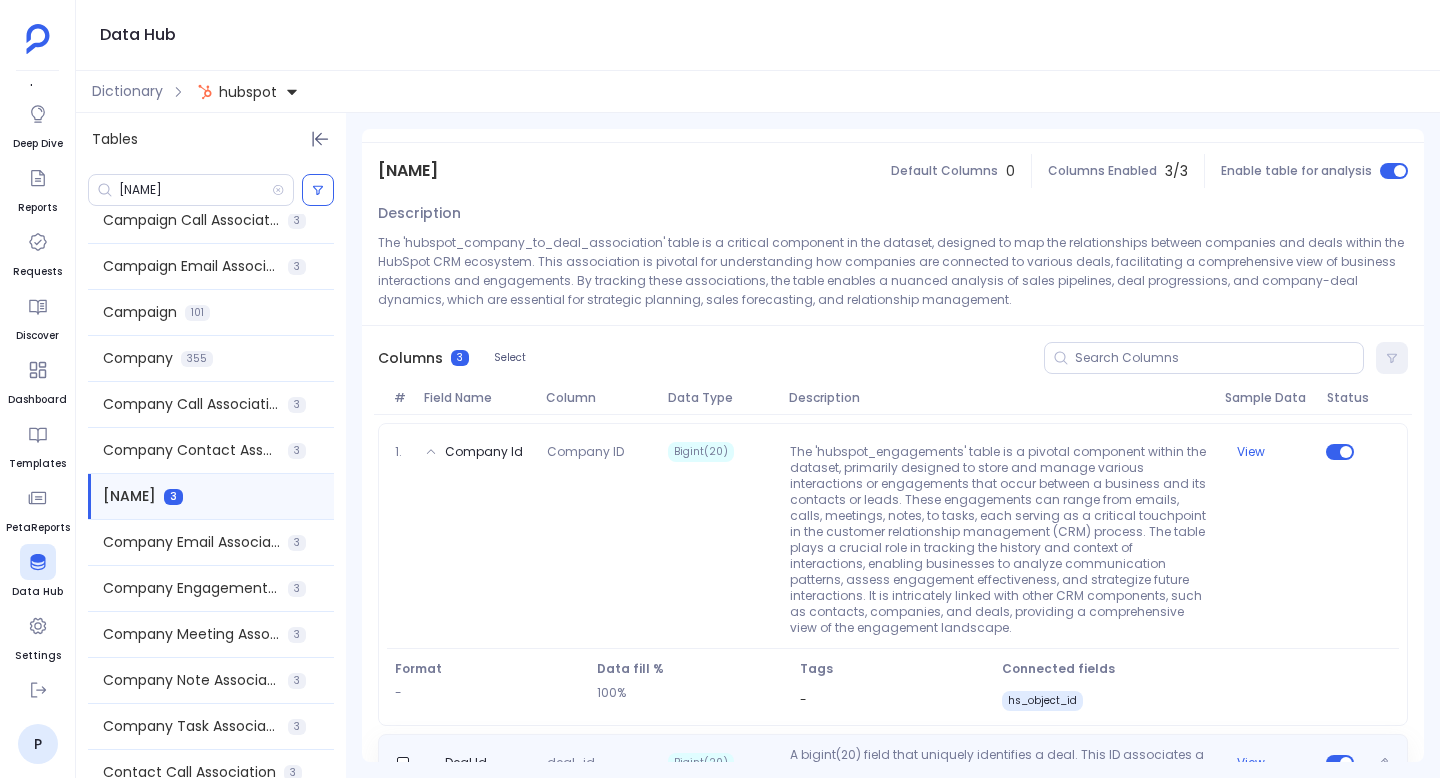 click on "A bigint(20) field that uniquely identifies a deal. This ID associates a particular deal with one or more companies, highlighting the deal's relevance and impact on those companies. It is fundamental for tracking the progression of deals related to specific companies, aiding in the evaluation of sales performance and deal success." at bounding box center [999, 763] 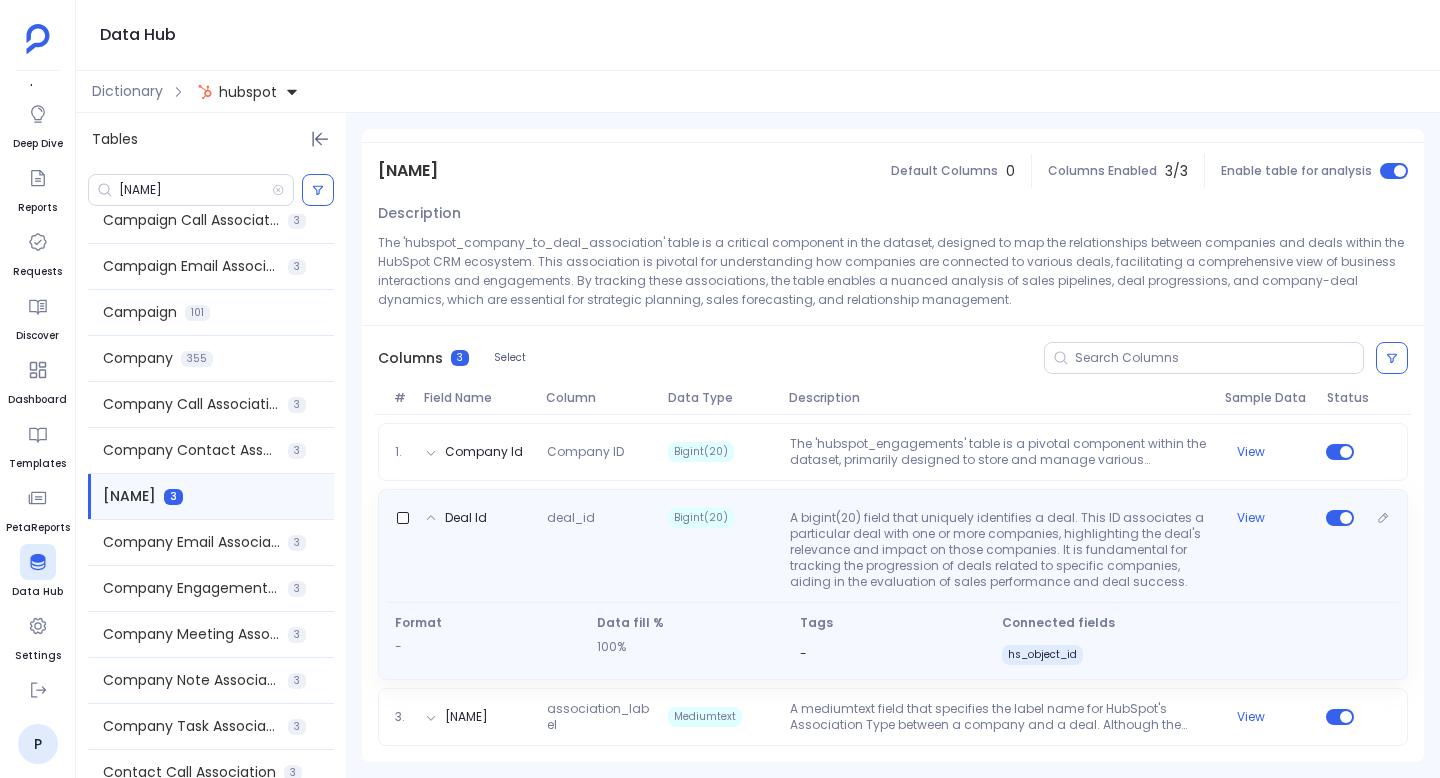 scroll, scrollTop: 125, scrollLeft: 0, axis: vertical 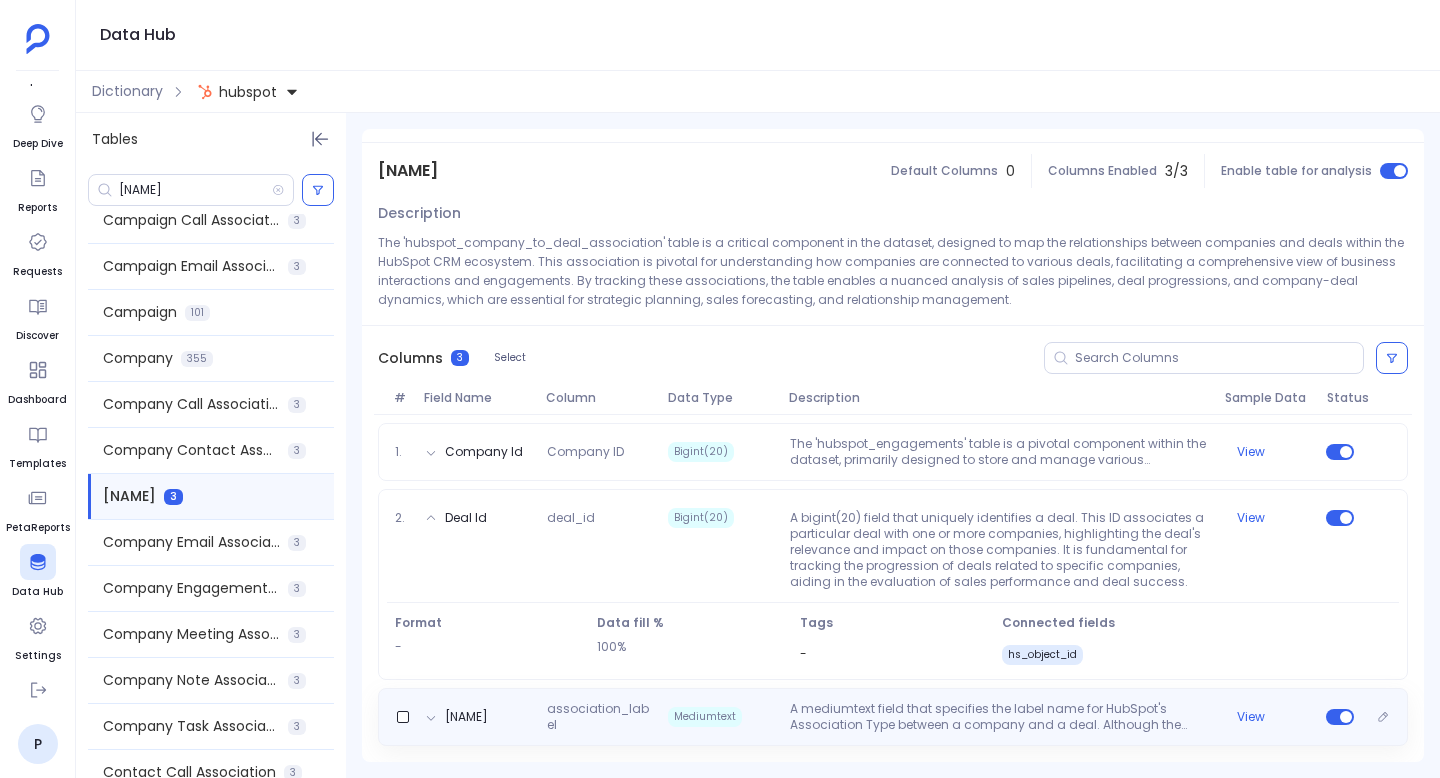 click on "A mediumtext field that specifies the label name for HubSpot's Association Type between a company and a deal. Although the sample records show this field as empty, it potentially holds significant information about the nature of the association (e.g., 'customer', 'partner'), providing deeper insights into the relationship dynamics between companies and deals." at bounding box center [999, 717] 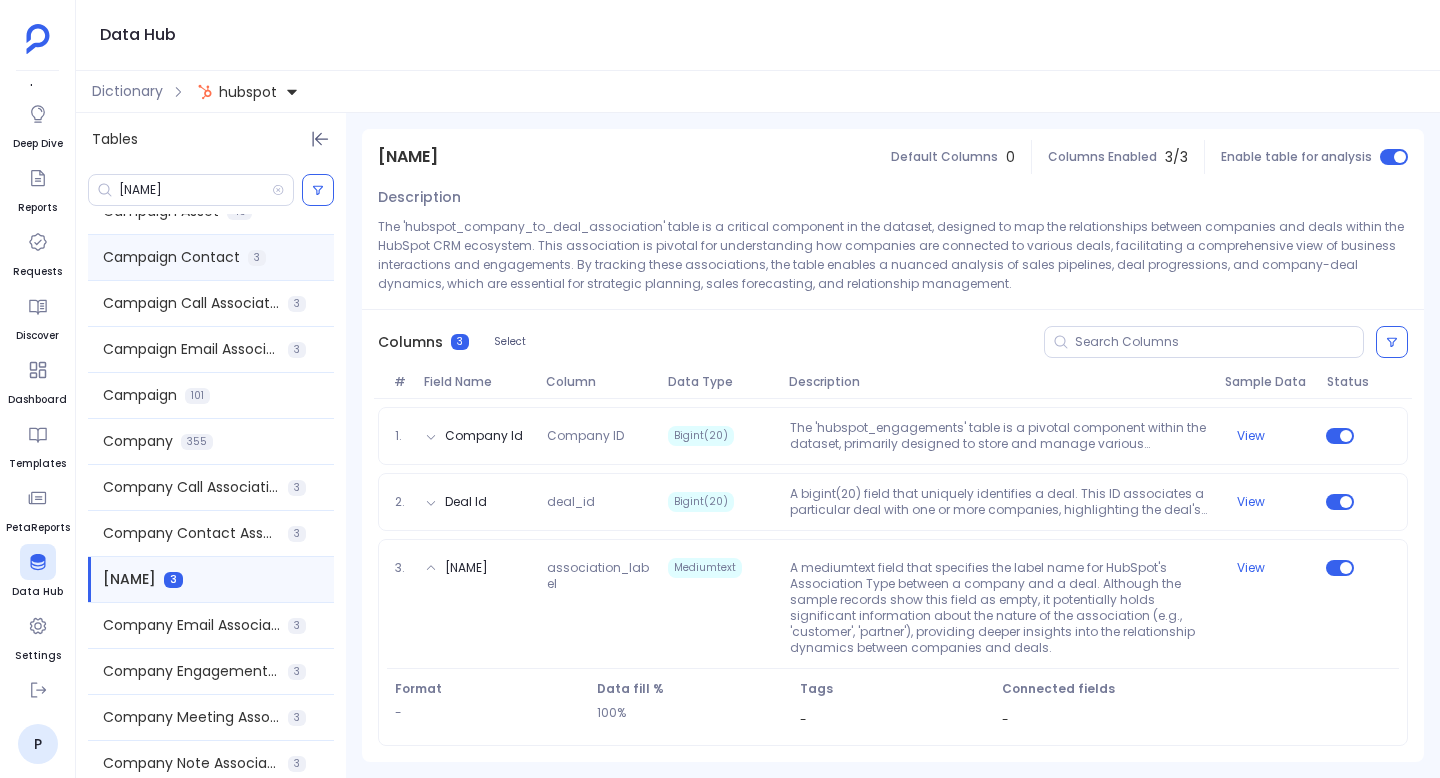scroll, scrollTop: 30, scrollLeft: 0, axis: vertical 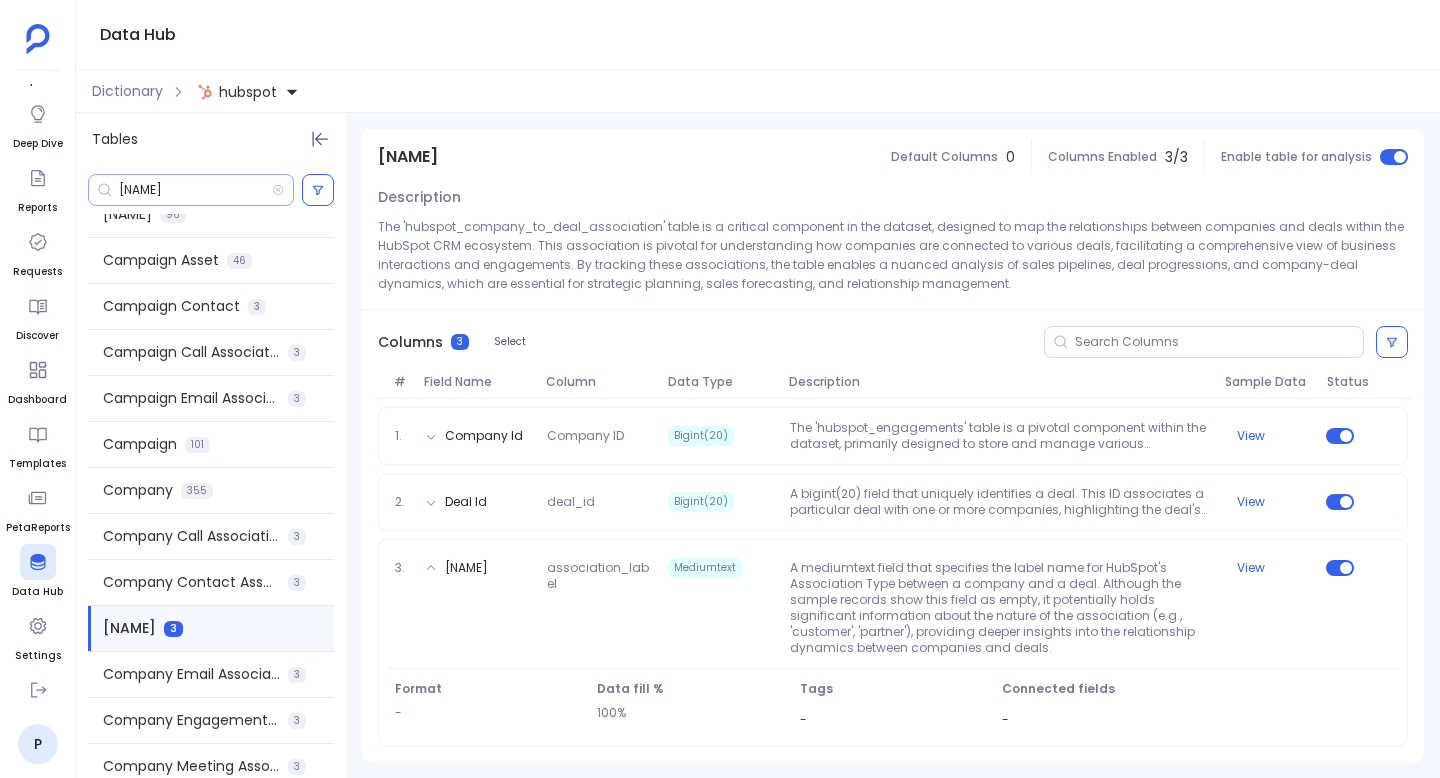 click on "[NAME]" at bounding box center (195, 190) 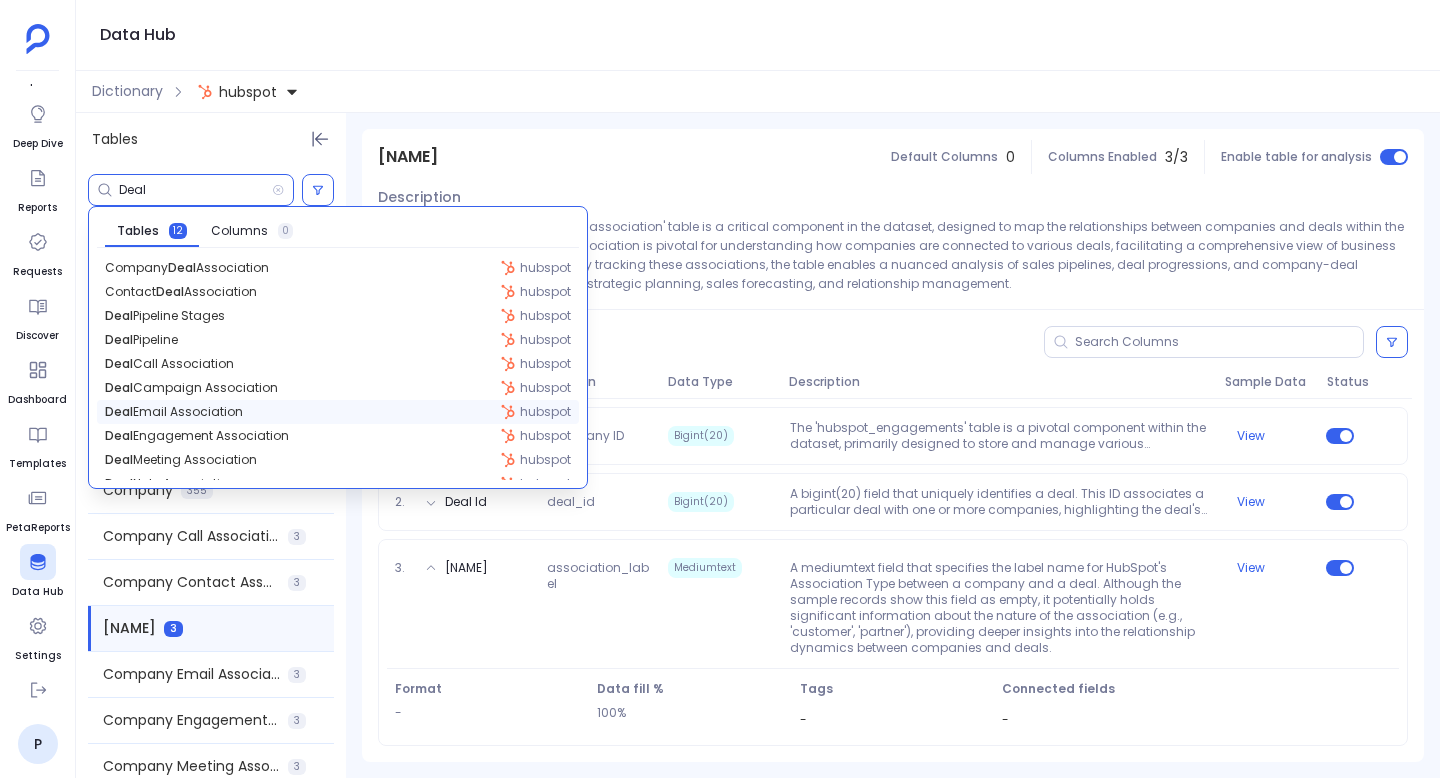 scroll, scrollTop: 64, scrollLeft: 0, axis: vertical 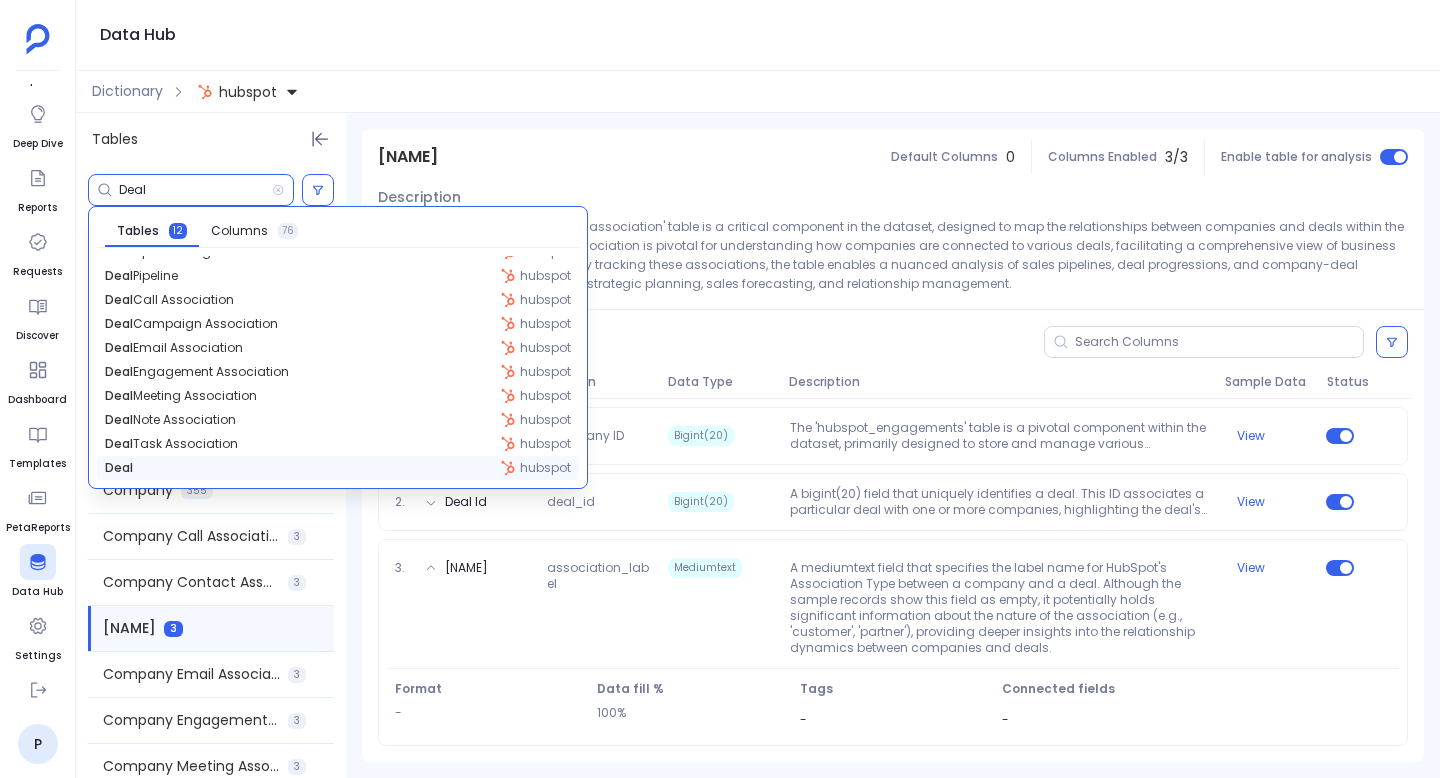 type on "Deal" 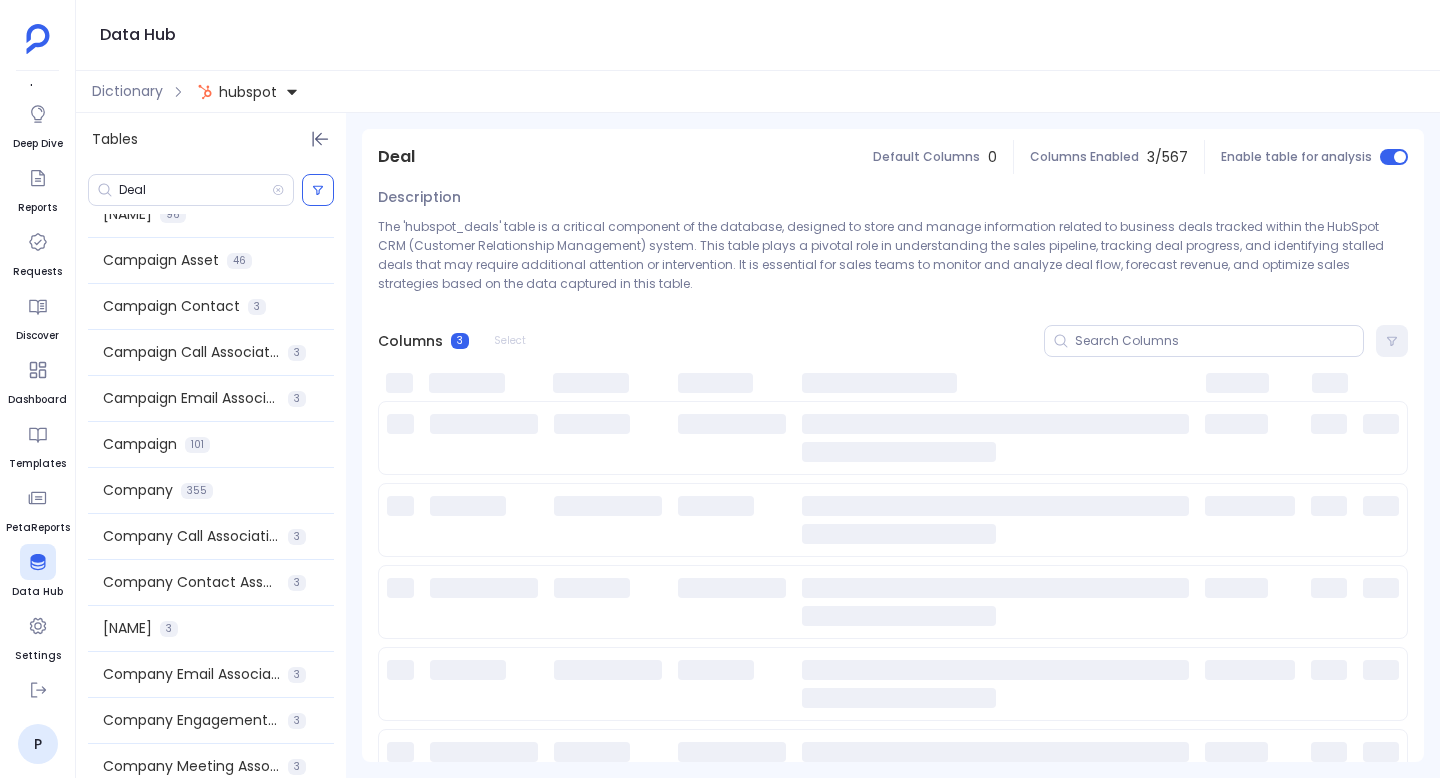 scroll, scrollTop: 623, scrollLeft: 0, axis: vertical 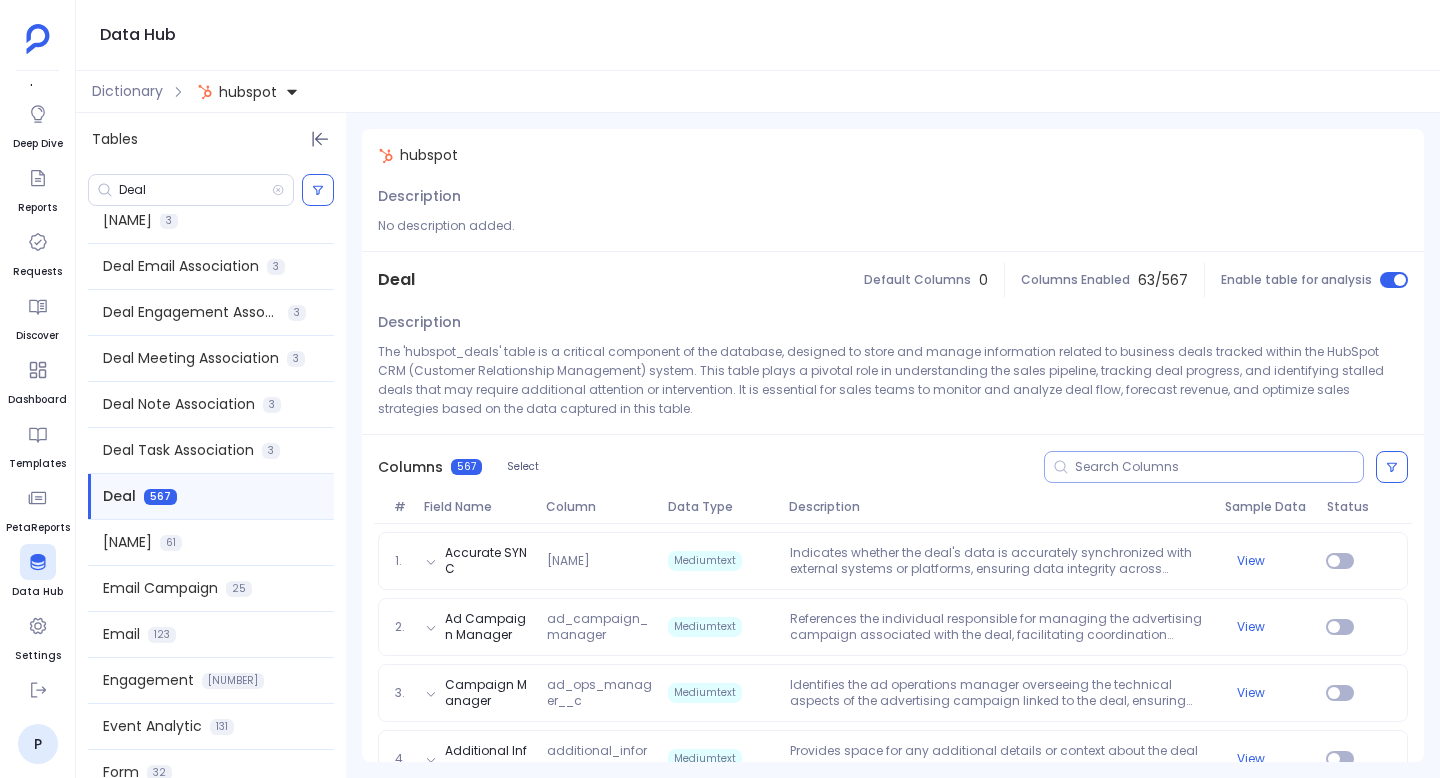 click at bounding box center [1219, 467] 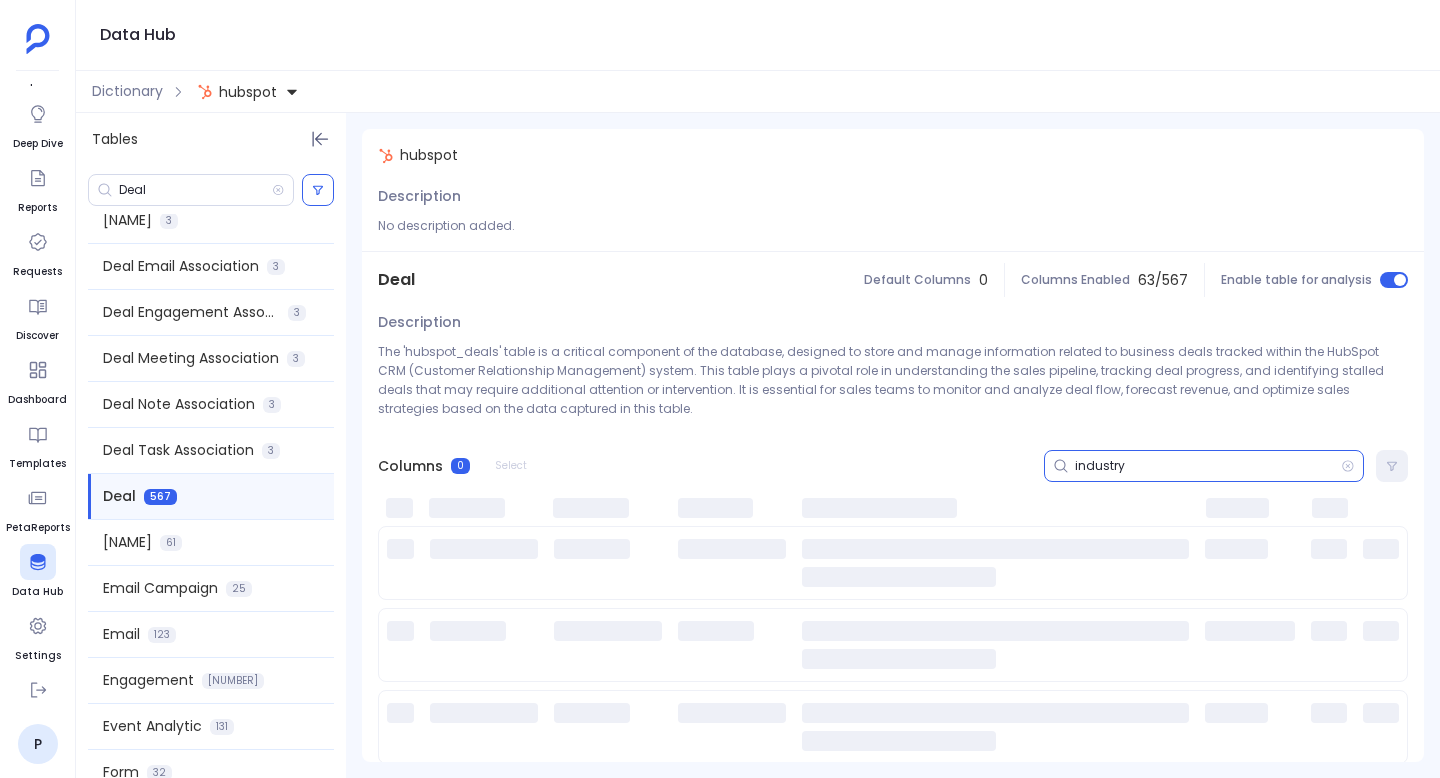 scroll, scrollTop: 166, scrollLeft: 0, axis: vertical 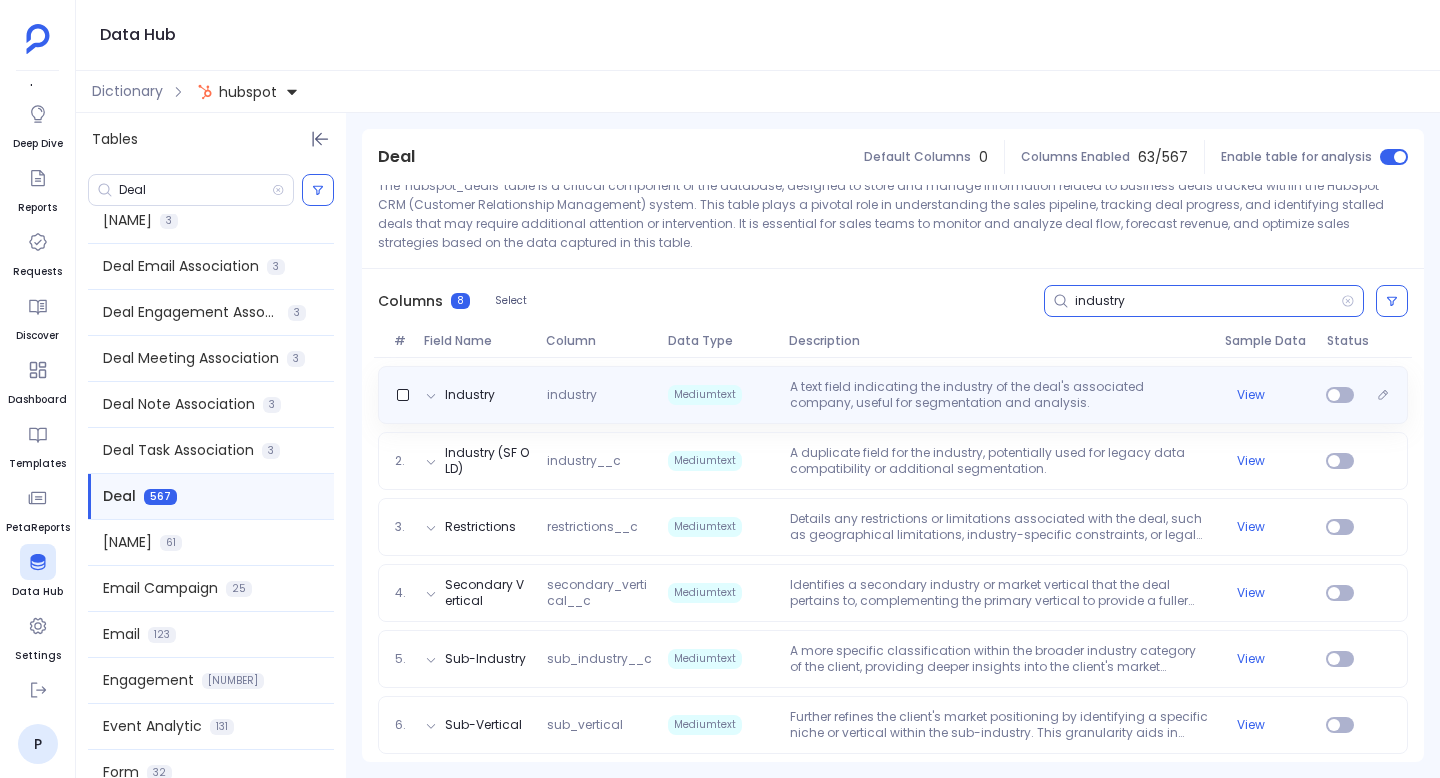 click on "A text field indicating the industry of the deal's associated company, useful for segmentation and analysis." at bounding box center [999, 395] 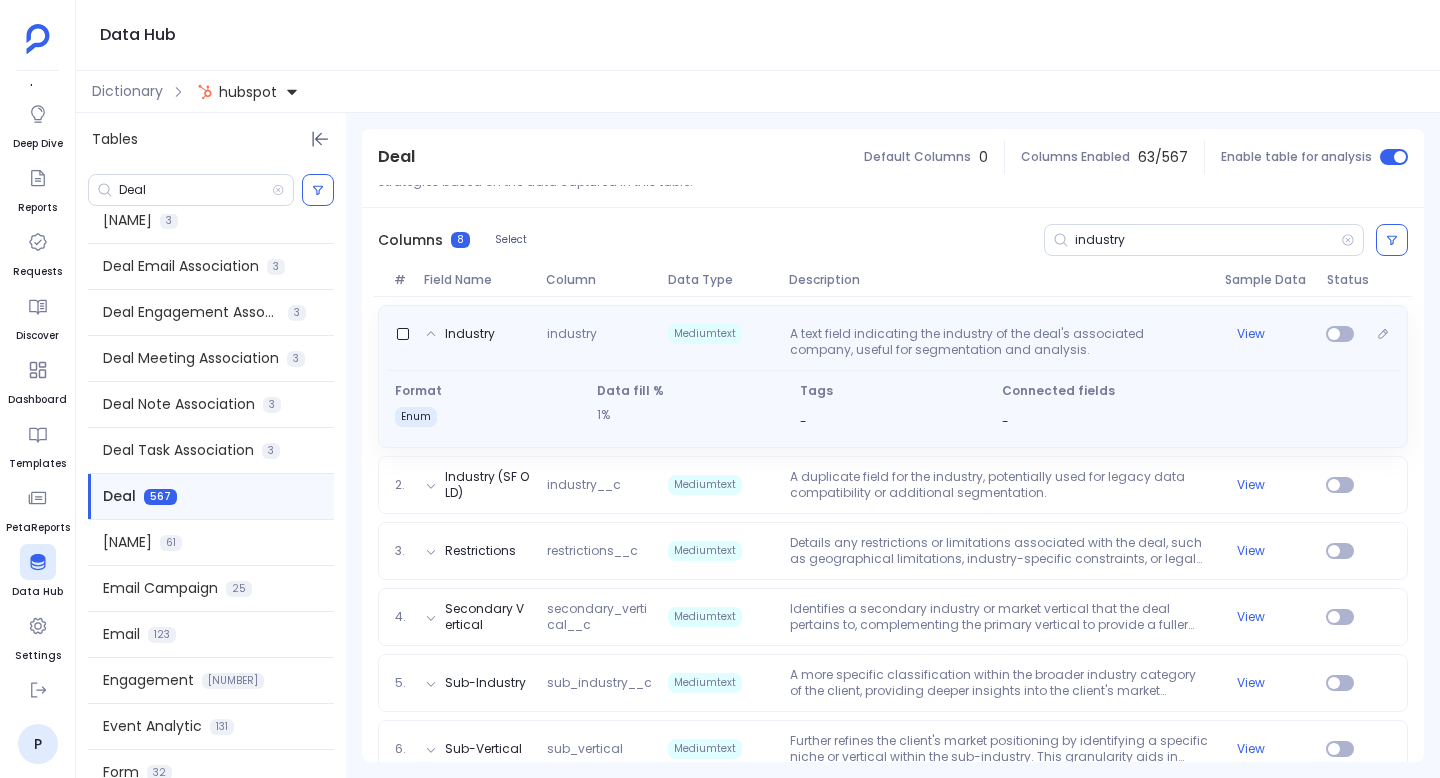 scroll, scrollTop: 164, scrollLeft: 0, axis: vertical 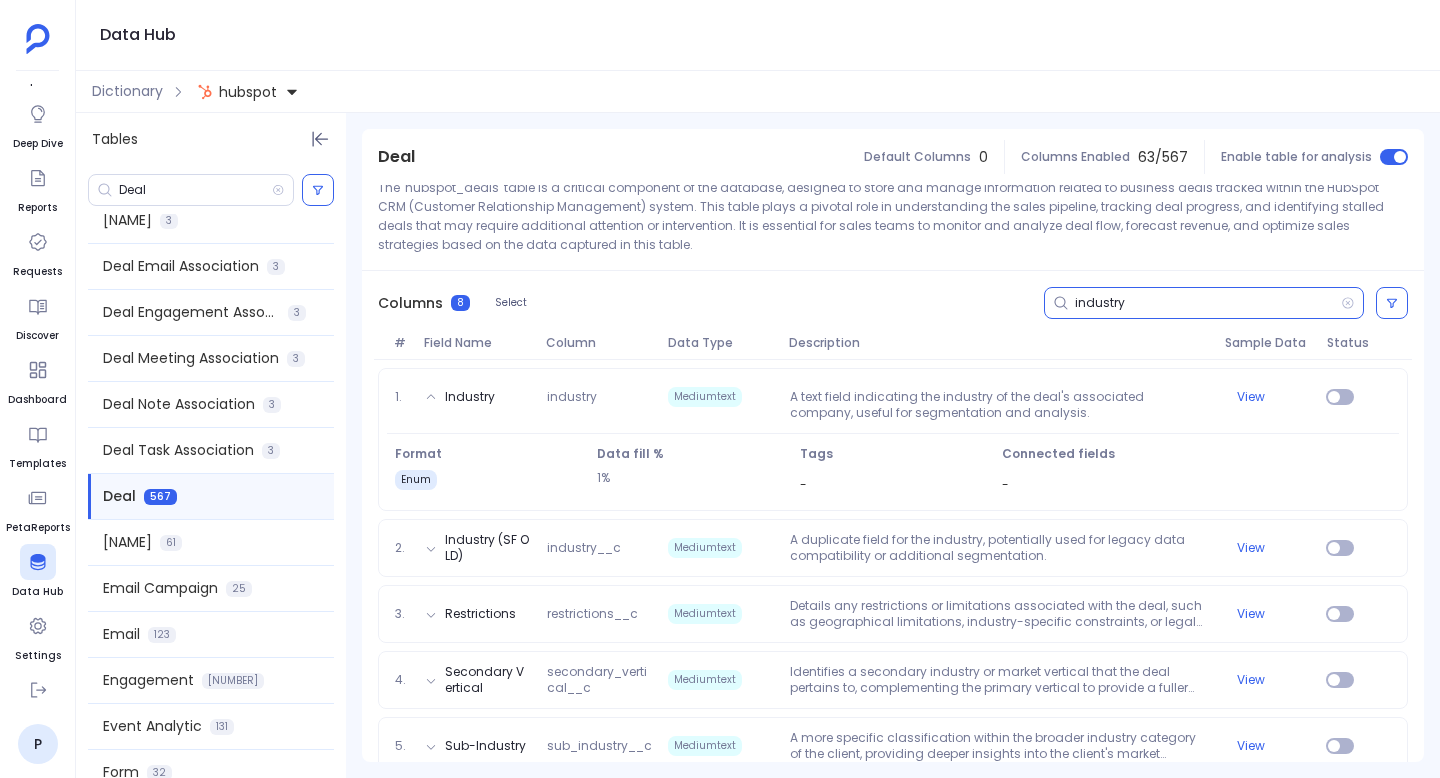 click on "industry" at bounding box center (1208, 303) 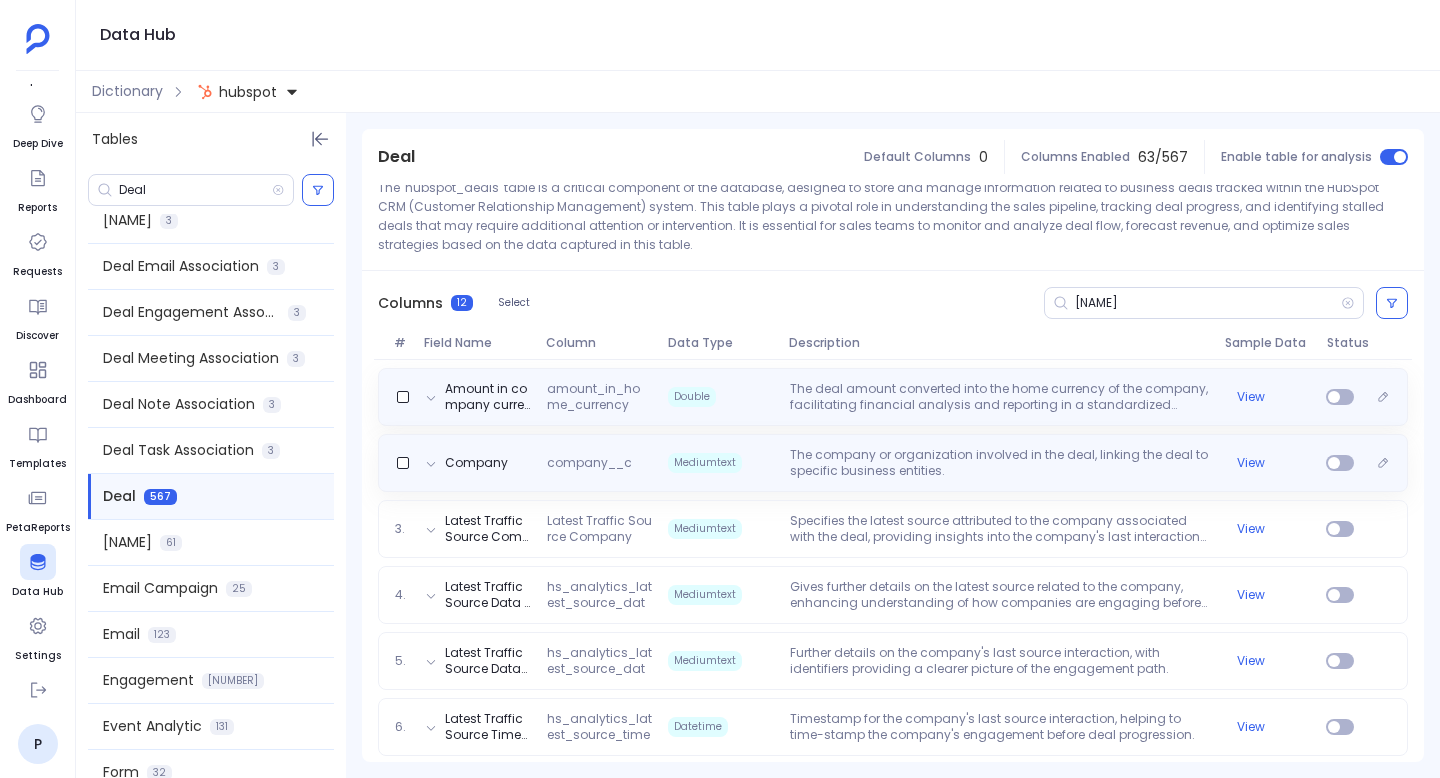 click on "The company or organization involved in the deal, linking the deal to specific business entities." at bounding box center (999, 463) 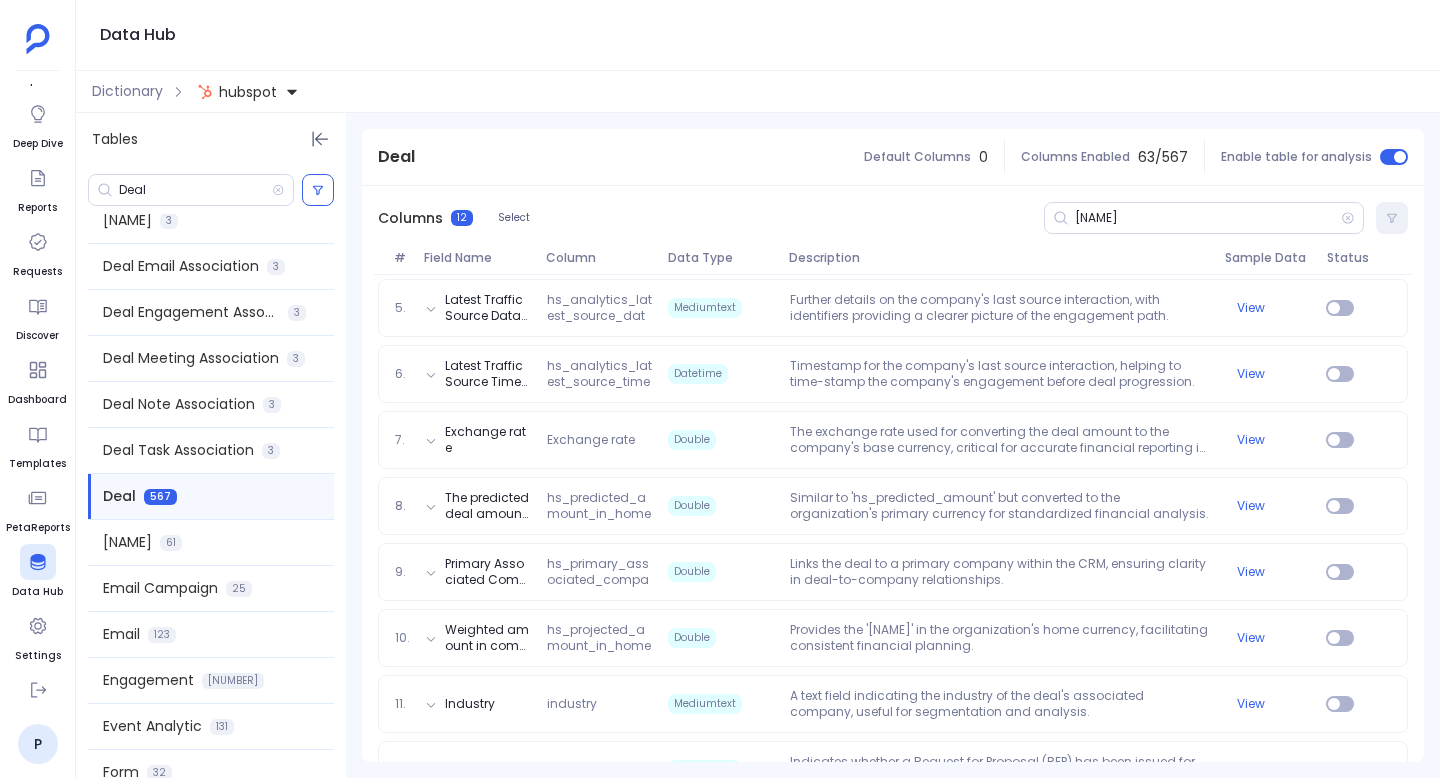 scroll, scrollTop: 655, scrollLeft: 0, axis: vertical 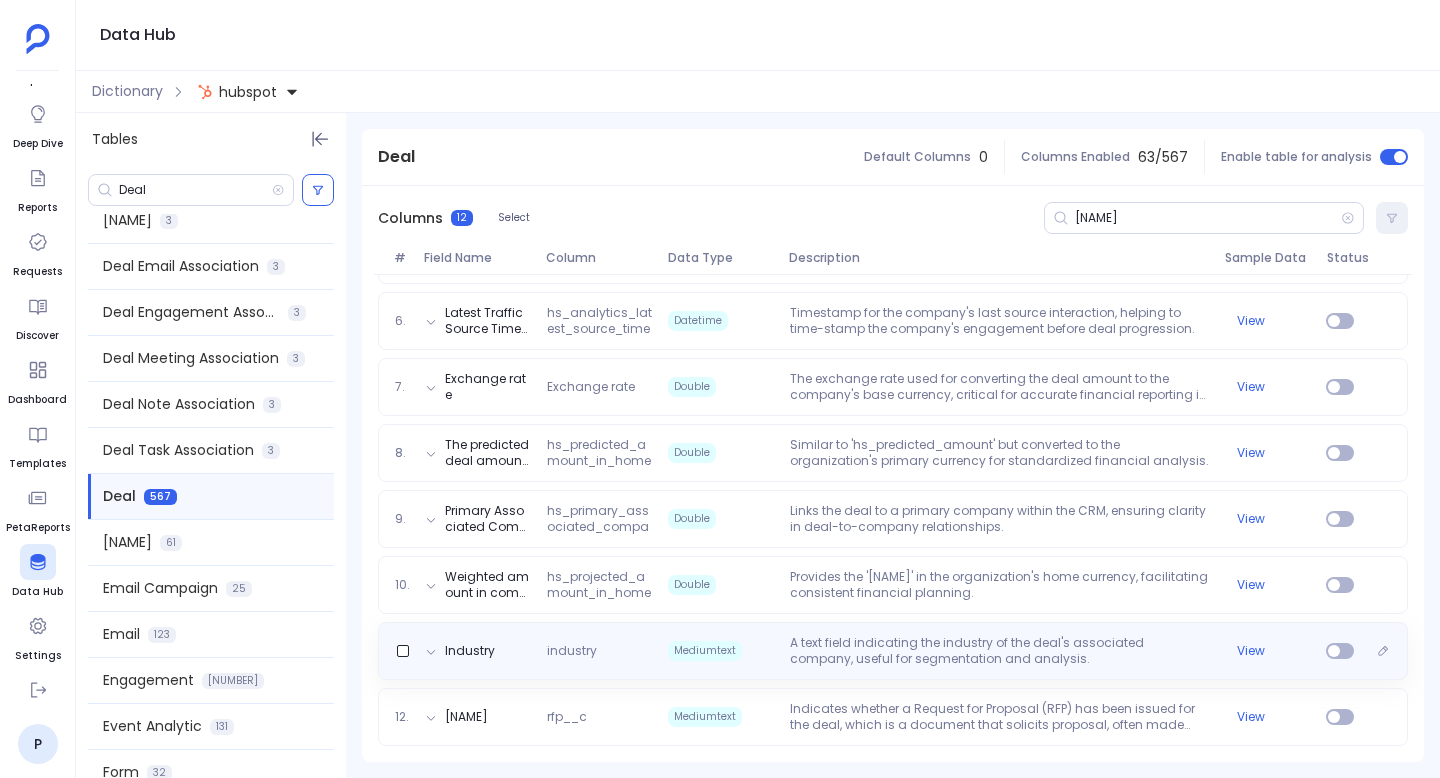 click on "A text field indicating the industry of the deal's associated company, useful for segmentation and analysis." at bounding box center [999, 651] 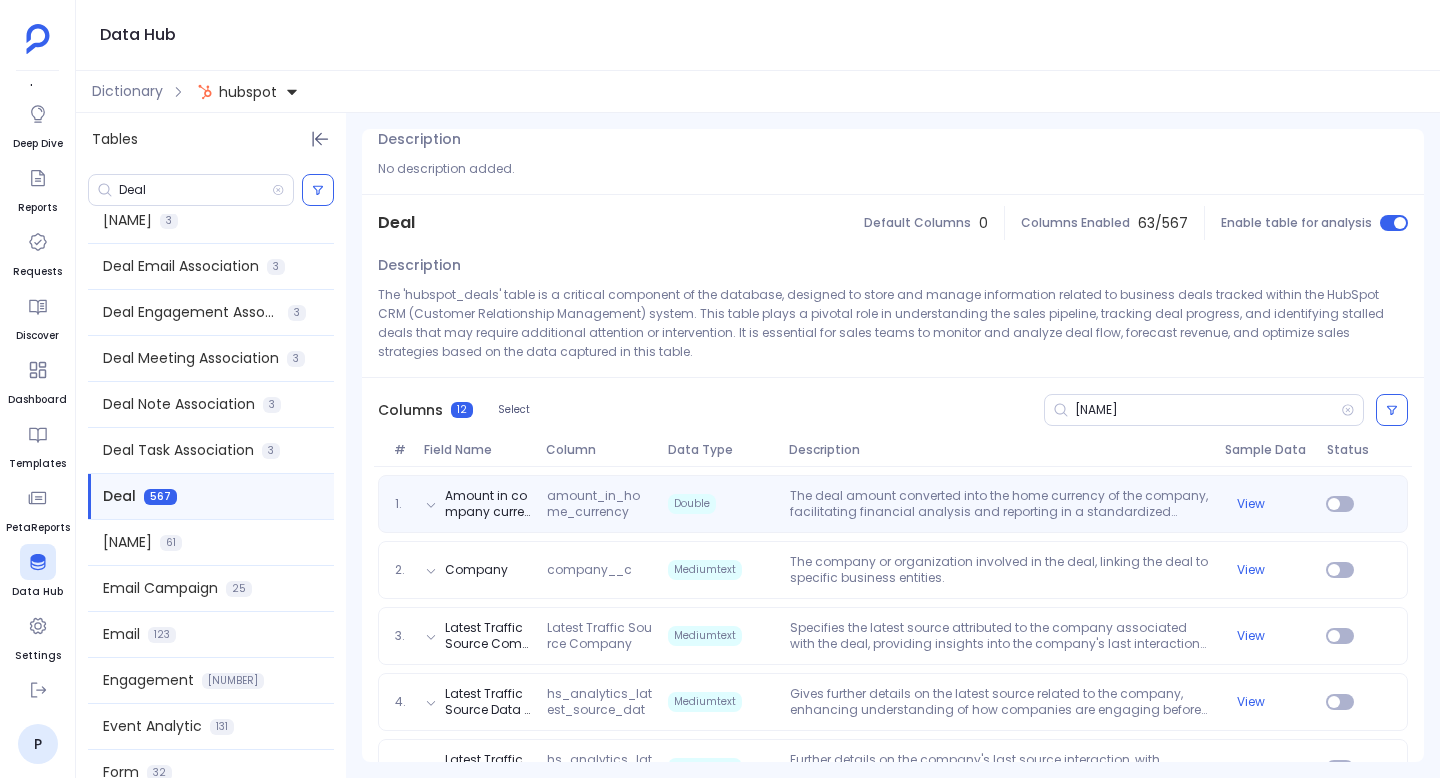 scroll, scrollTop: 99, scrollLeft: 0, axis: vertical 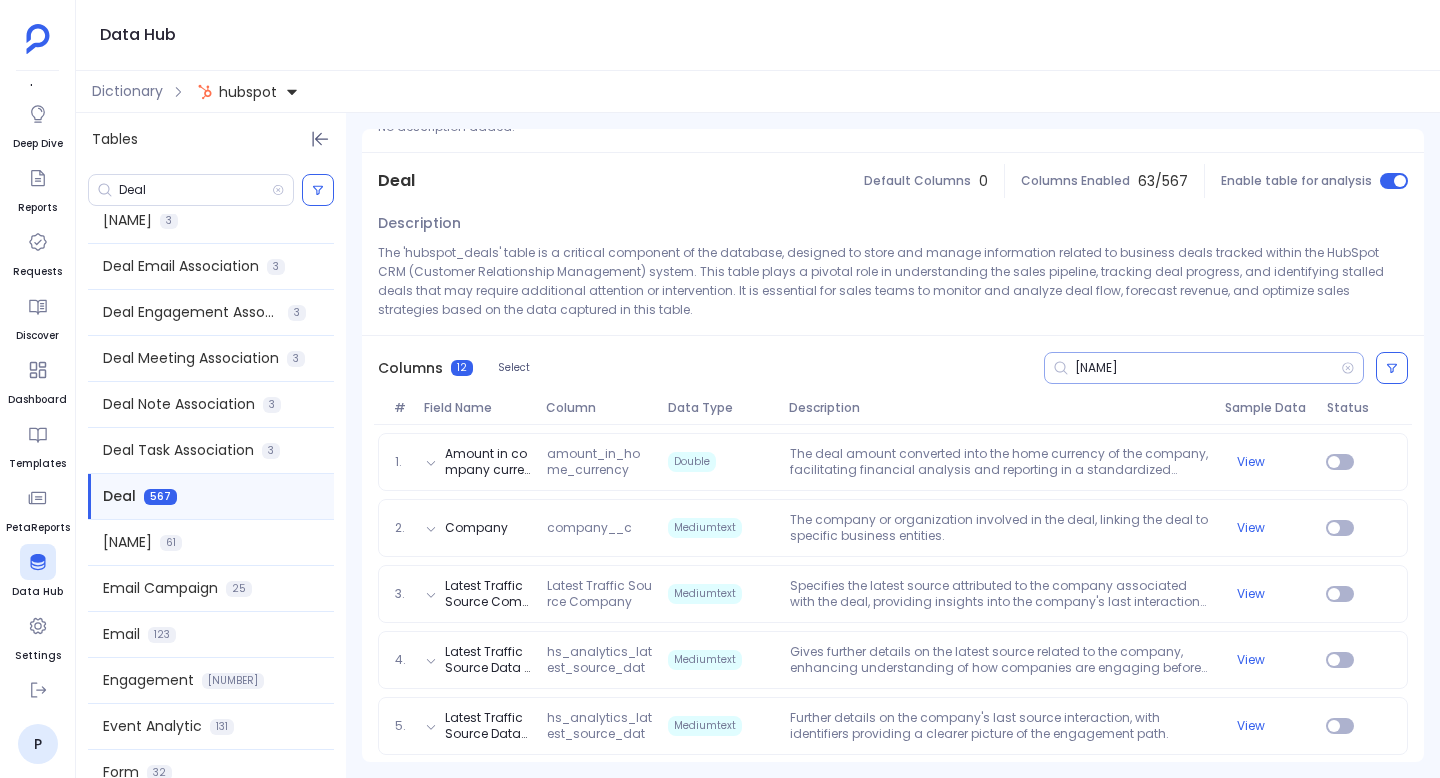 click on "[NAME]" at bounding box center (1204, 368) 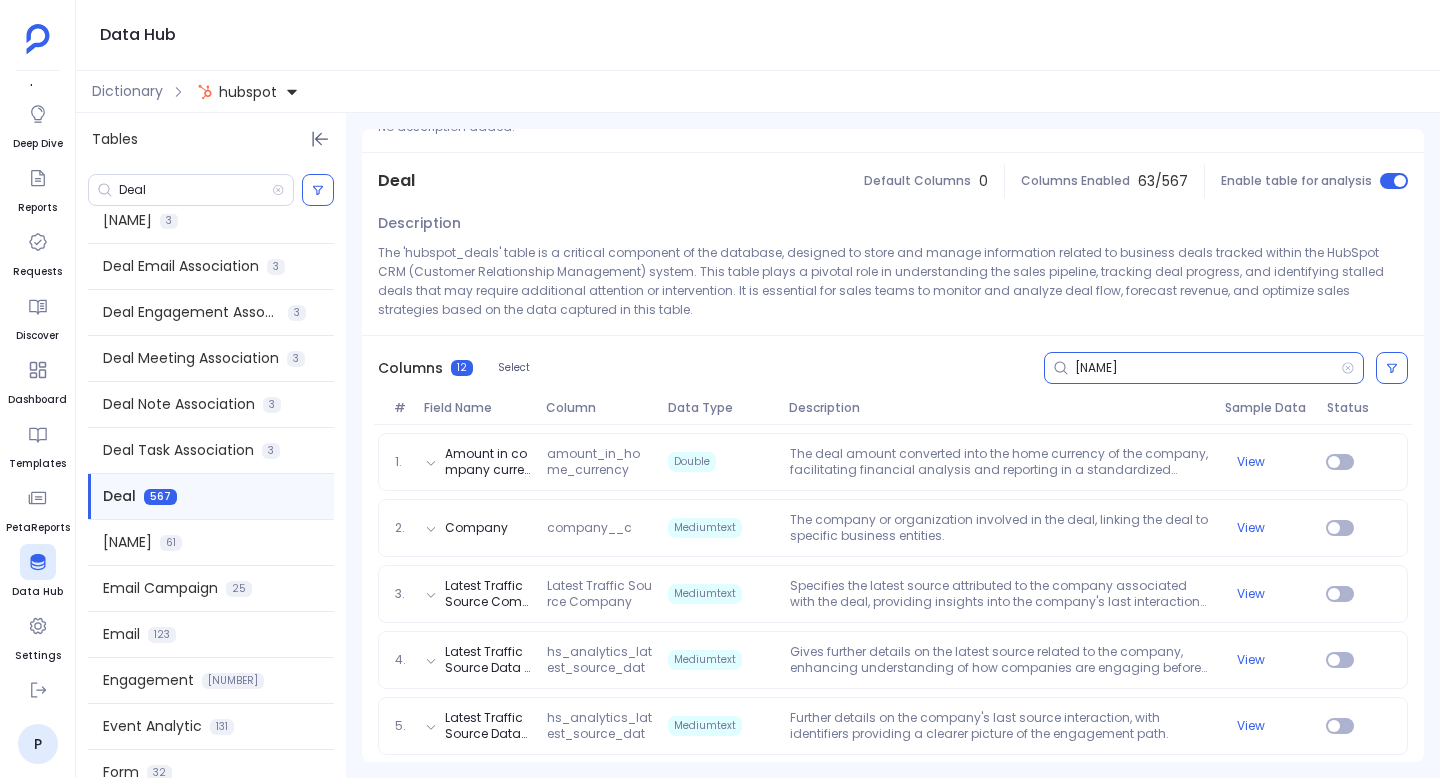 click on "[NAME]" at bounding box center [1208, 368] 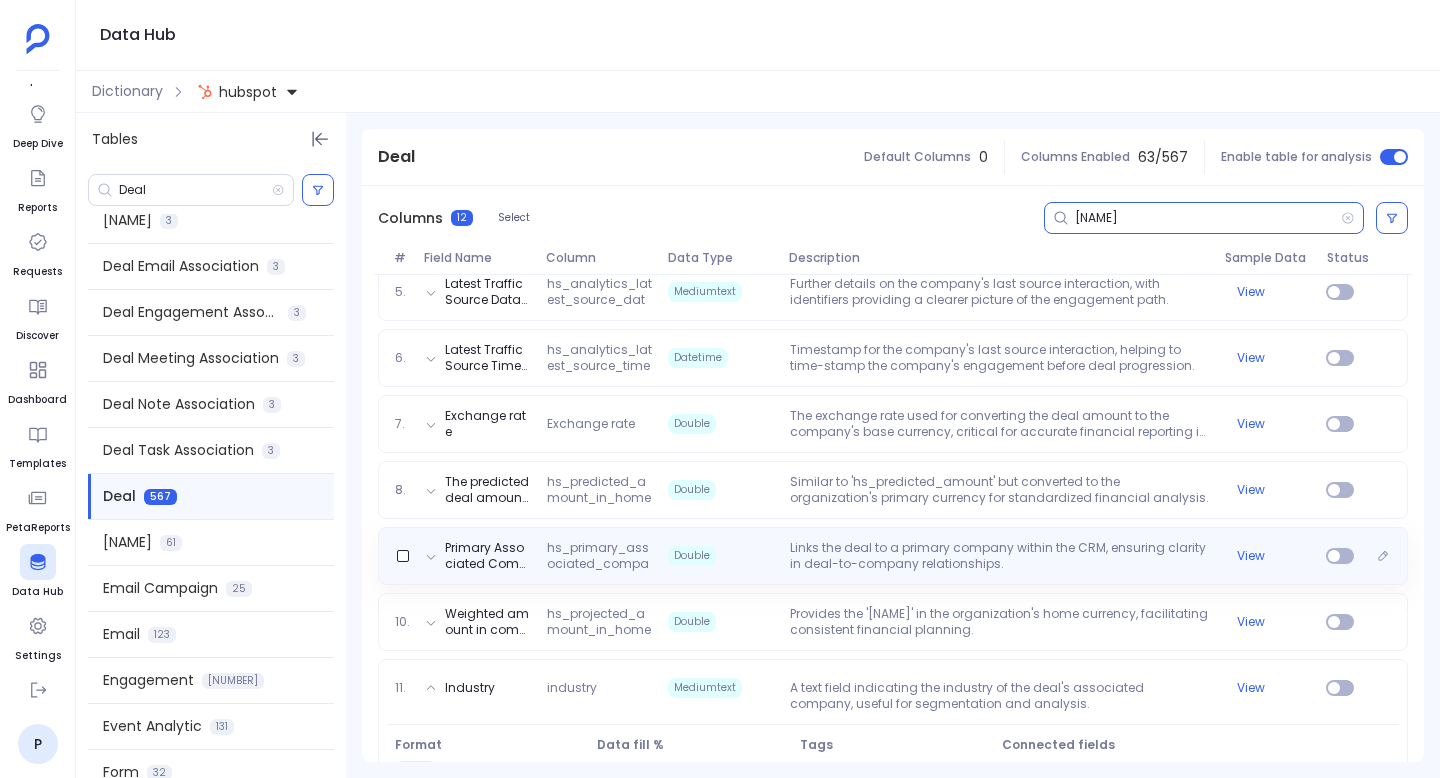 scroll, scrollTop: 503, scrollLeft: 0, axis: vertical 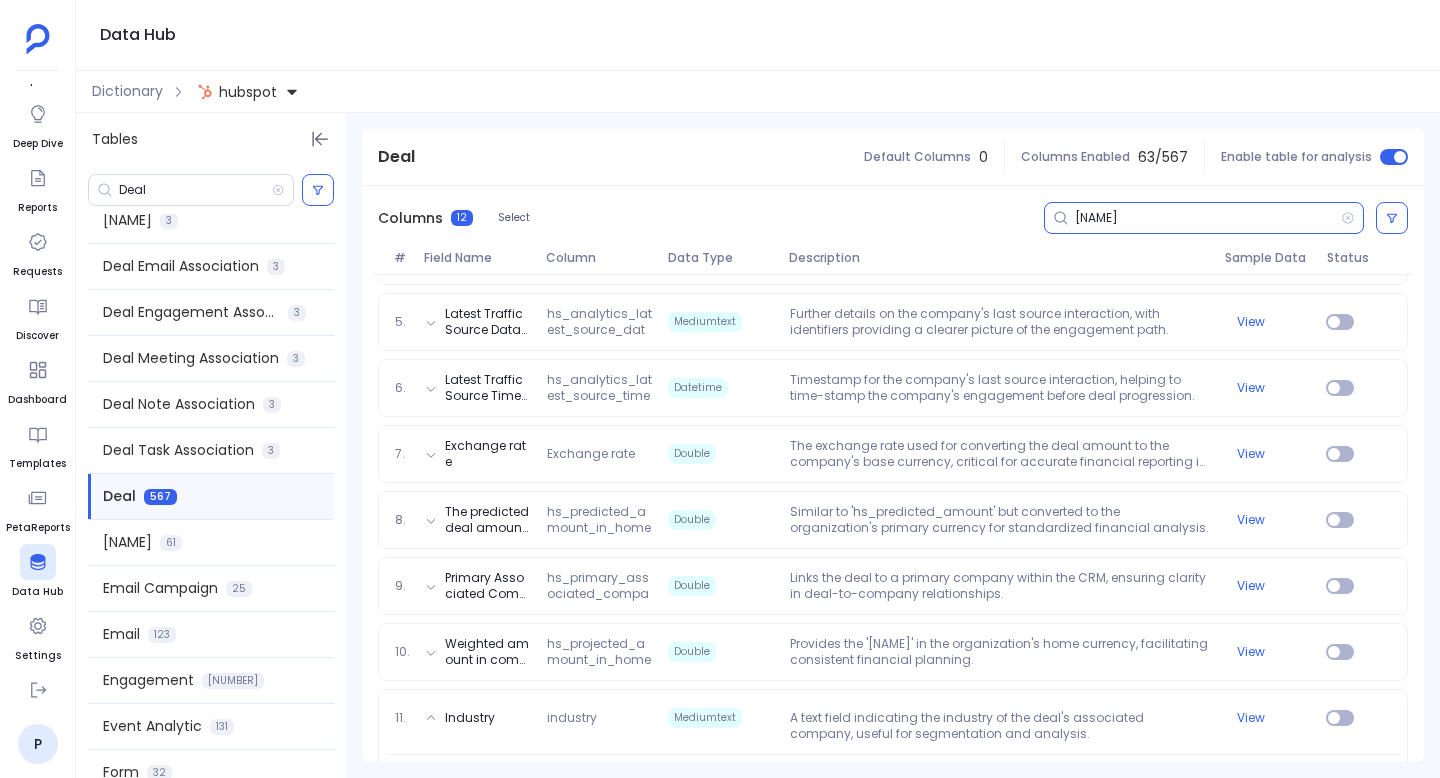 click on "[NAME]" at bounding box center (1208, 218) 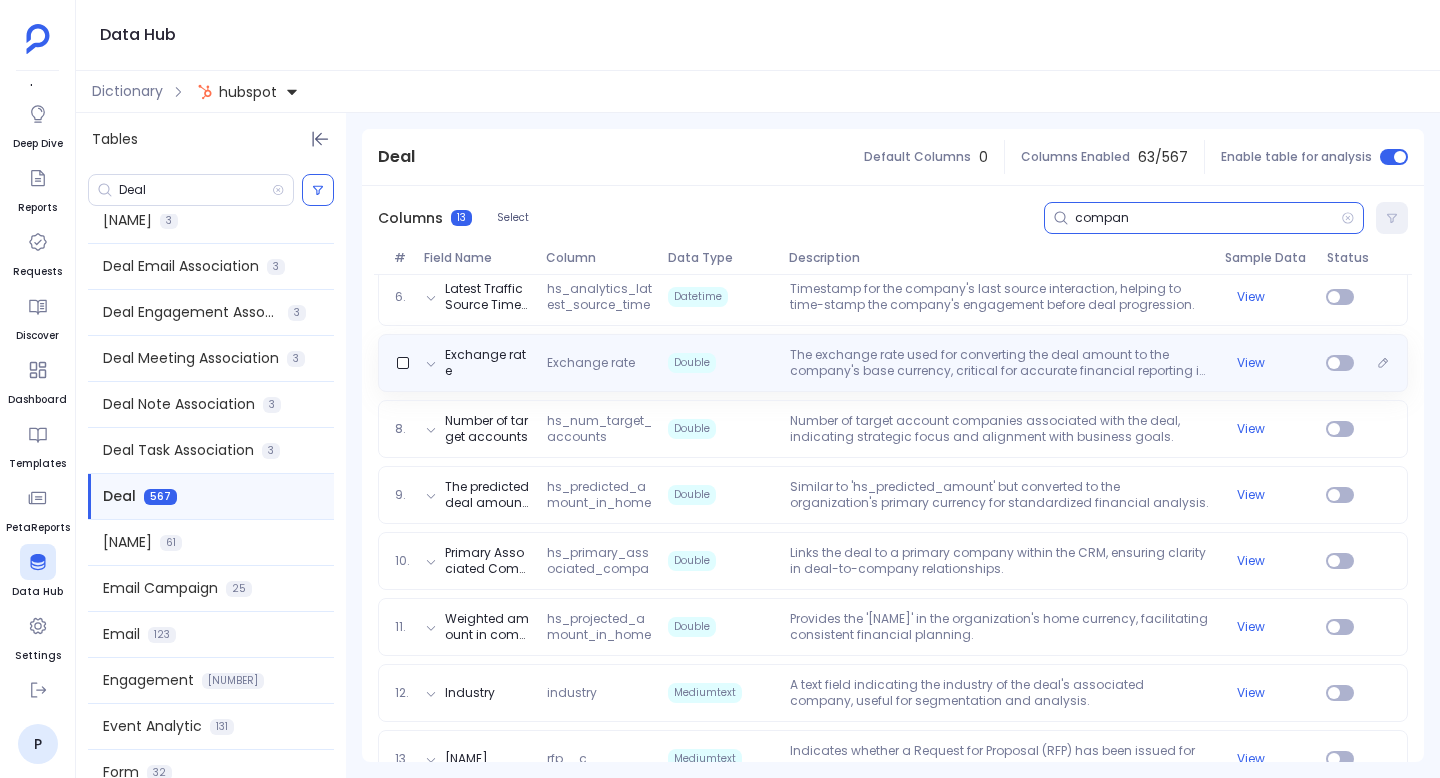 scroll, scrollTop: 636, scrollLeft: 0, axis: vertical 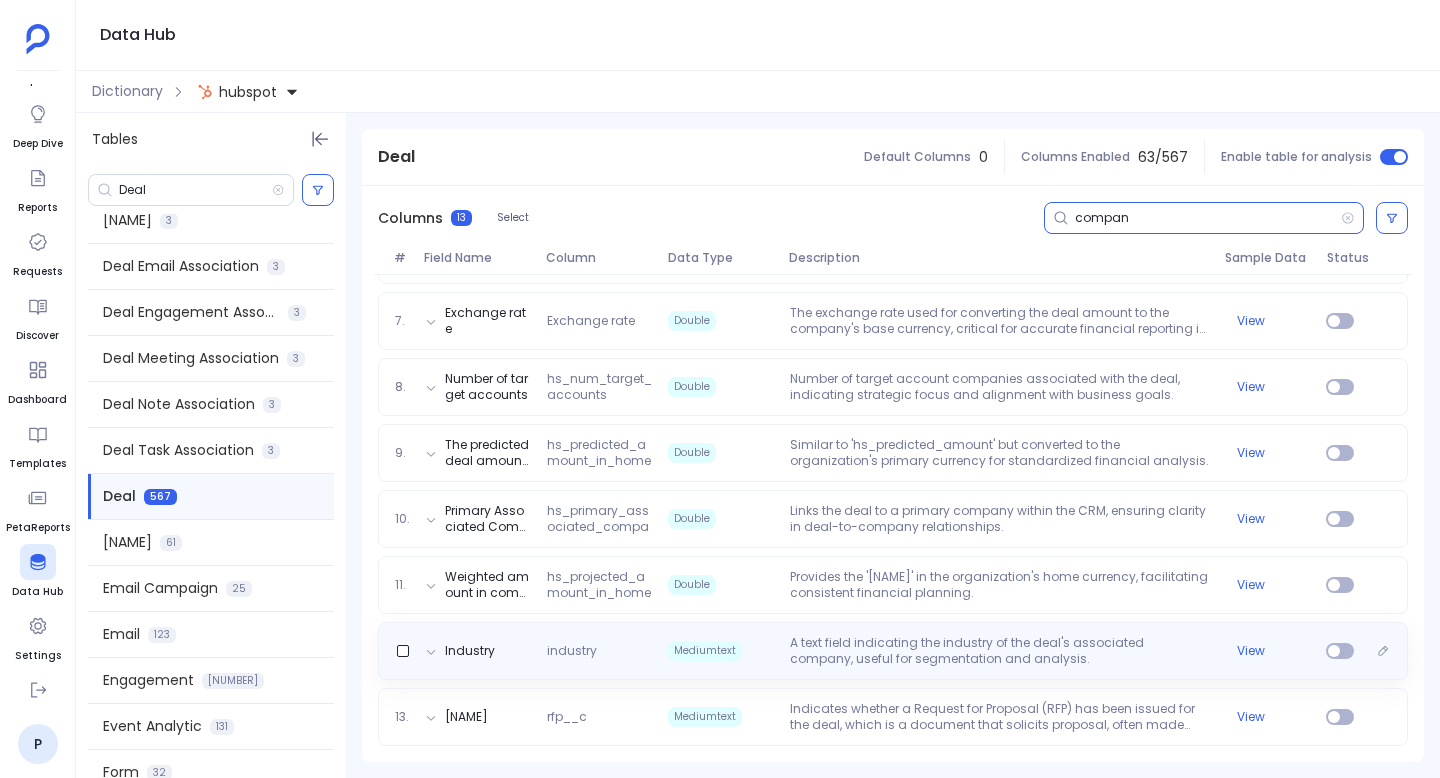 click on "Industry industry Mediumtext A text field indicating the industry of the deal's associated company, useful for segmentation and analysis. View" at bounding box center [893, 651] 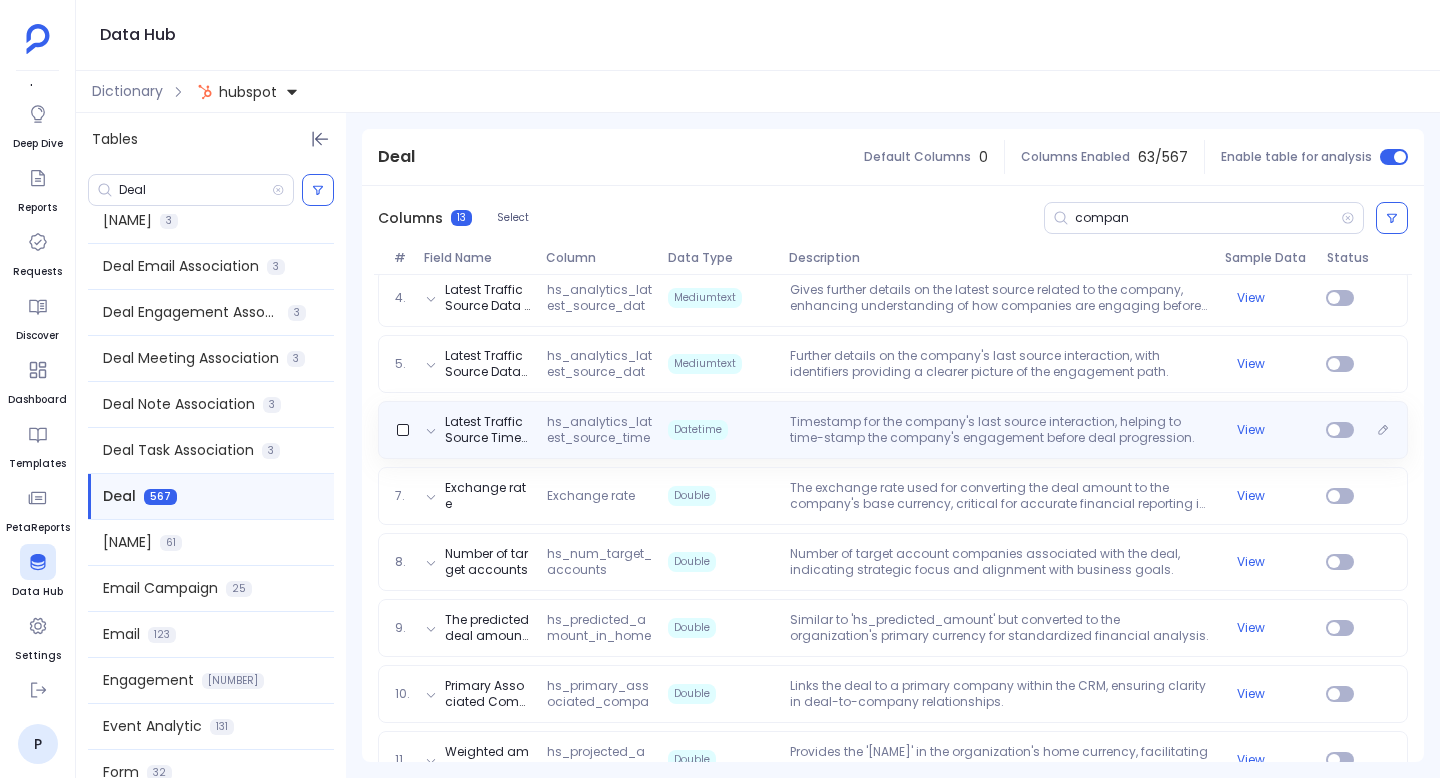 scroll, scrollTop: 458, scrollLeft: 0, axis: vertical 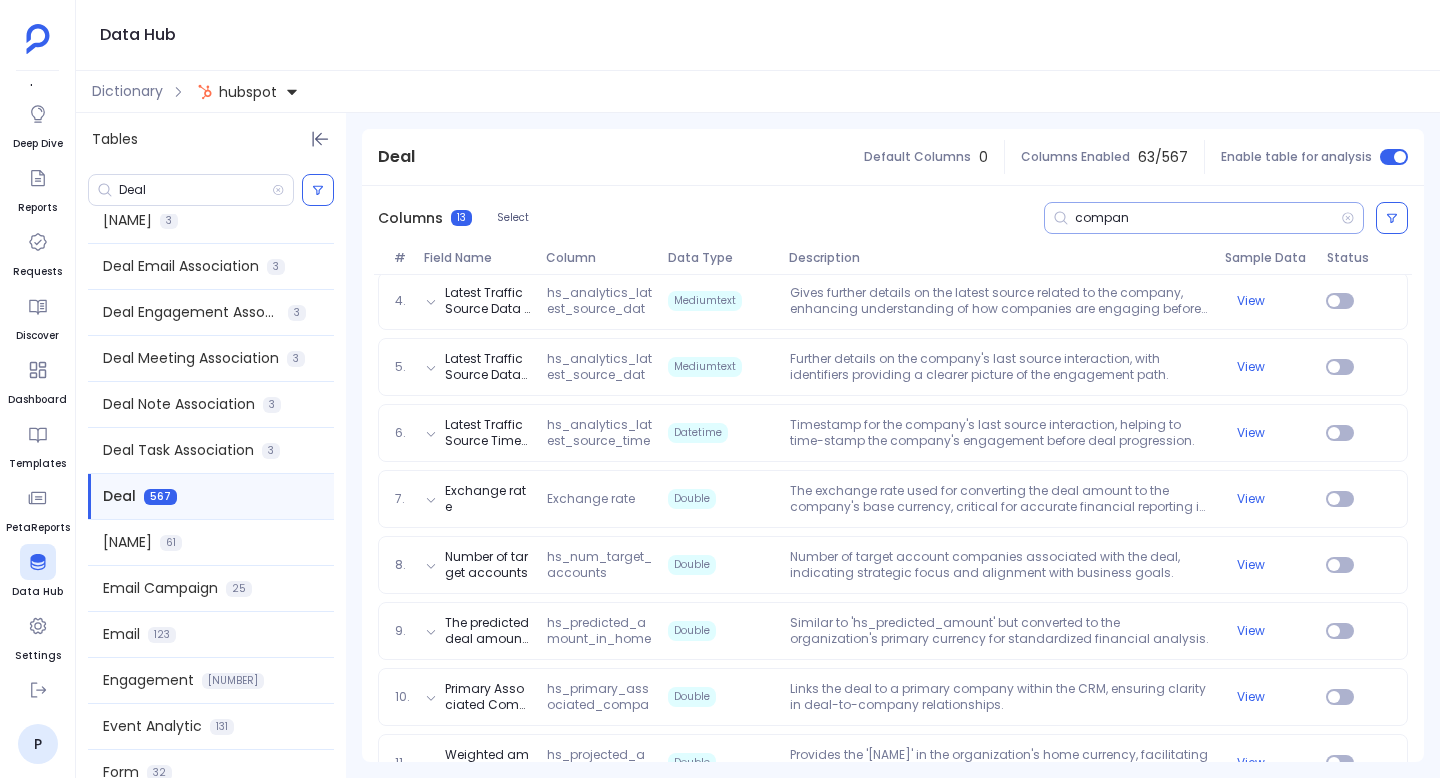 click on "compan" at bounding box center [1208, 218] 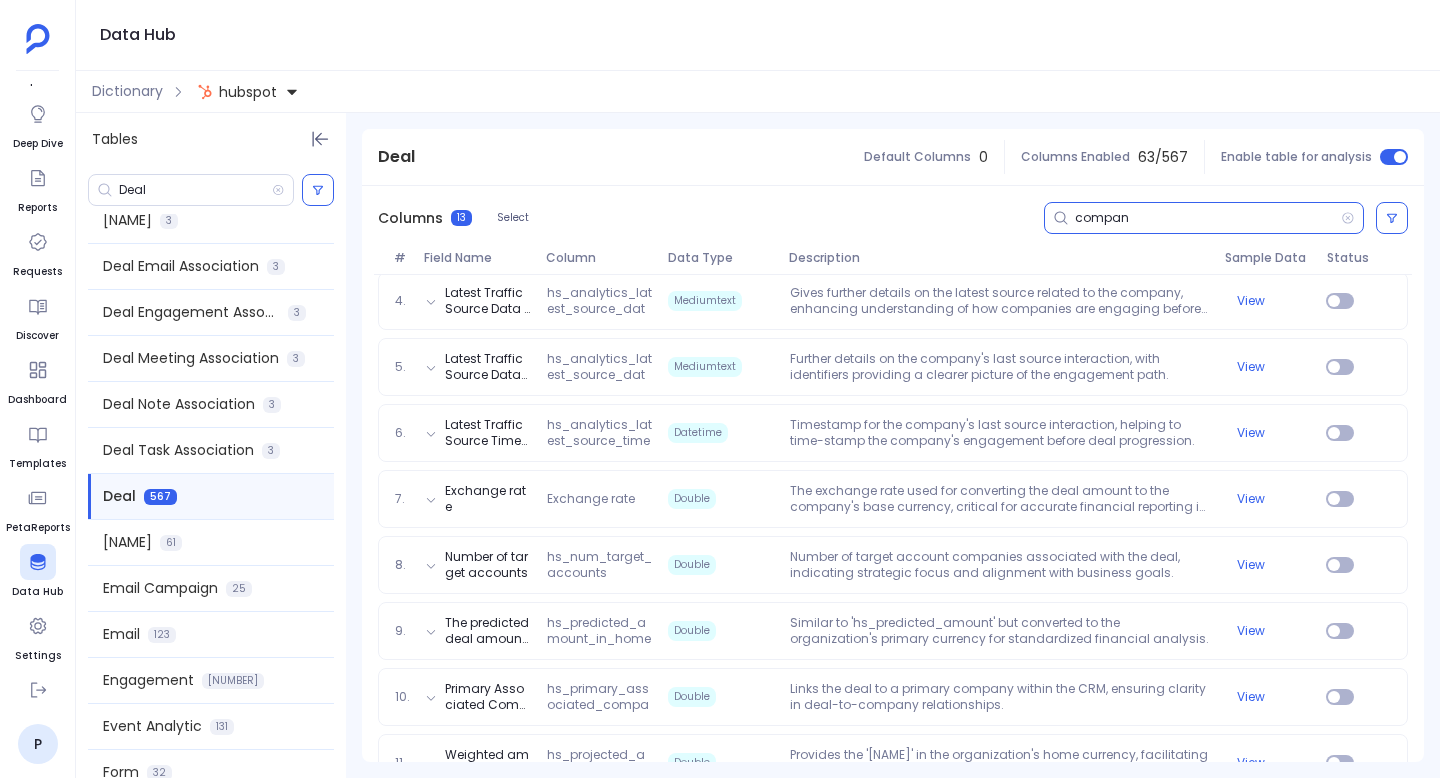 click on "compan" at bounding box center [1208, 218] 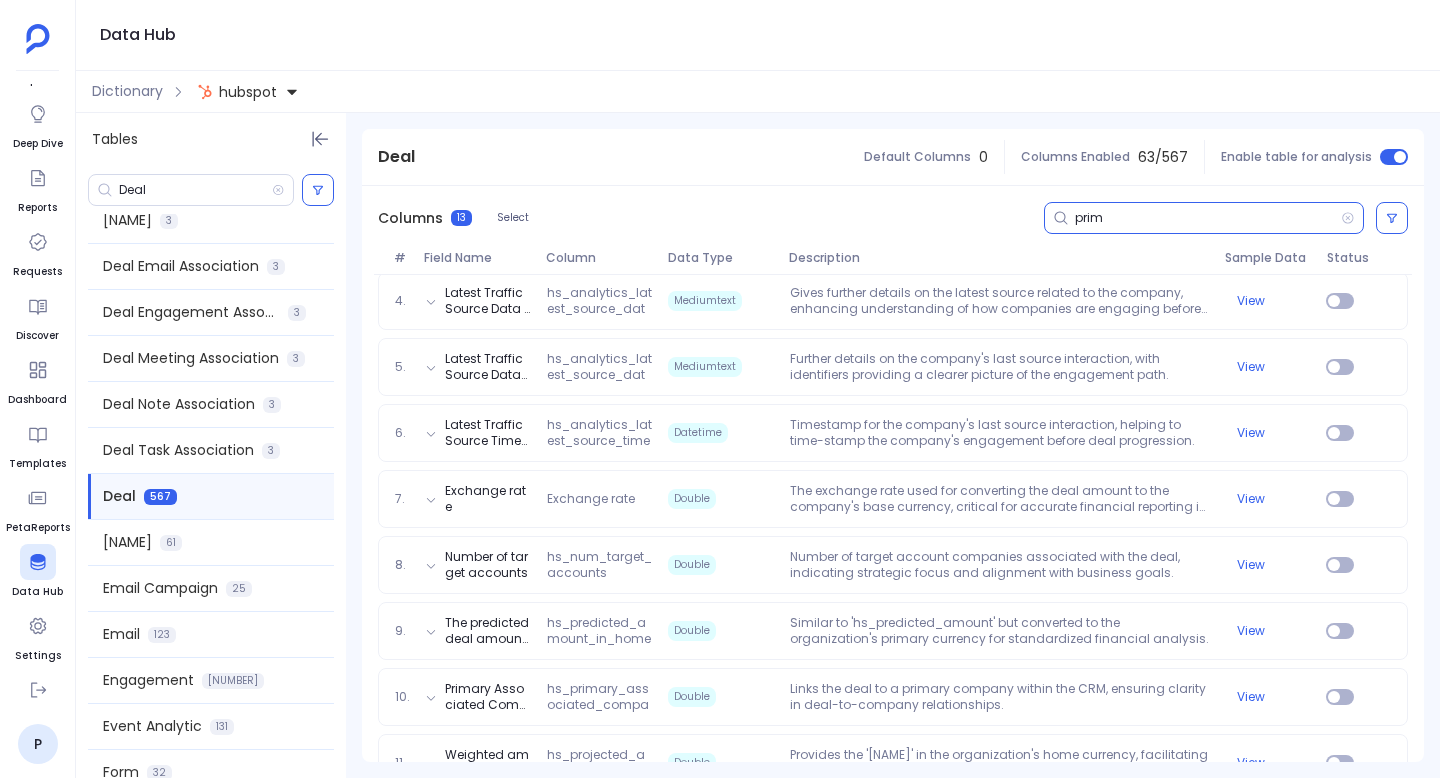 scroll, scrollTop: 166, scrollLeft: 0, axis: vertical 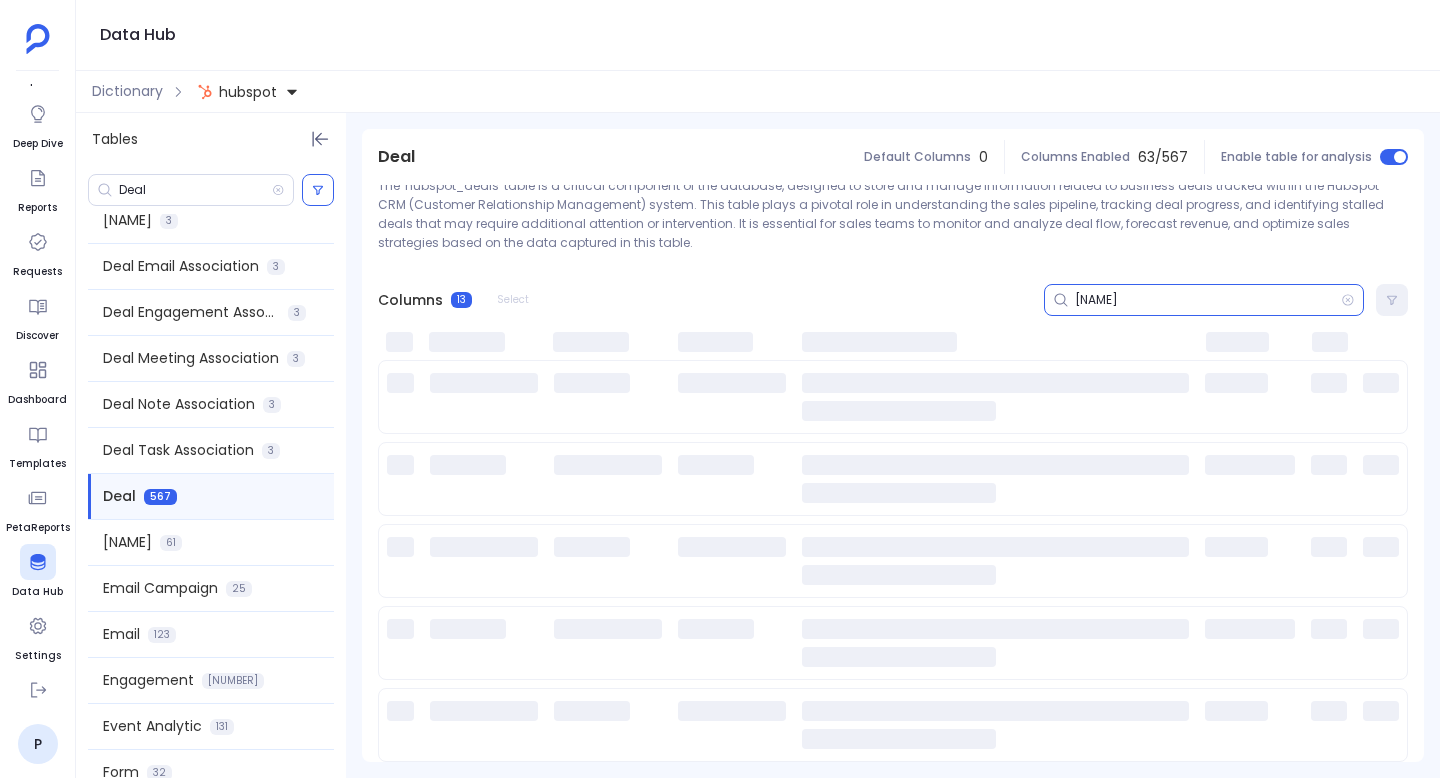 type on "p" 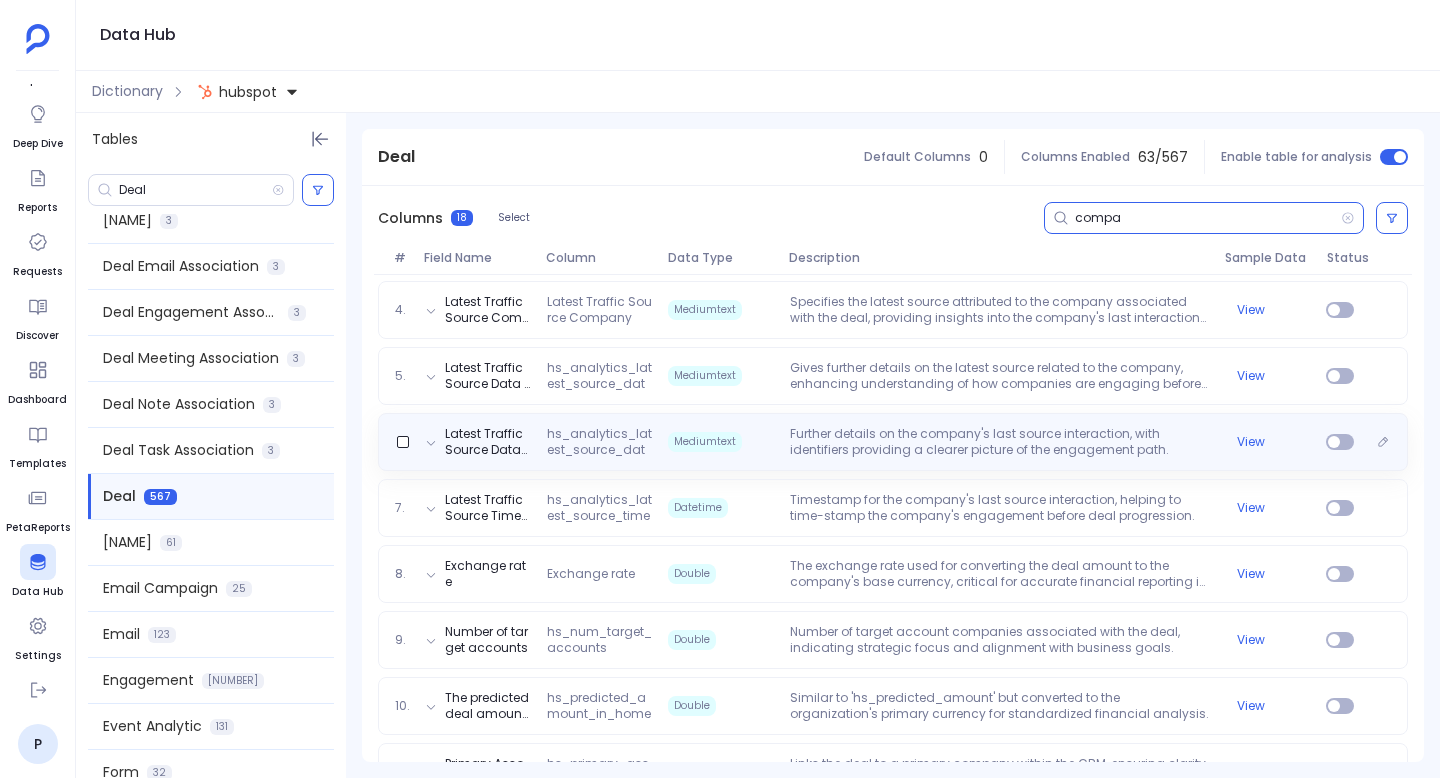 scroll, scrollTop: 450, scrollLeft: 0, axis: vertical 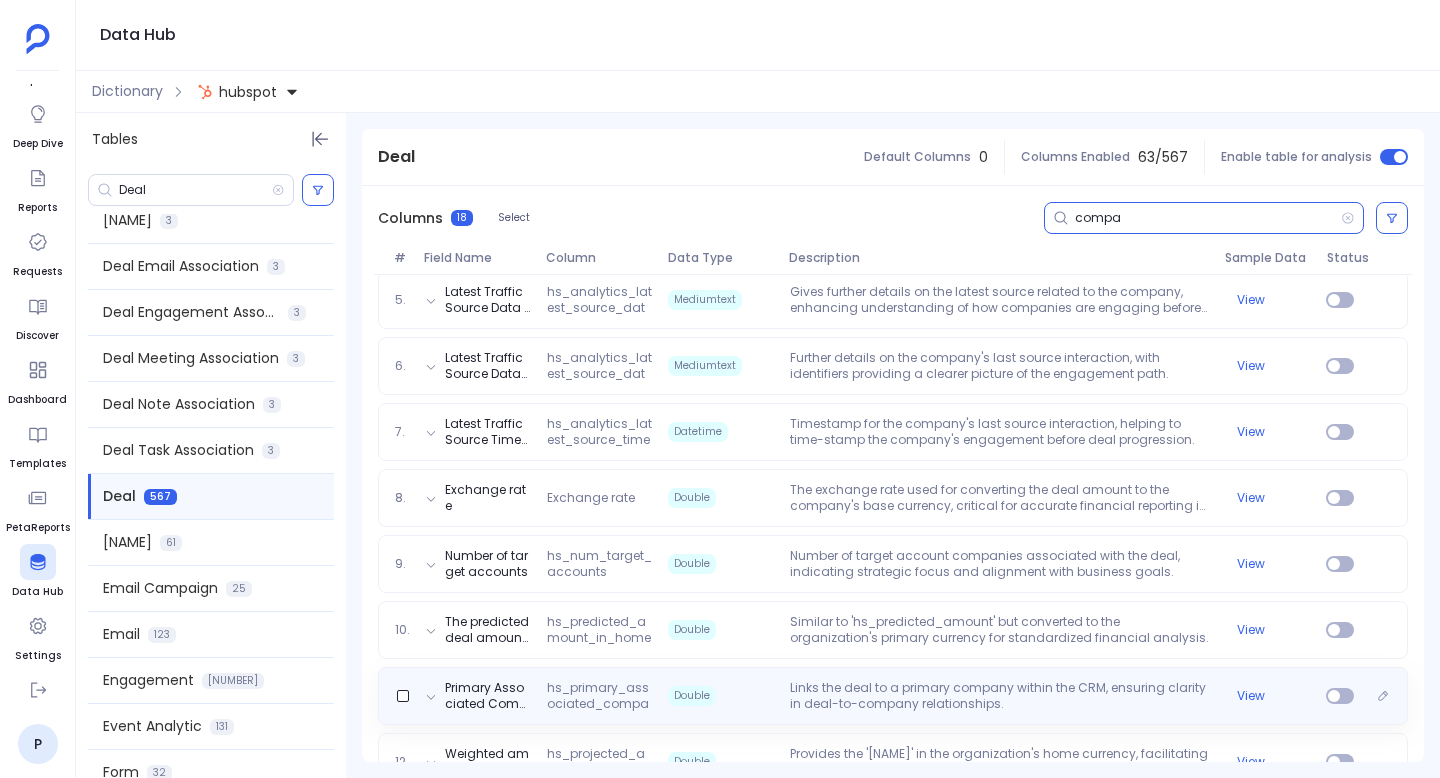 type on "compa" 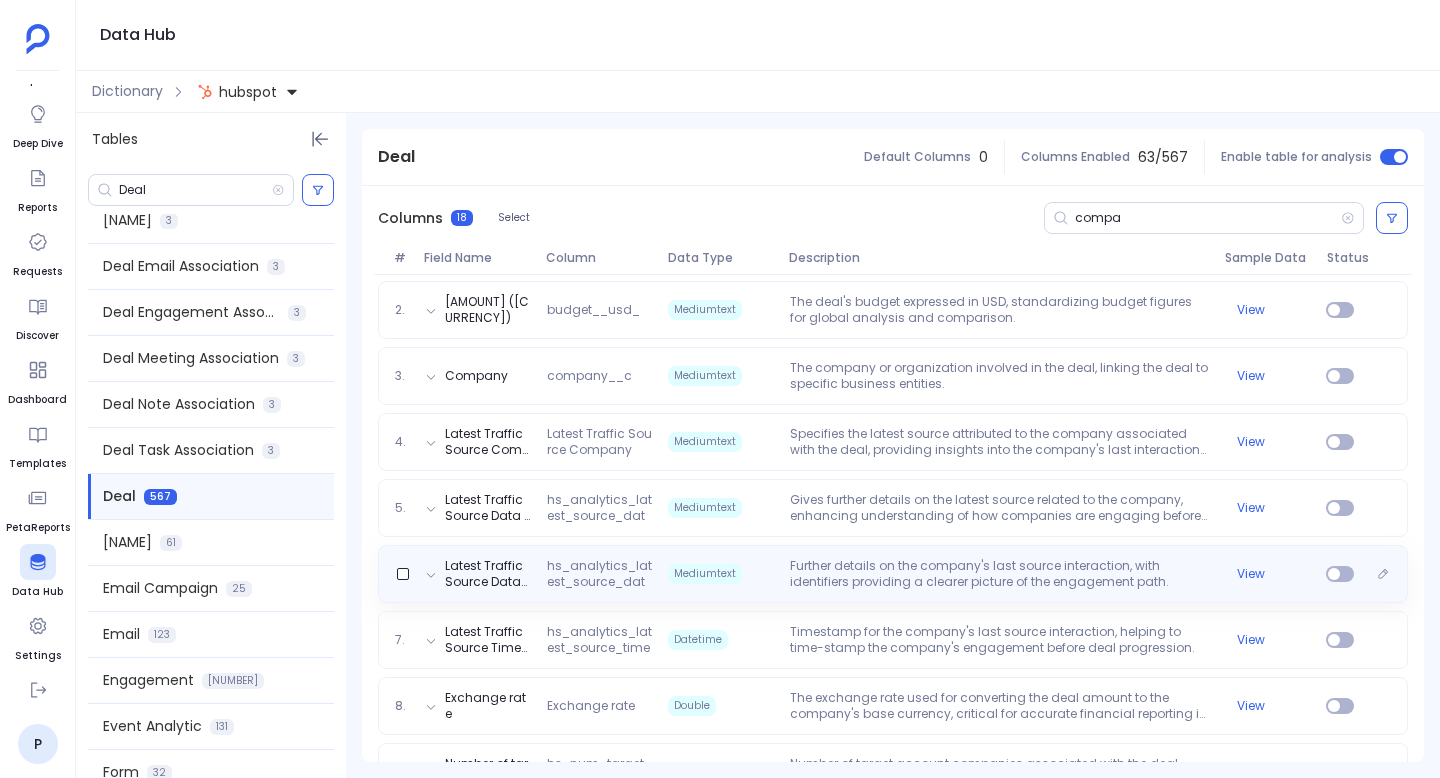 scroll, scrollTop: 296, scrollLeft: 0, axis: vertical 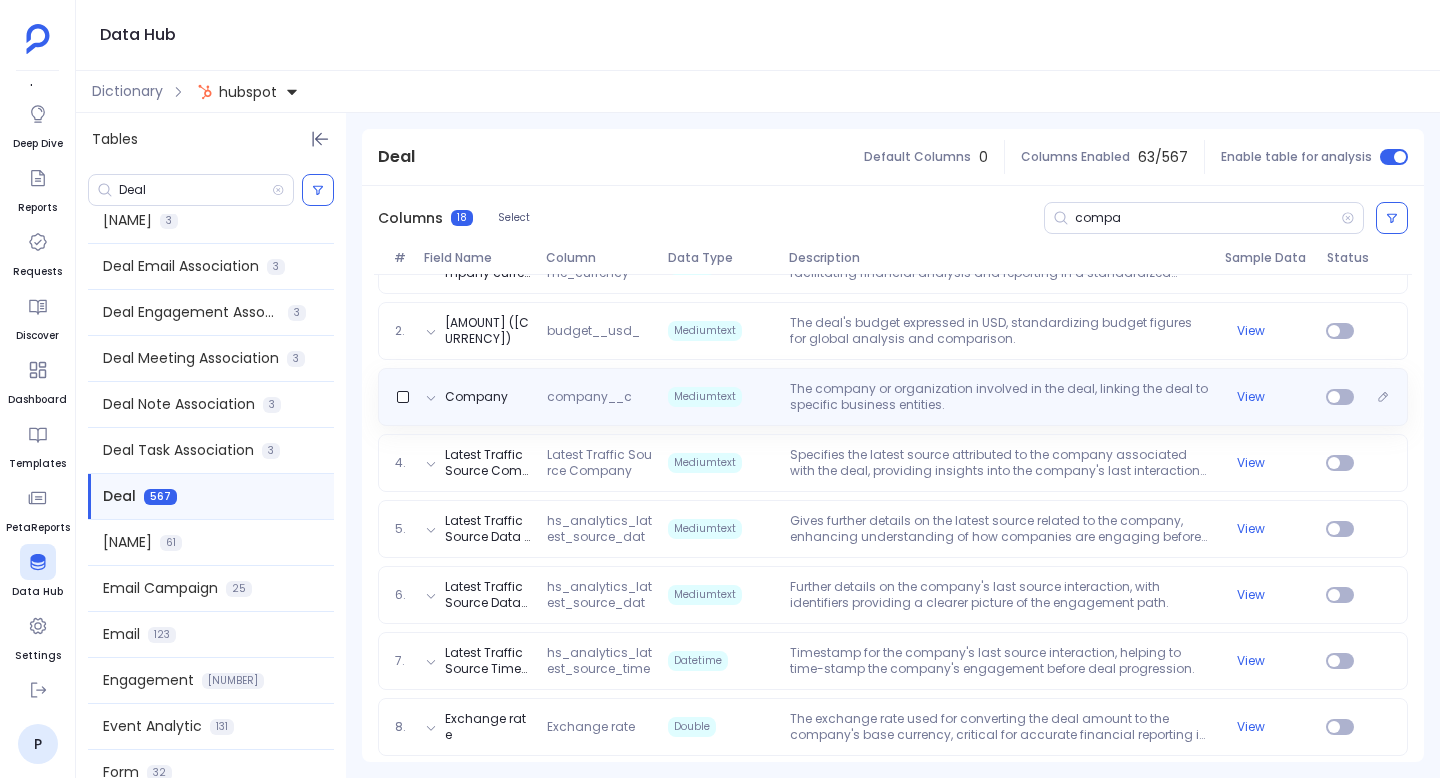 click on "The company or organization involved in the deal, linking the deal to specific business entities." at bounding box center [999, 397] 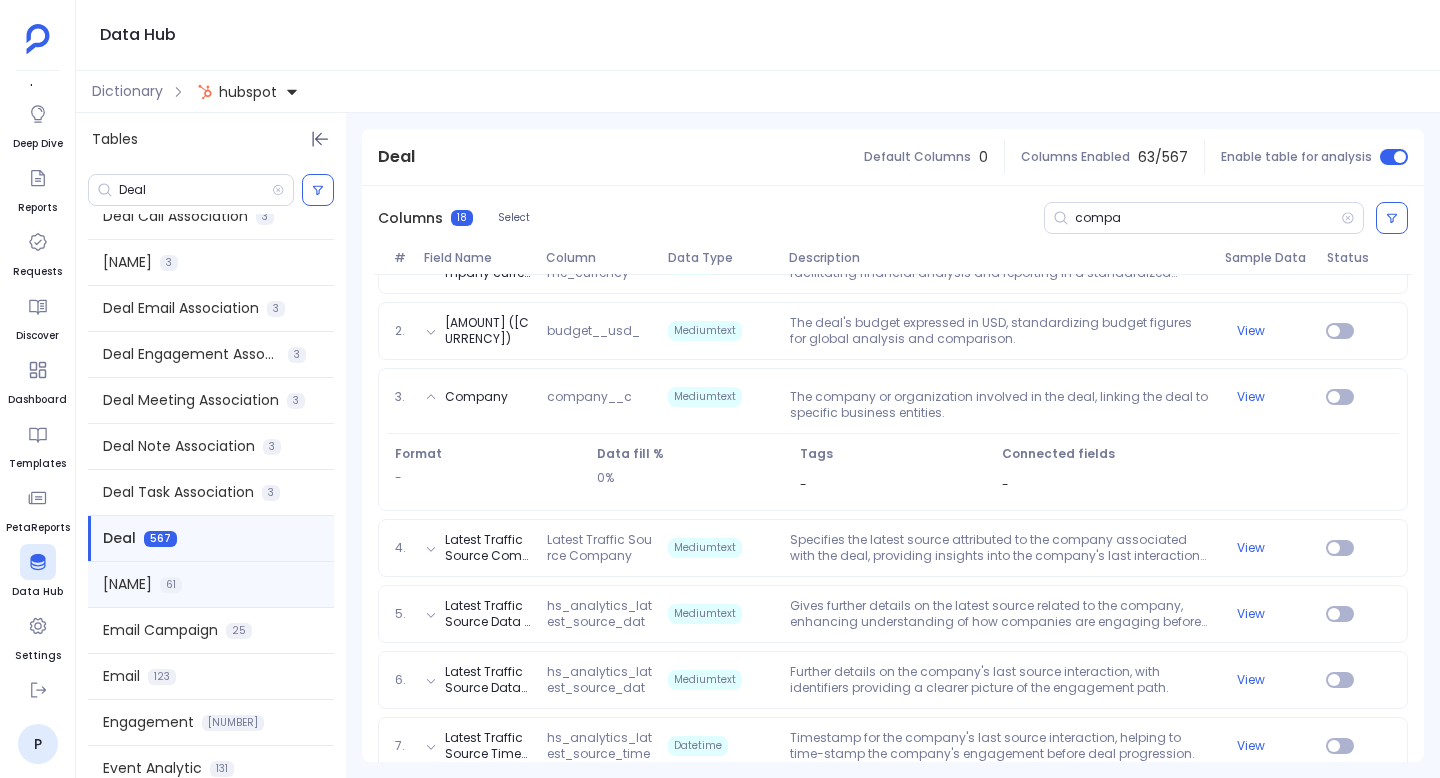 scroll, scrollTop: 1116, scrollLeft: 0, axis: vertical 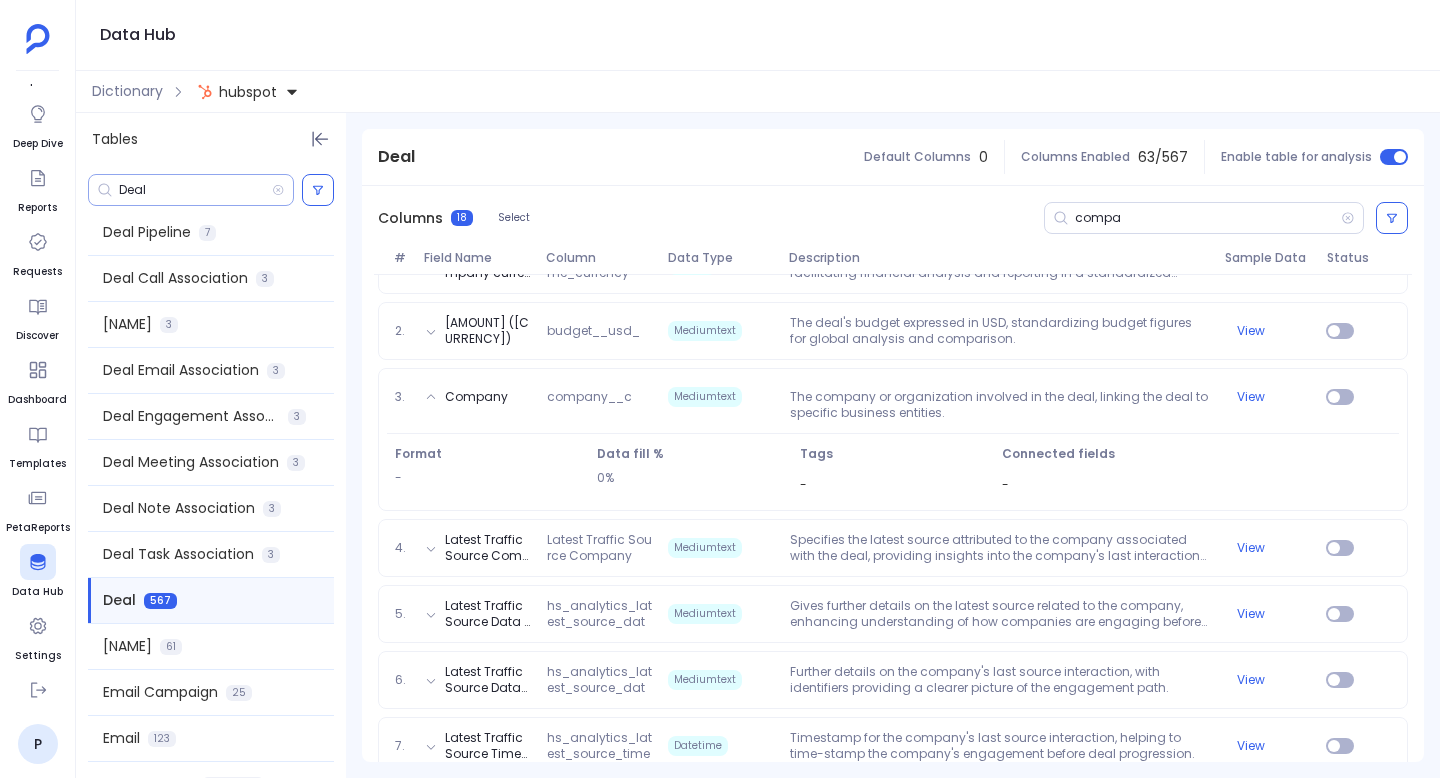 click on "Deal" at bounding box center (195, 190) 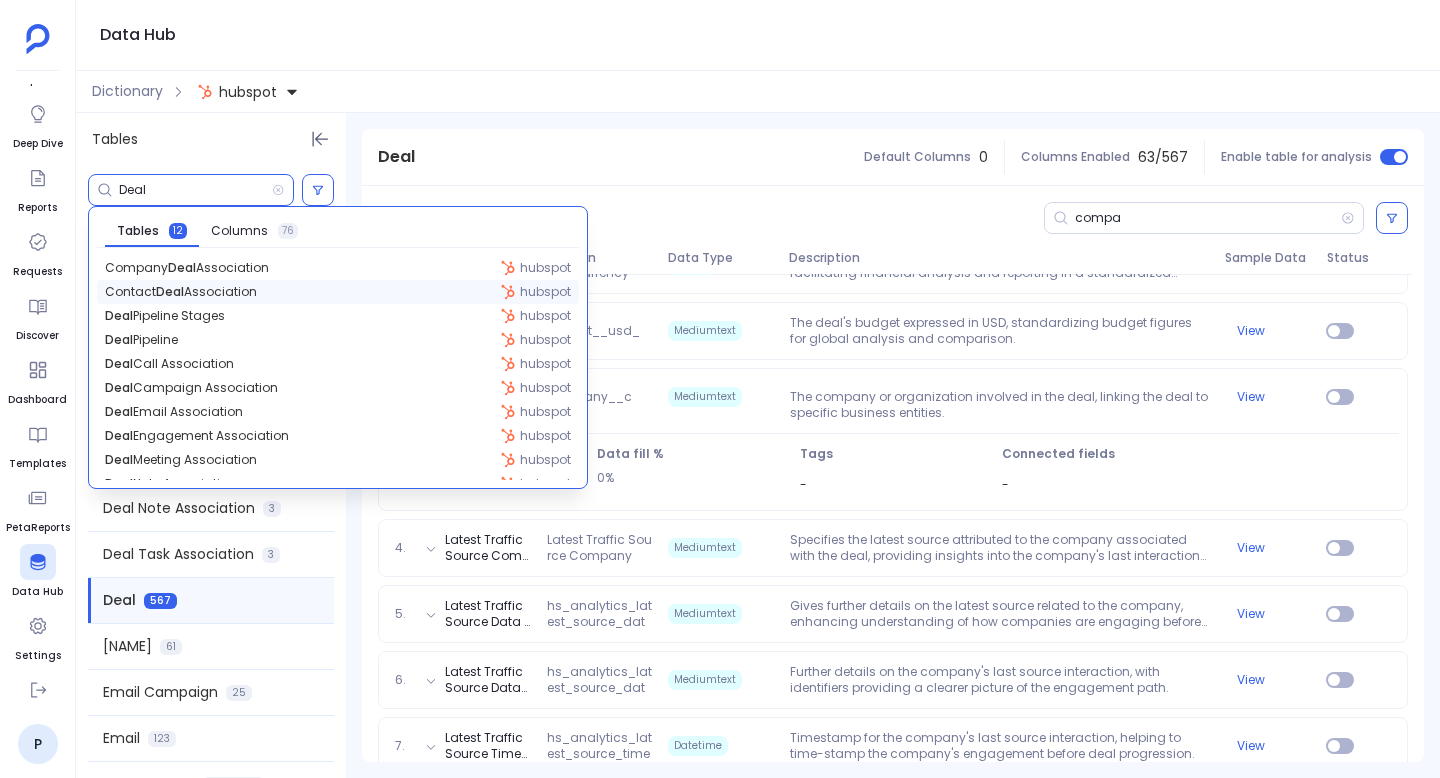 click on "Contact  Deal  Association" at bounding box center [181, 292] 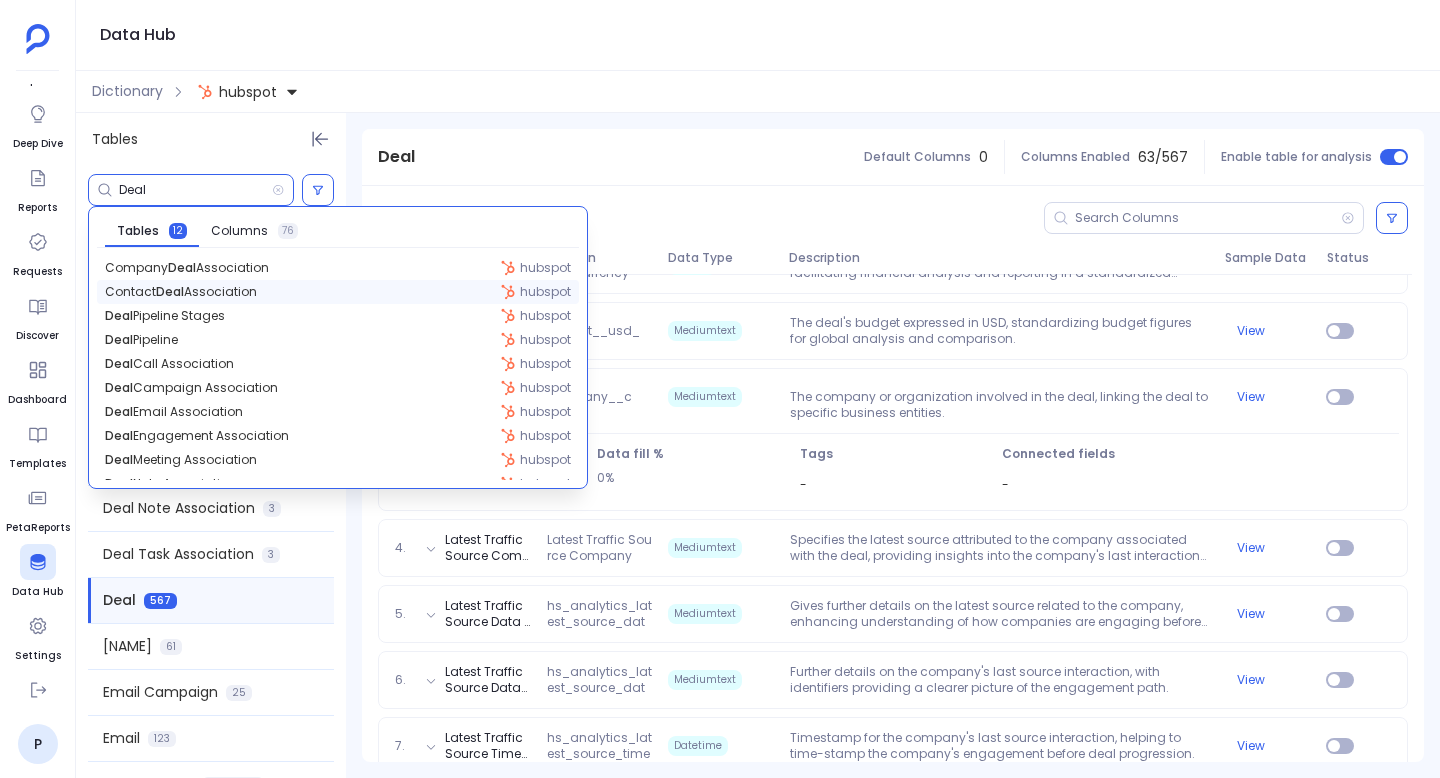 scroll, scrollTop: 140, scrollLeft: 0, axis: vertical 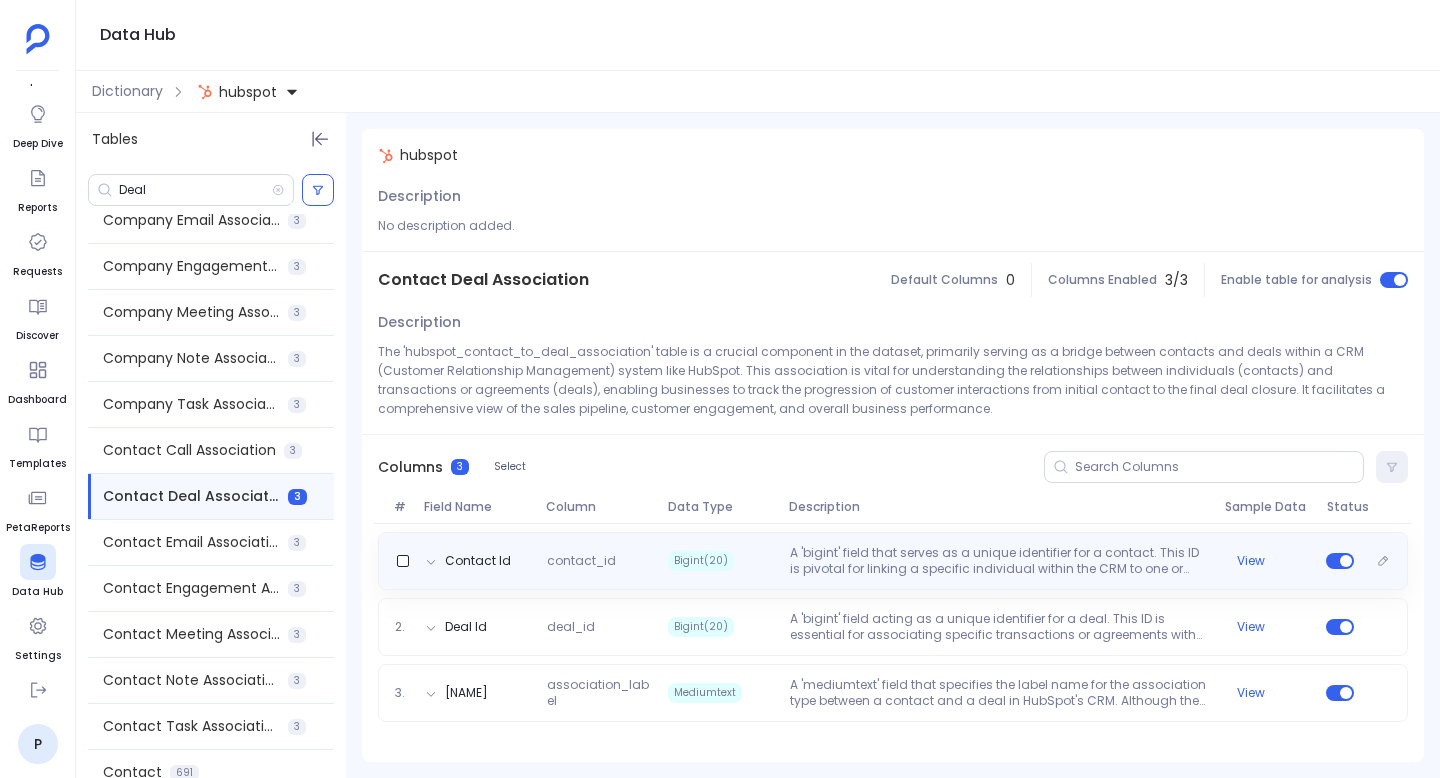click on "Contact Id contact_id Bigint(20) A 'bigint' field that serves as a unique identifier for a contact. This ID is pivotal for linking a specific individual within the CRM to one or more deals, illustrating the direct involvement of a person in various transactions. It enables the tracking of all deals associated with a particular contact, enhancing customer relationship insights. View" at bounding box center (893, 561) 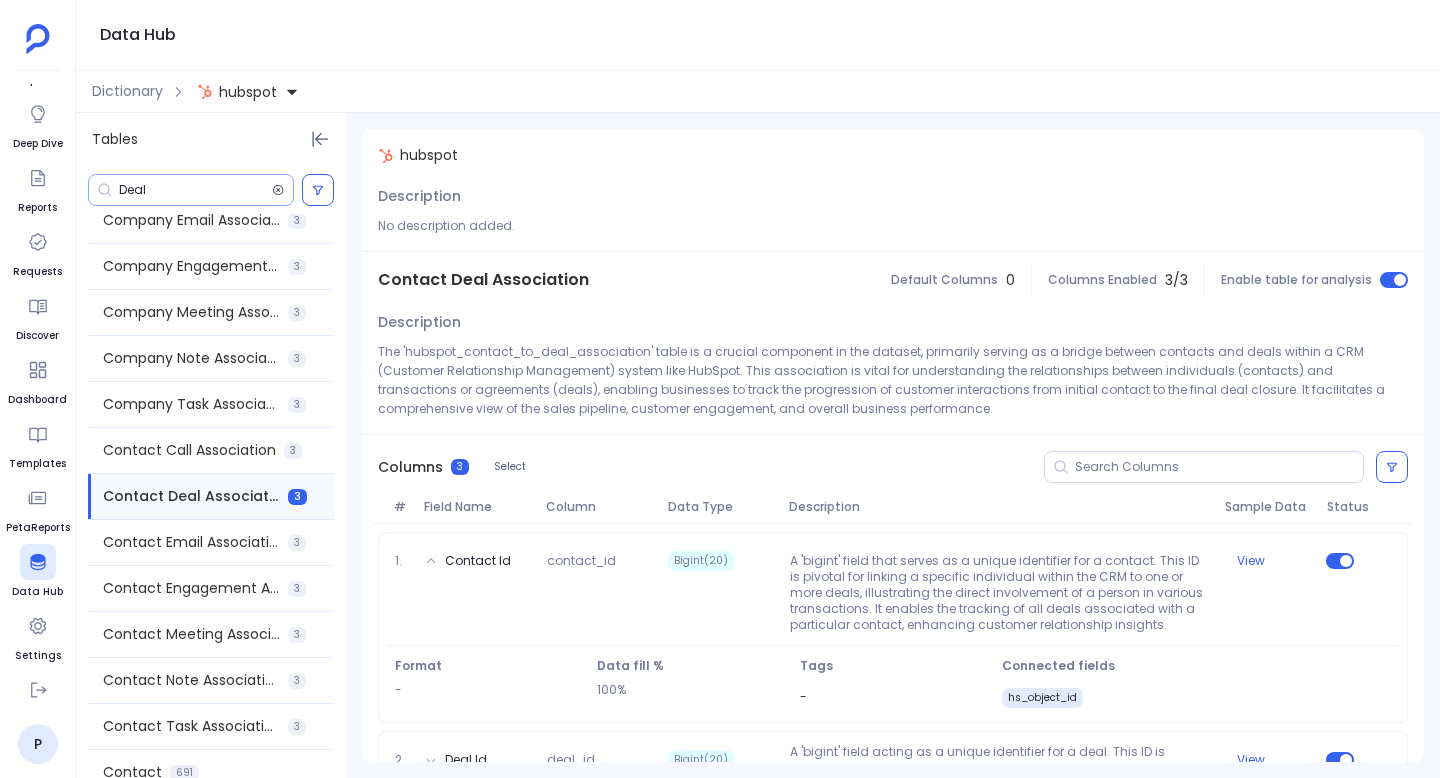 click 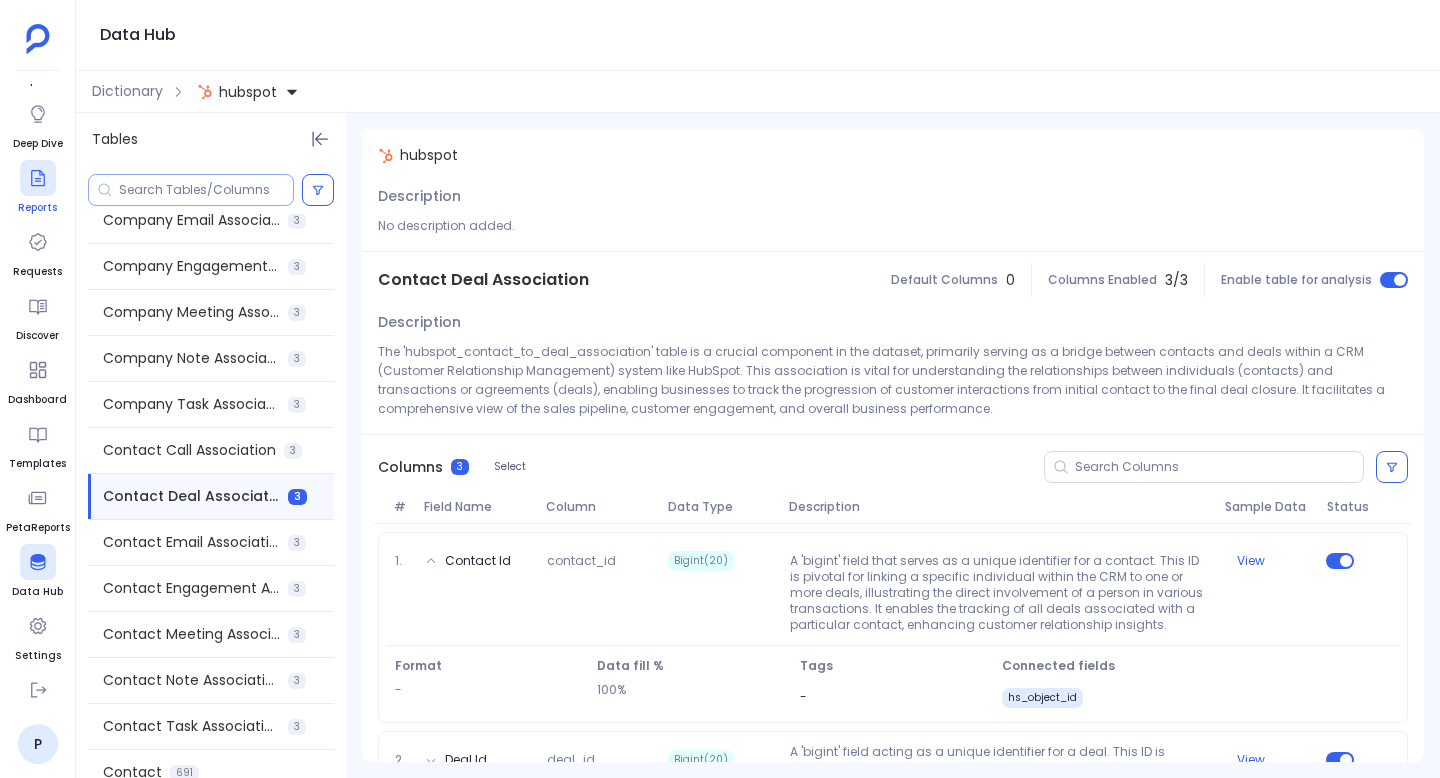 scroll, scrollTop: 0, scrollLeft: 0, axis: both 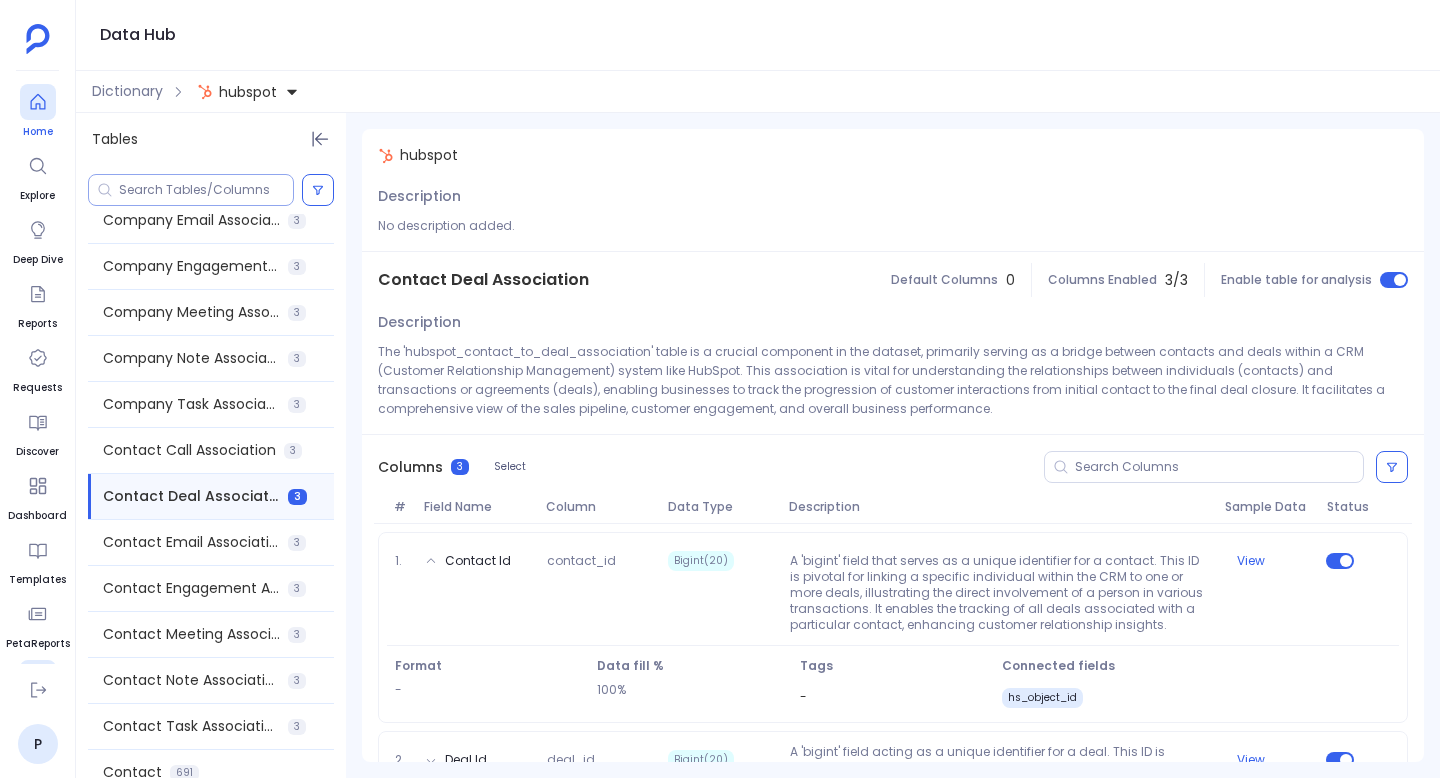 click on "Home" at bounding box center (38, 132) 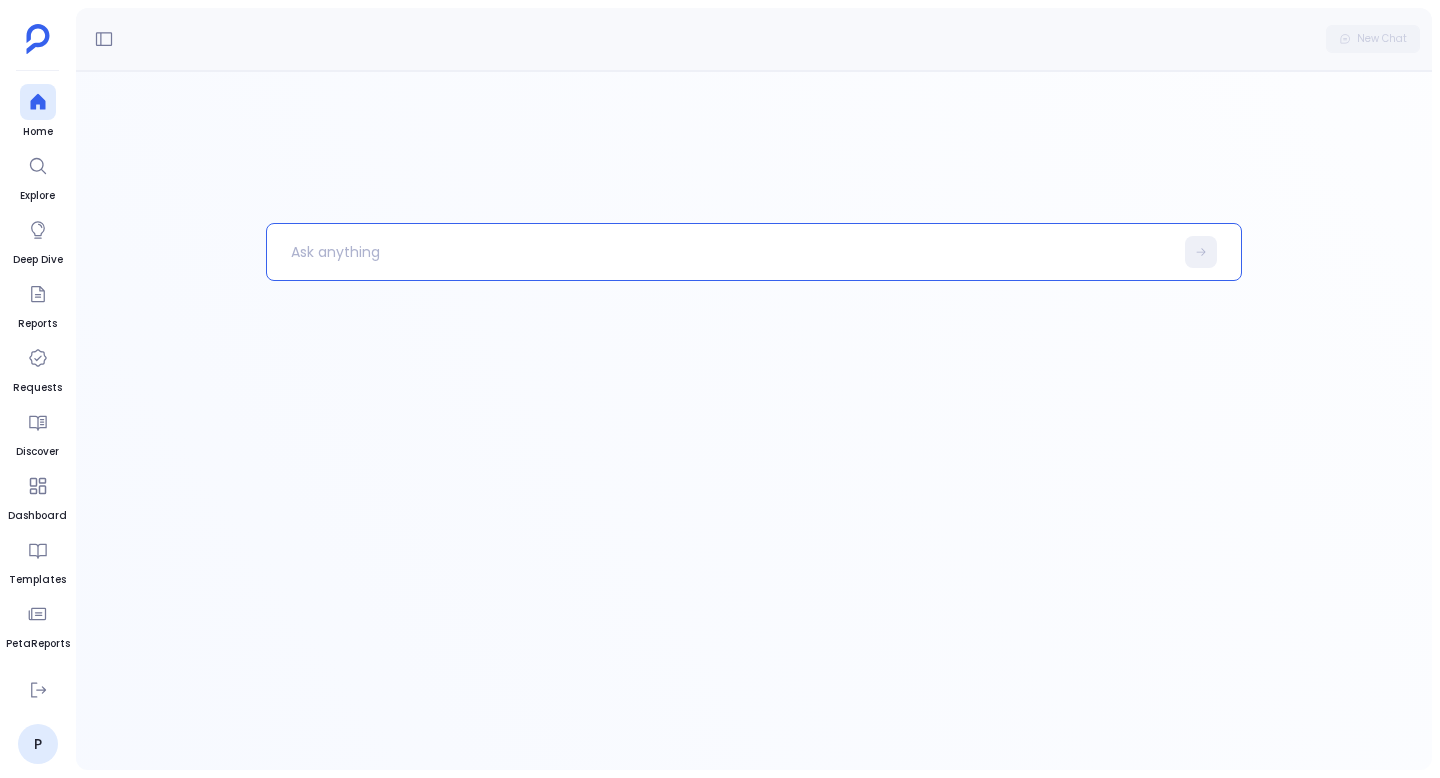 click at bounding box center [720, 252] 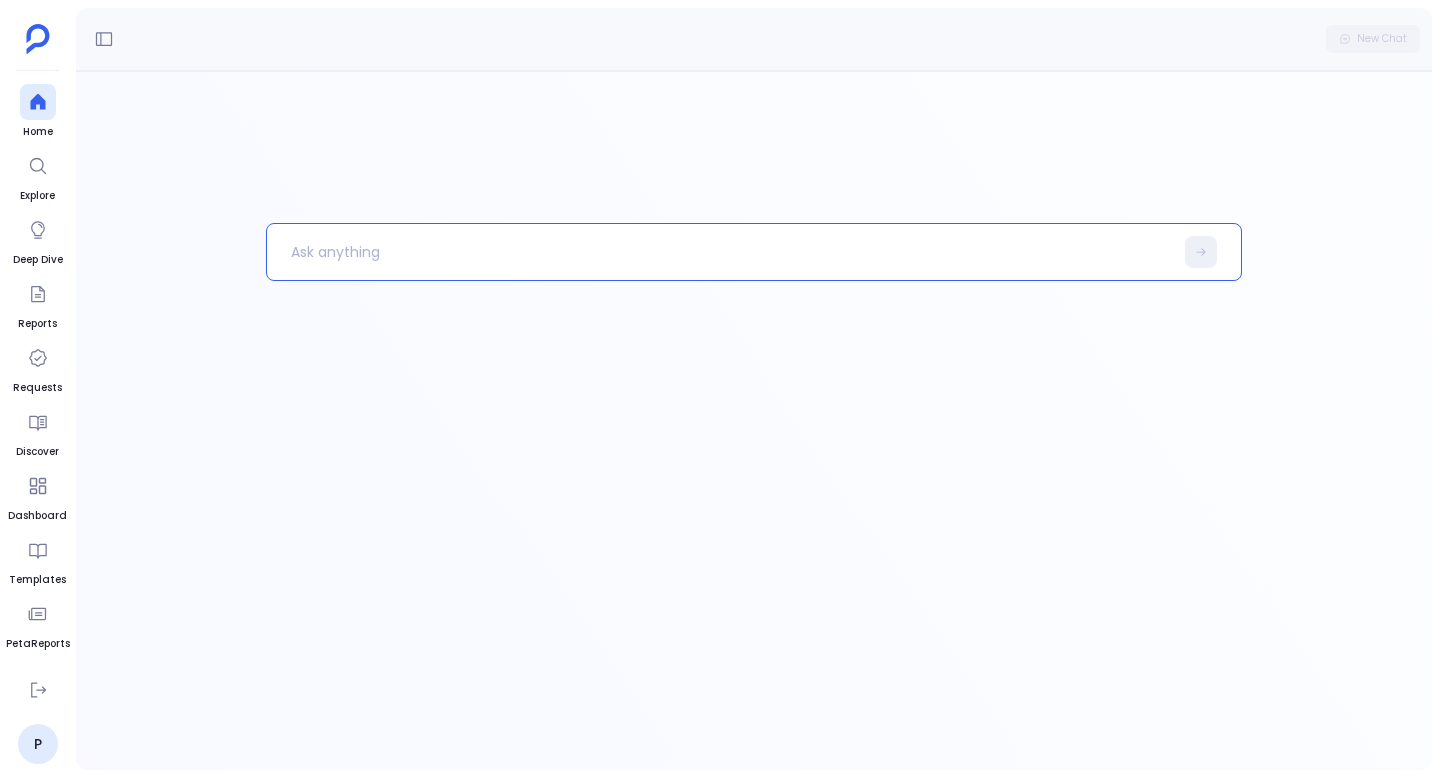 type 